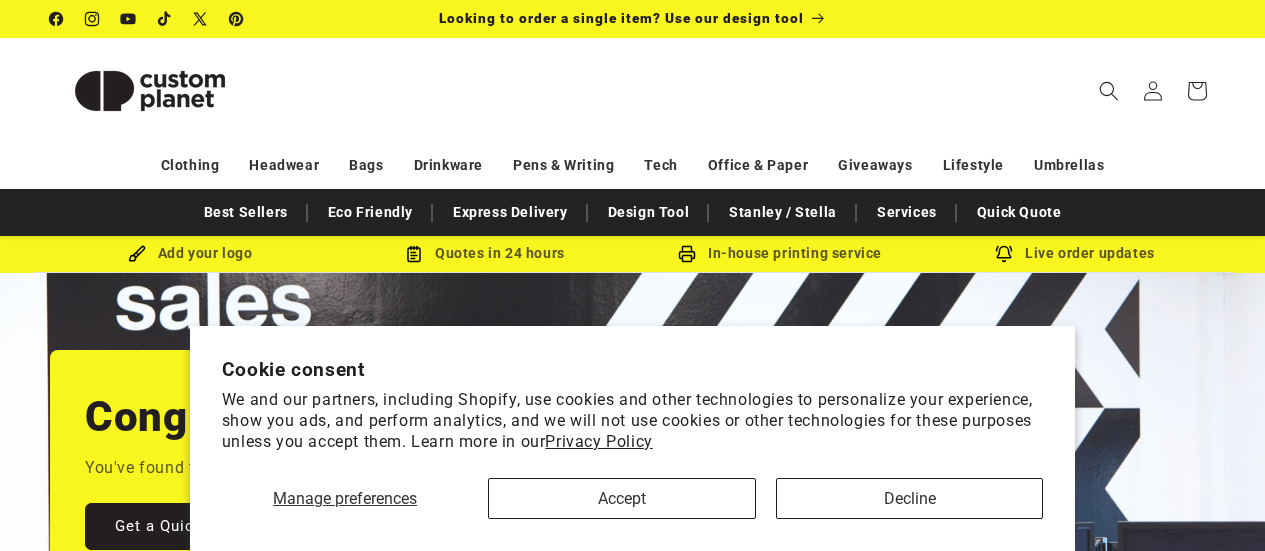 scroll, scrollTop: 0, scrollLeft: 0, axis: both 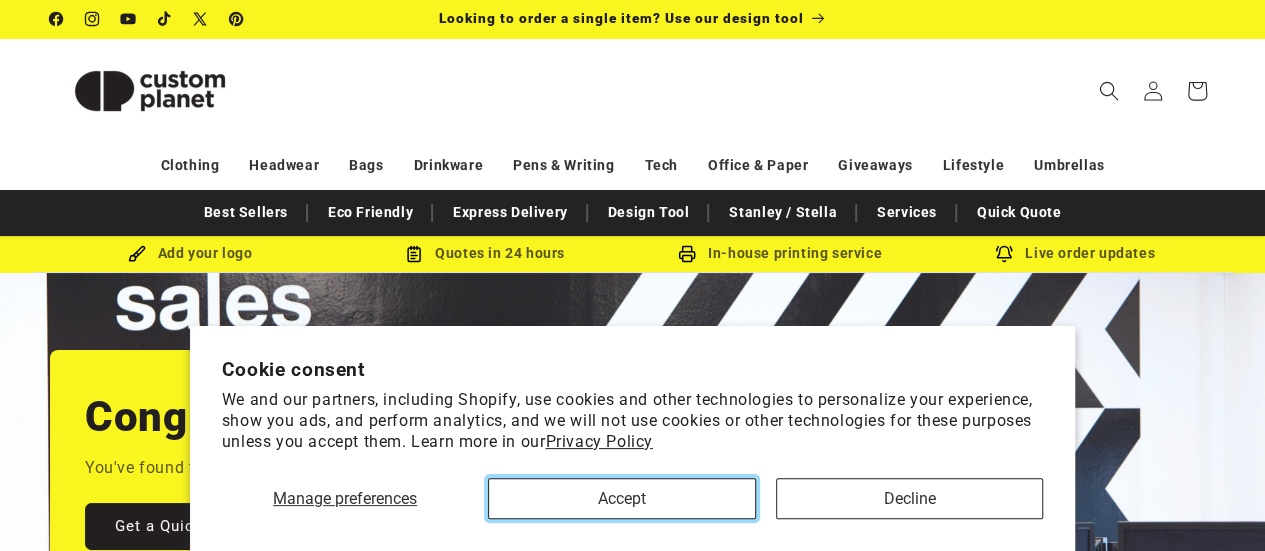 click on "Accept" at bounding box center [621, 498] 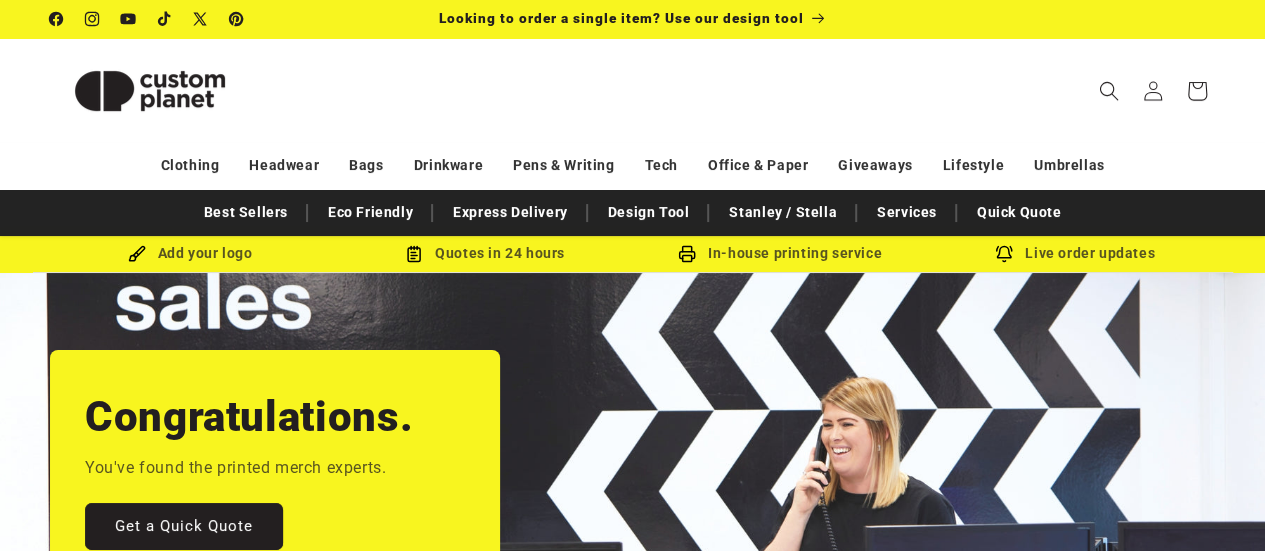 click on "Congratulations.
You've found the printed merch experts.
Get a Quick Quote" at bounding box center [275, 470] 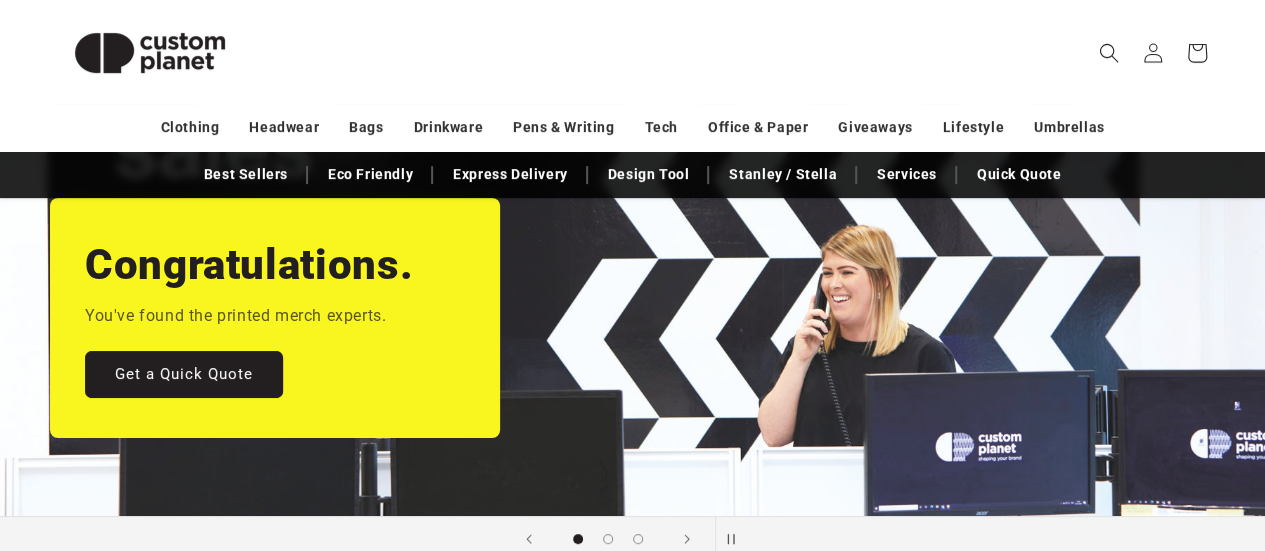 scroll, scrollTop: 152, scrollLeft: 0, axis: vertical 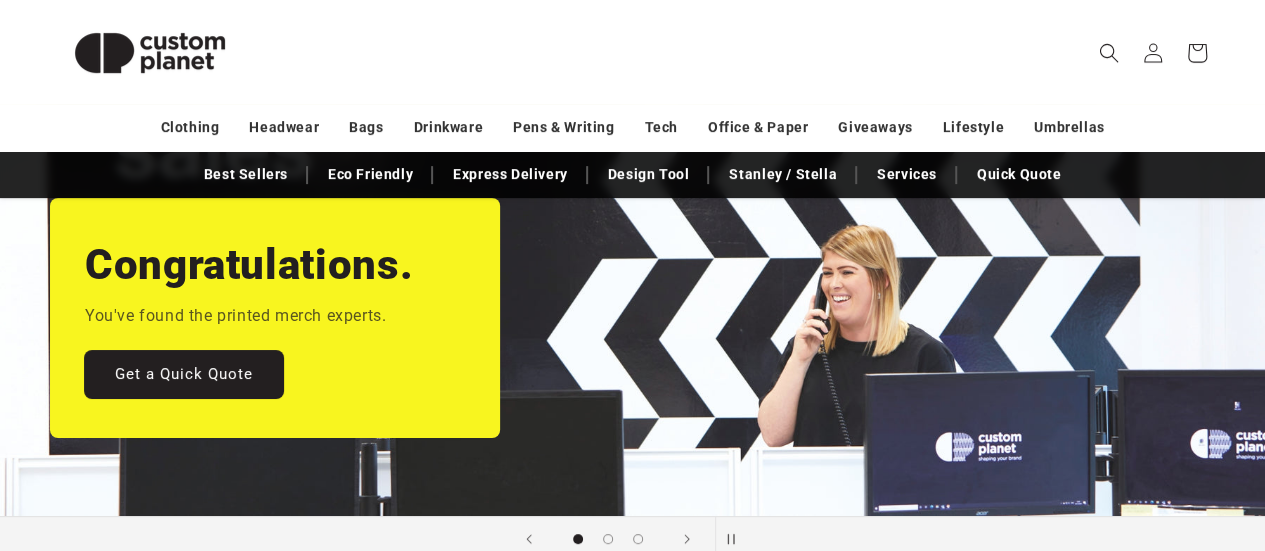 click on "Get a Quick Quote" at bounding box center [184, 374] 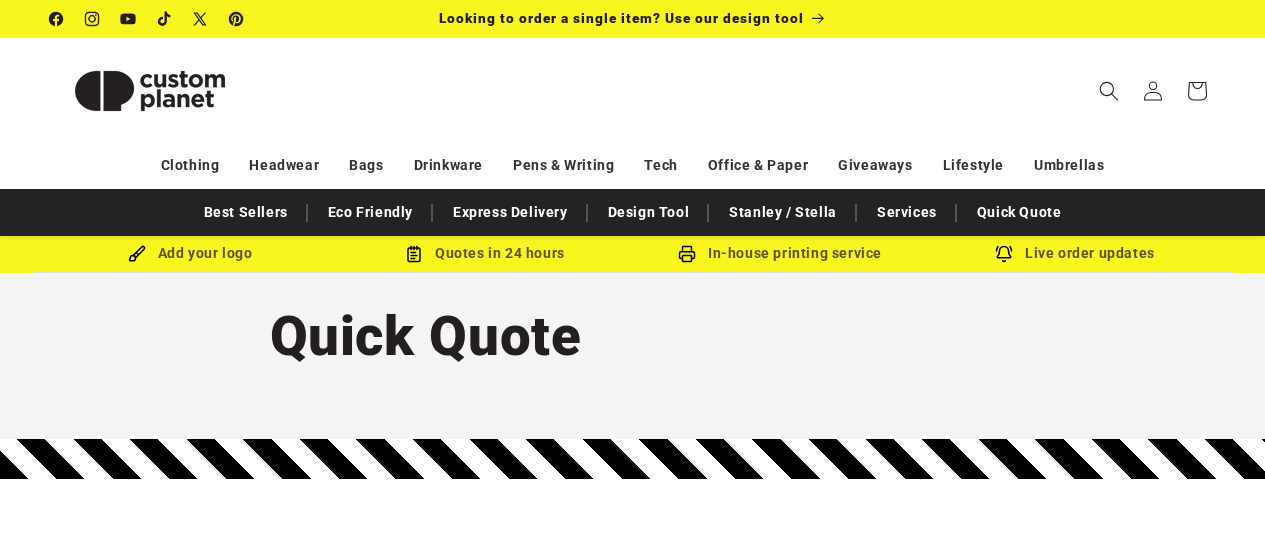 scroll, scrollTop: 0, scrollLeft: 0, axis: both 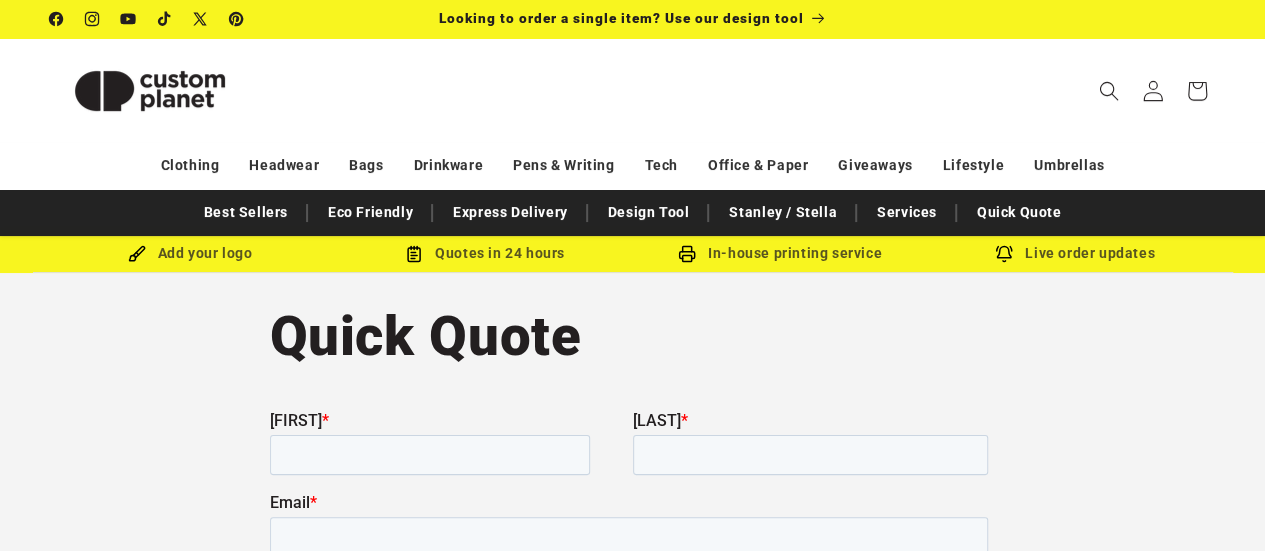 click at bounding box center [1153, 91] 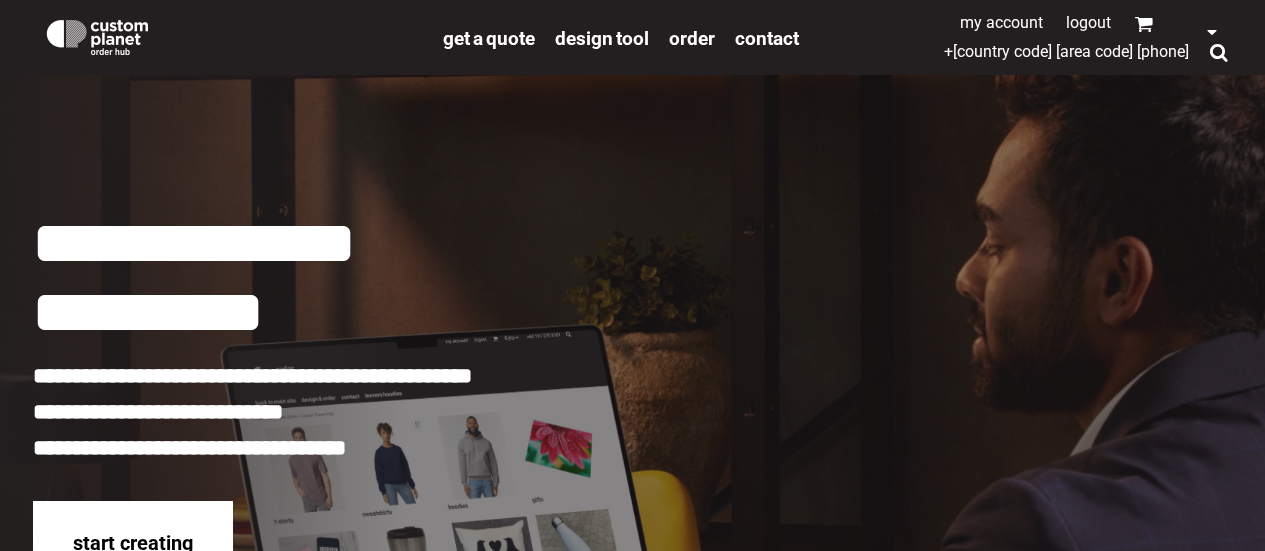scroll, scrollTop: 0, scrollLeft: 0, axis: both 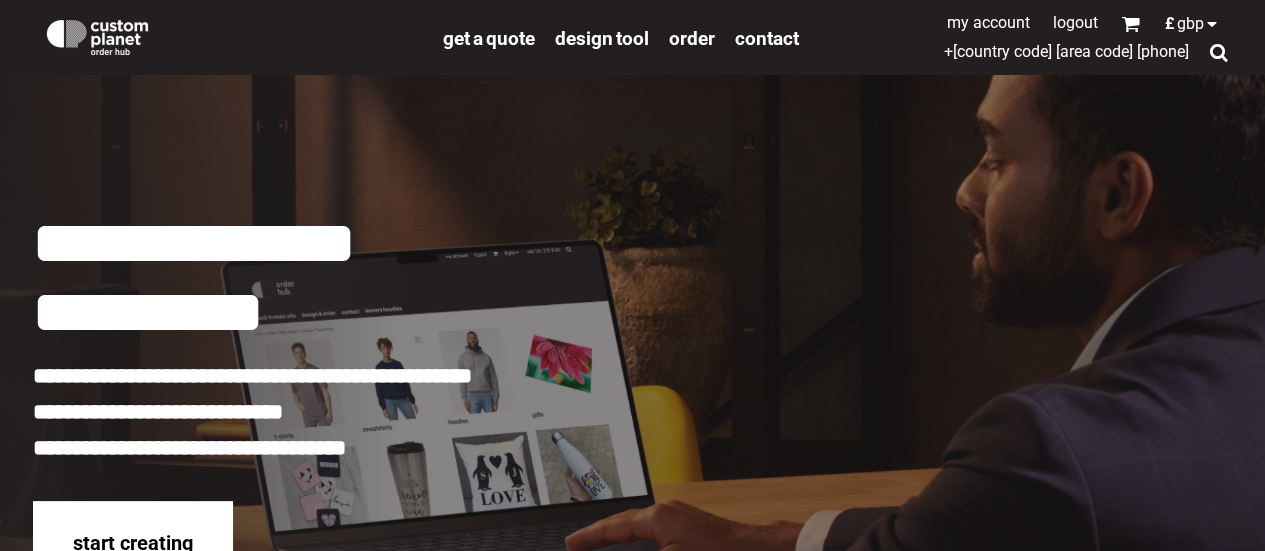 click on "My Account" at bounding box center [988, 22] 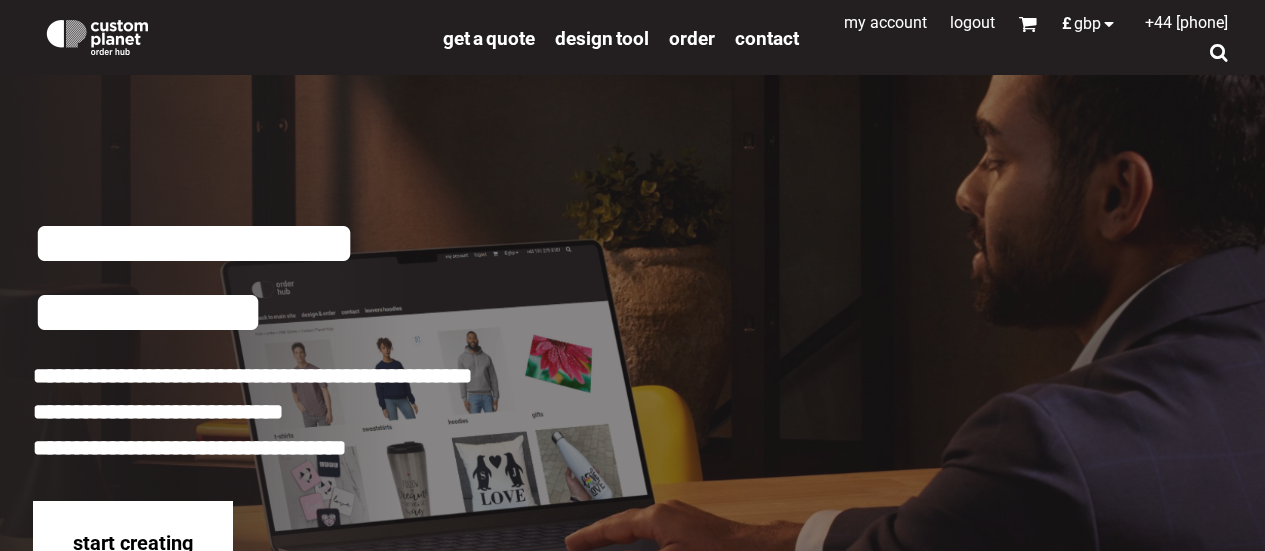 scroll, scrollTop: 0, scrollLeft: 0, axis: both 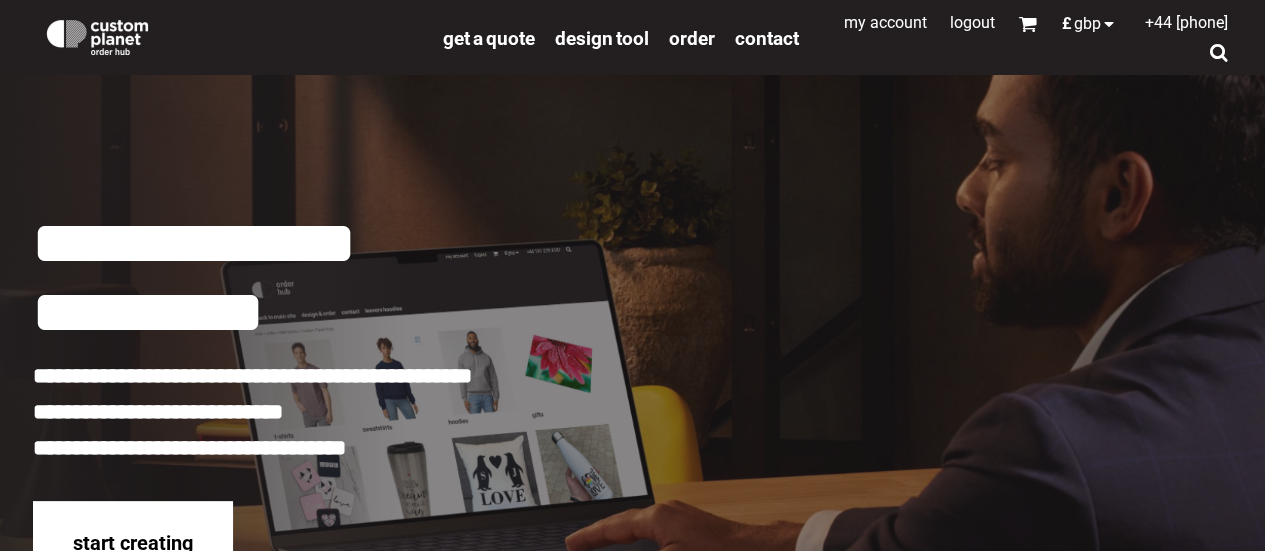 click on "My Account" at bounding box center (885, 22) 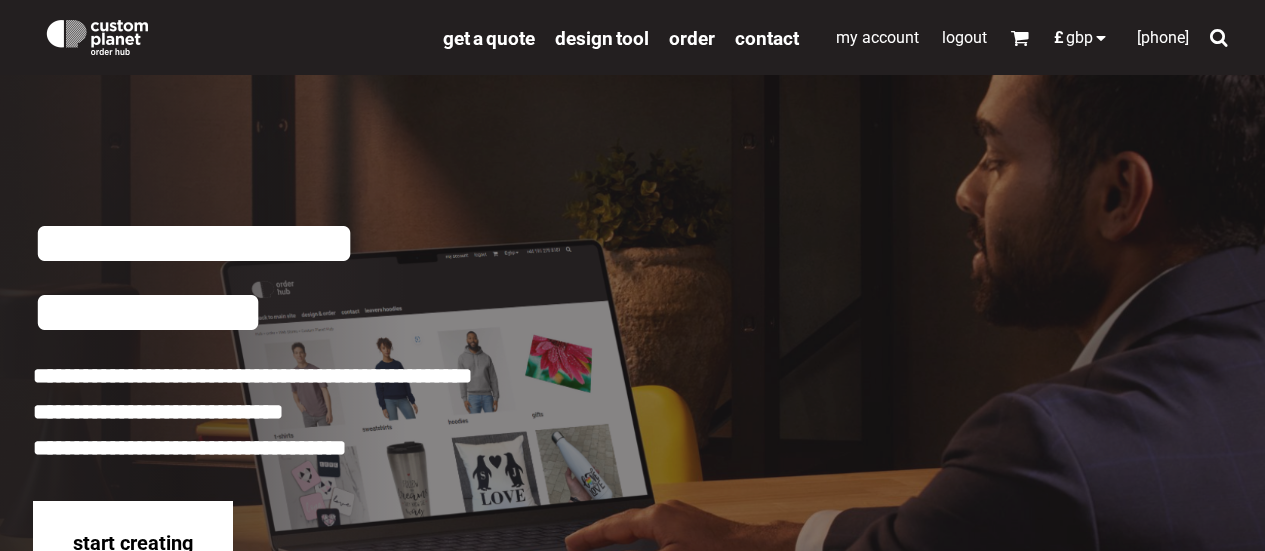 scroll, scrollTop: 0, scrollLeft: 0, axis: both 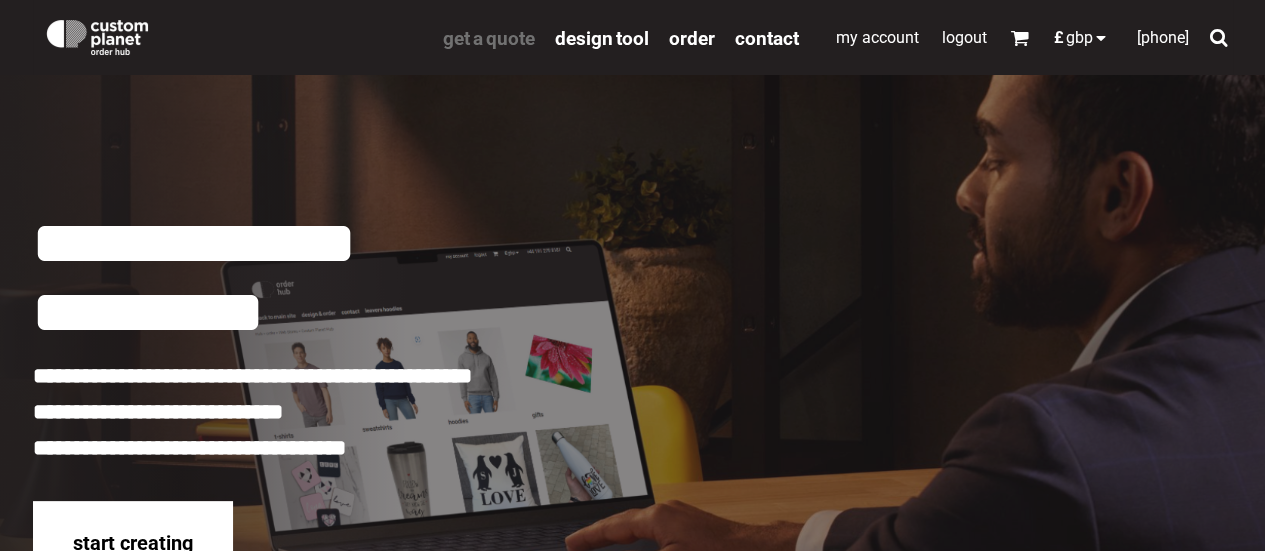 click on "get a quote" at bounding box center [489, 38] 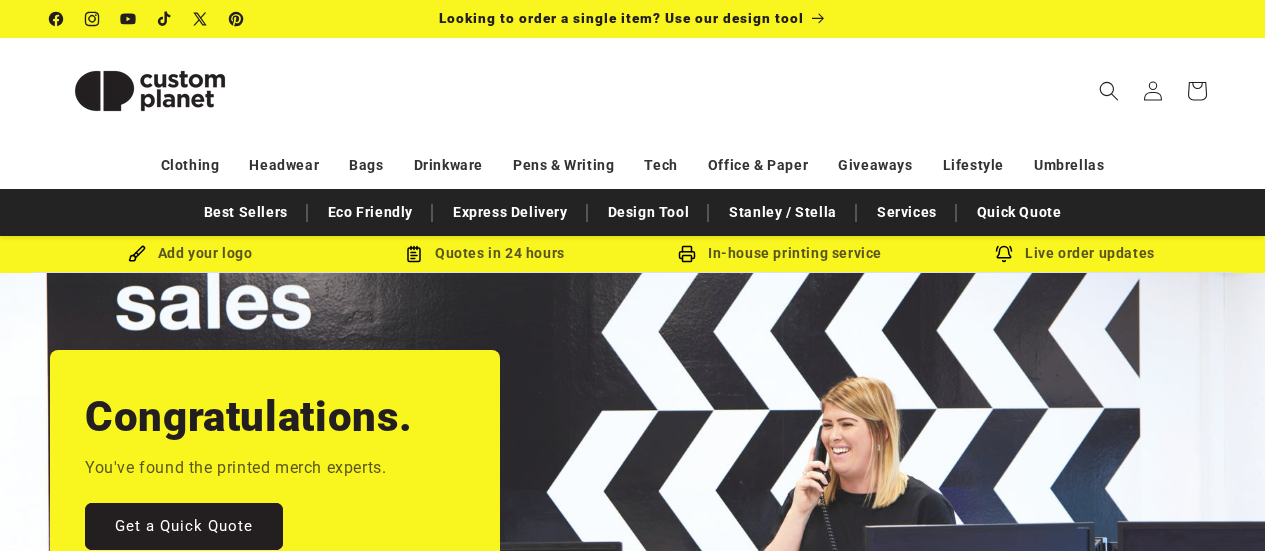 scroll, scrollTop: 0, scrollLeft: 0, axis: both 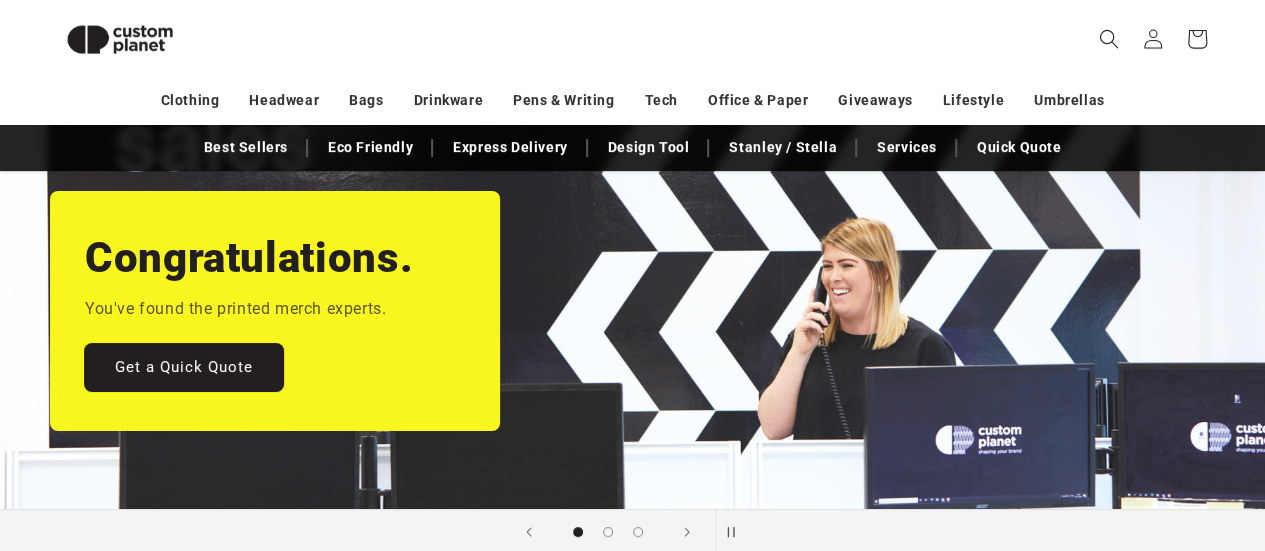 click on "Get a Quick Quote" at bounding box center (184, 367) 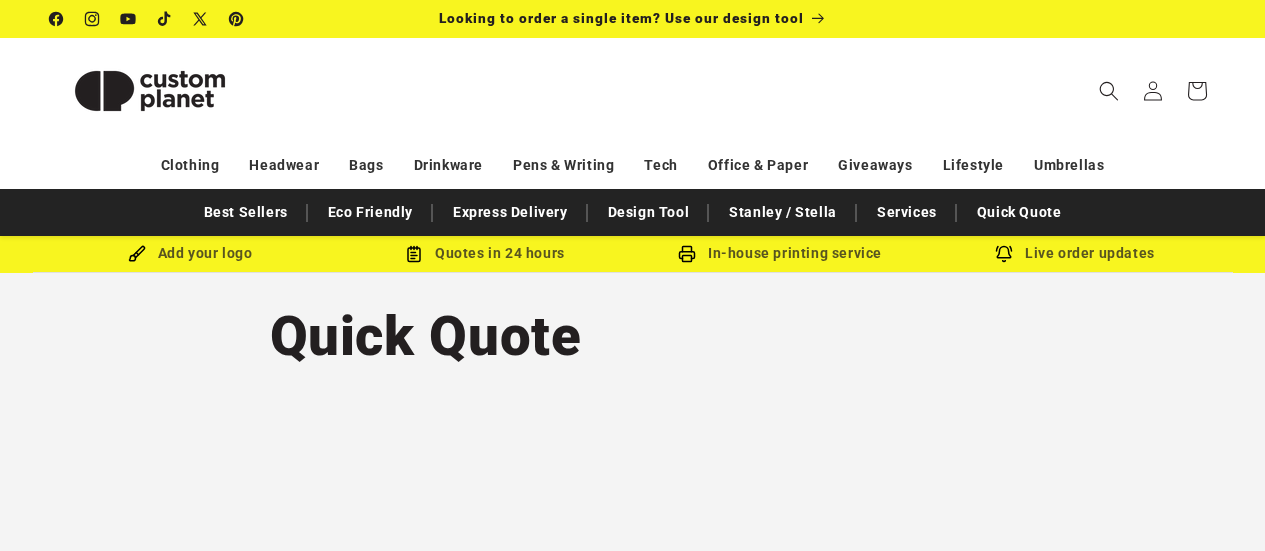 scroll, scrollTop: 0, scrollLeft: 0, axis: both 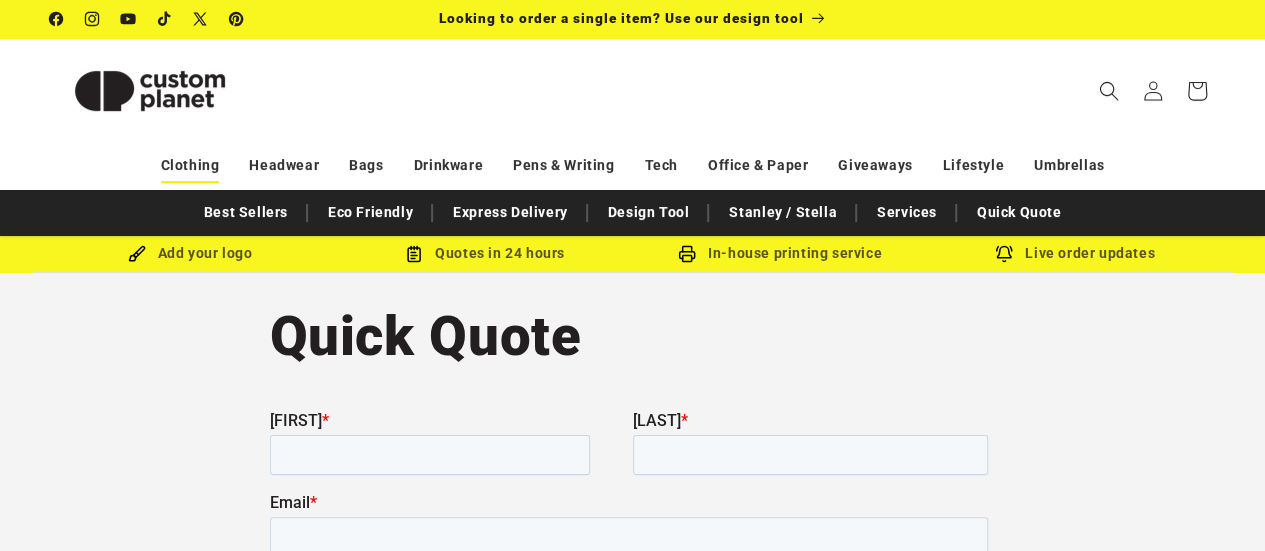 click on "Clothing" at bounding box center (190, 165) 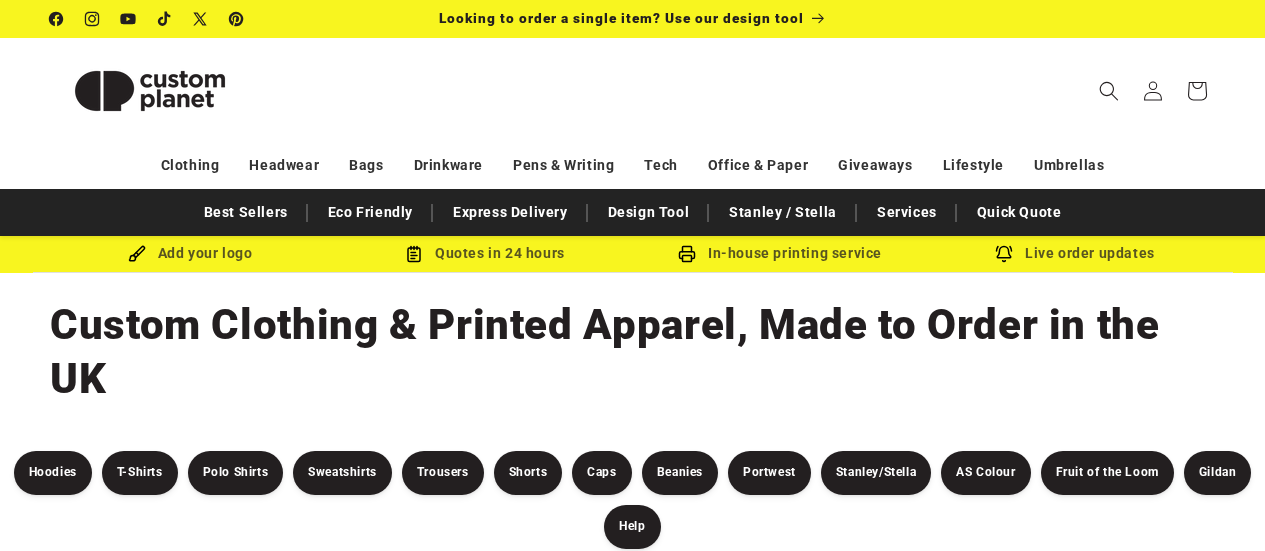 scroll, scrollTop: 0, scrollLeft: 0, axis: both 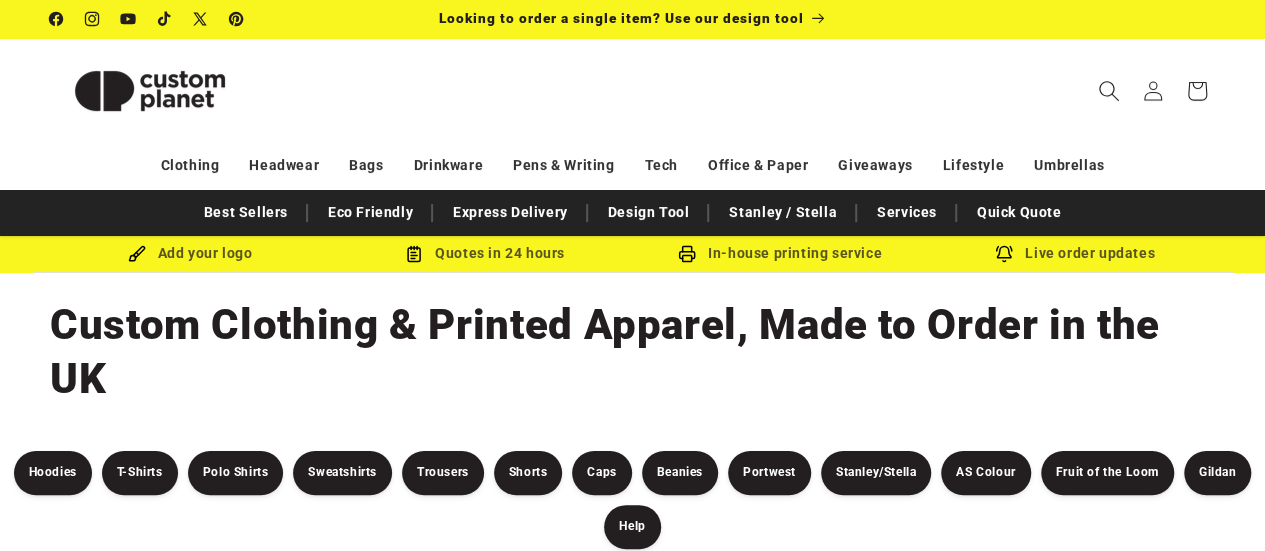 click 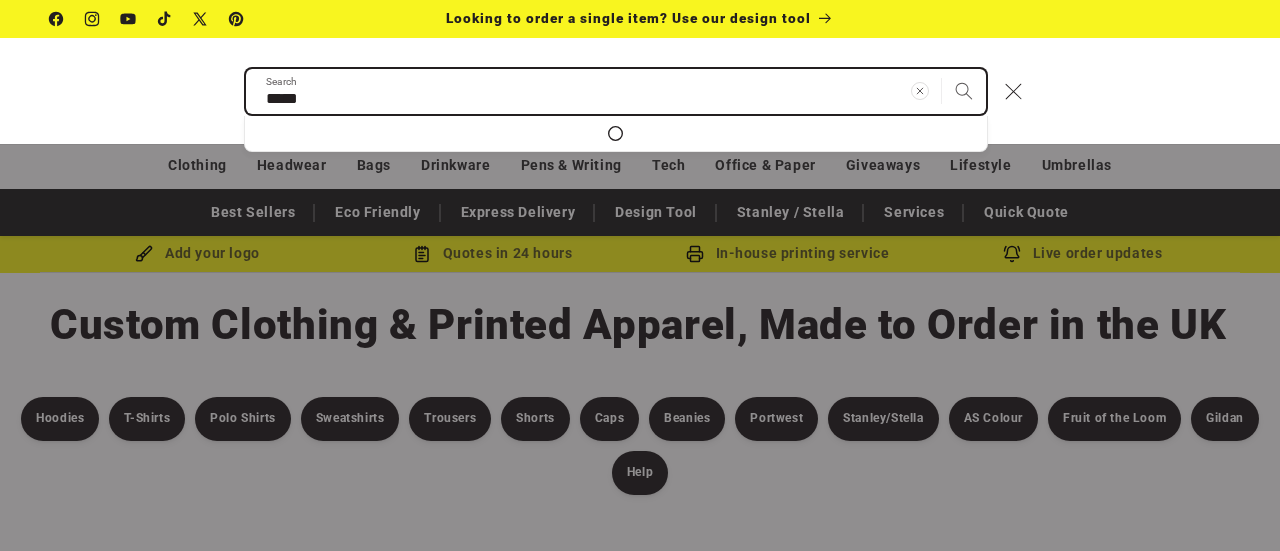 type on "*****" 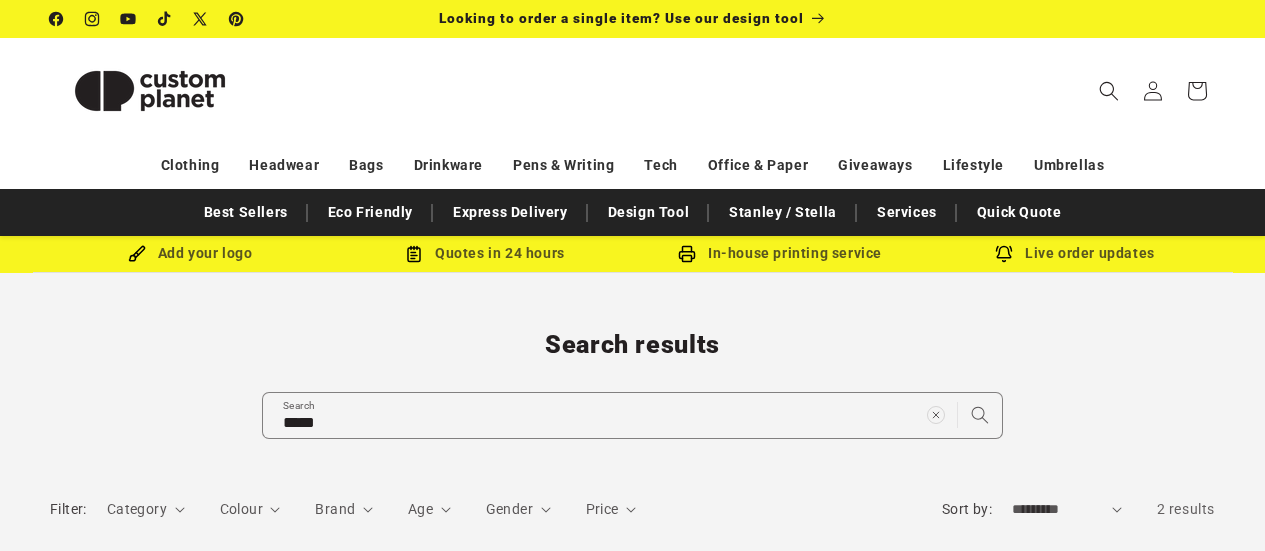 scroll, scrollTop: 0, scrollLeft: 0, axis: both 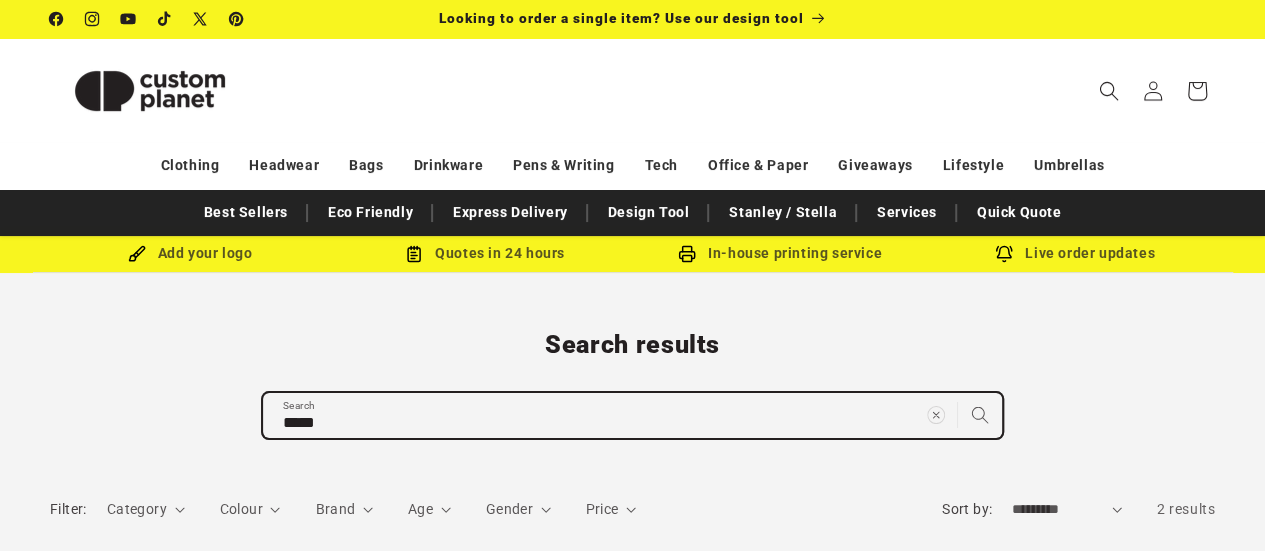 click on "*****" at bounding box center (632, 415) 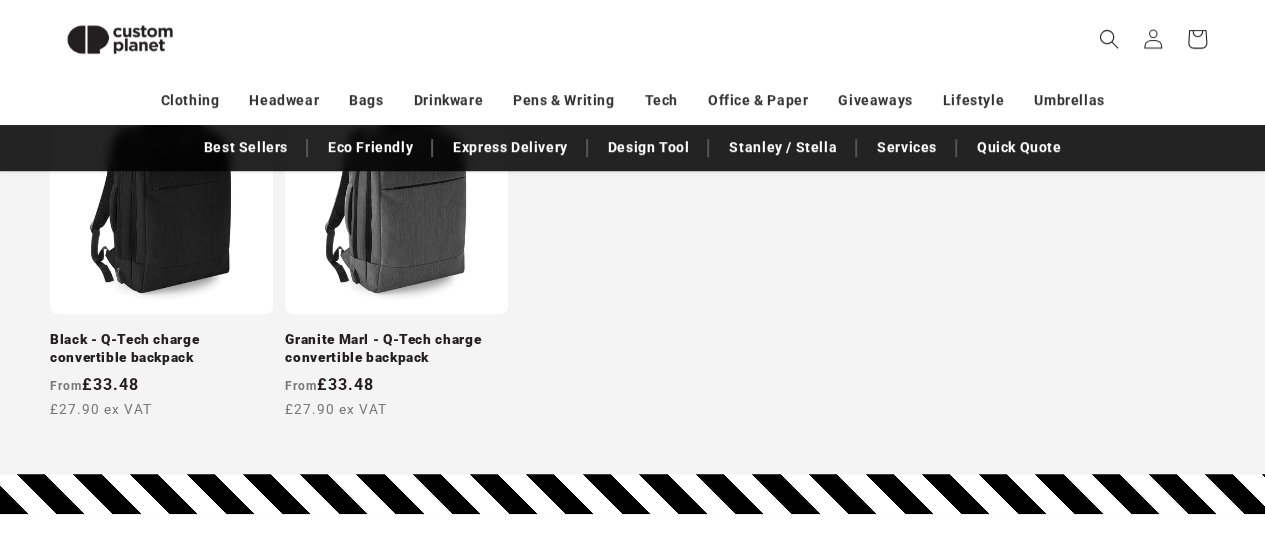 scroll, scrollTop: 433, scrollLeft: 0, axis: vertical 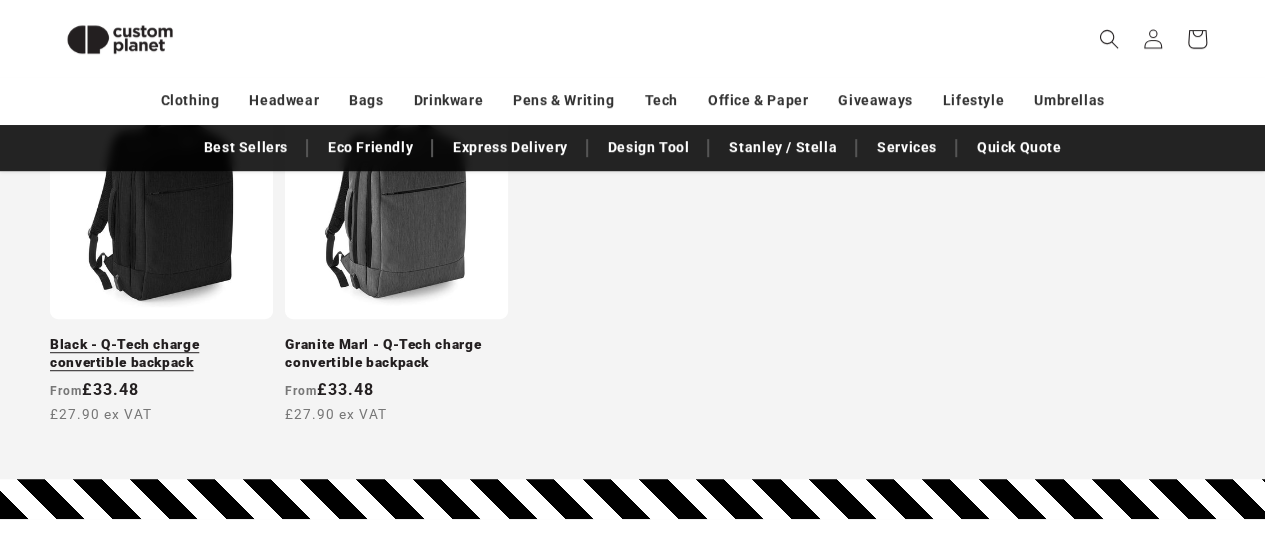 click on "Black - Q-Tech charge convertible backpack" at bounding box center (161, 353) 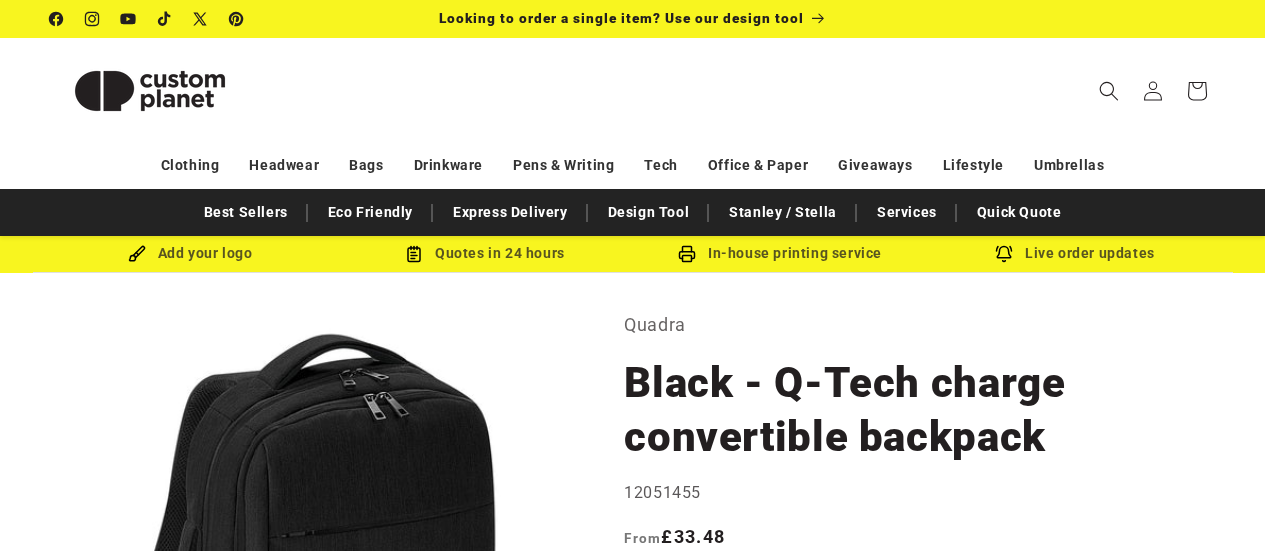 scroll, scrollTop: 0, scrollLeft: 0, axis: both 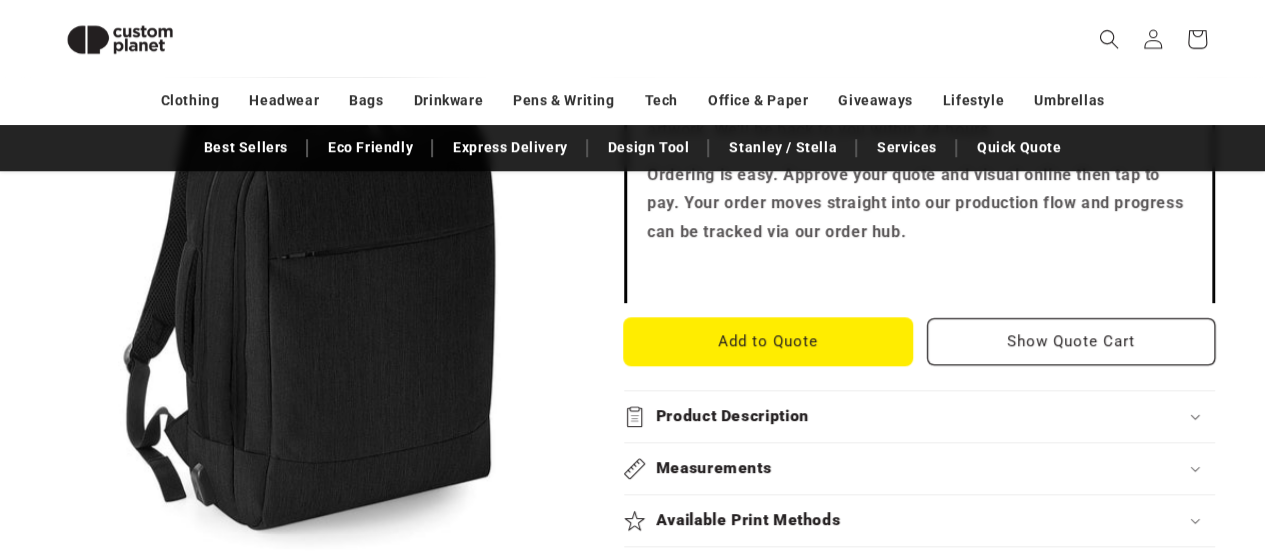 click on "Add to Quote" at bounding box center (768, 341) 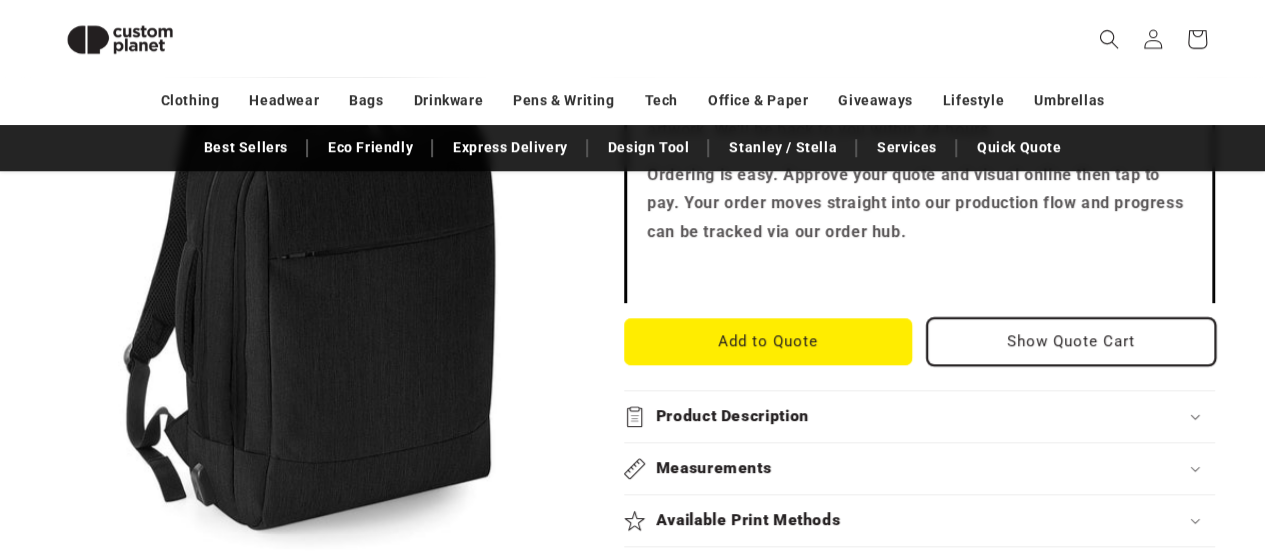 click on "Show Quote Cart" at bounding box center [1071, 341] 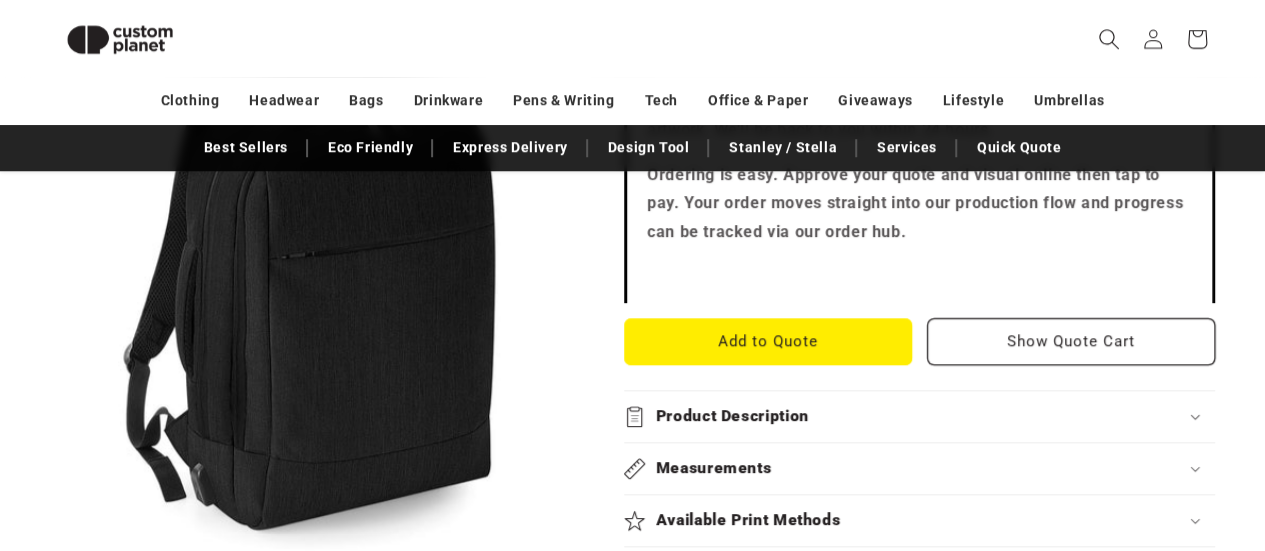 click 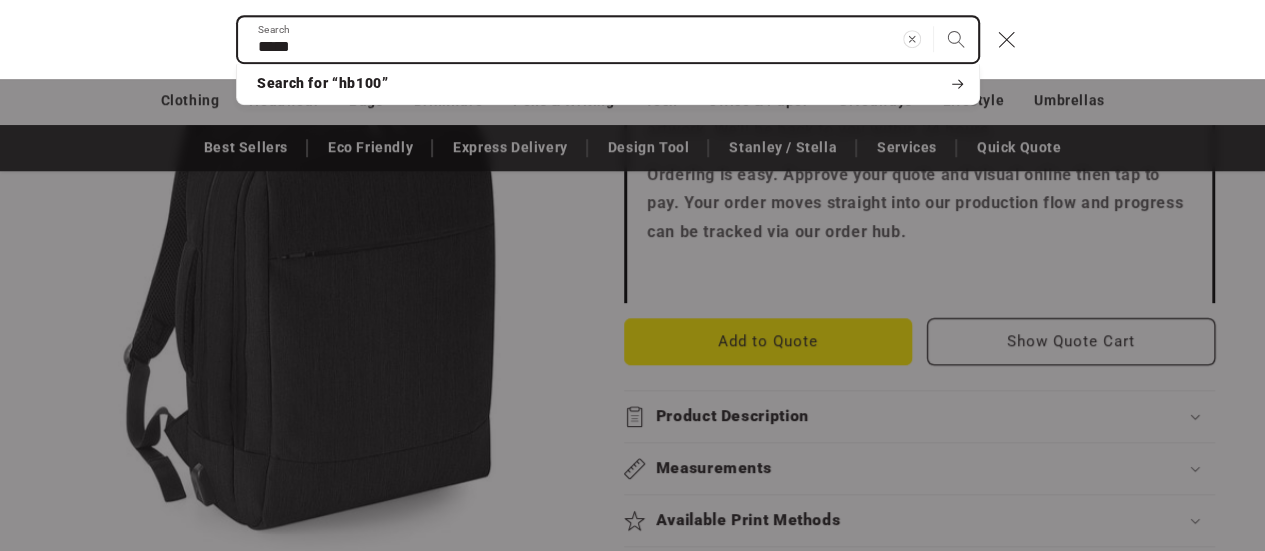type on "*****" 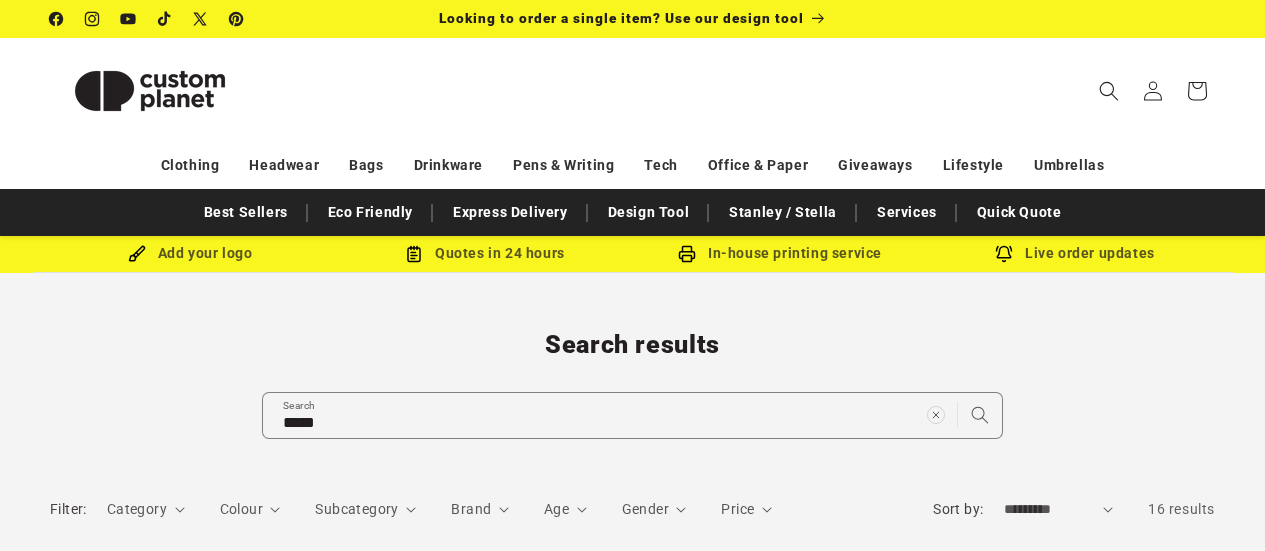 scroll, scrollTop: 0, scrollLeft: 0, axis: both 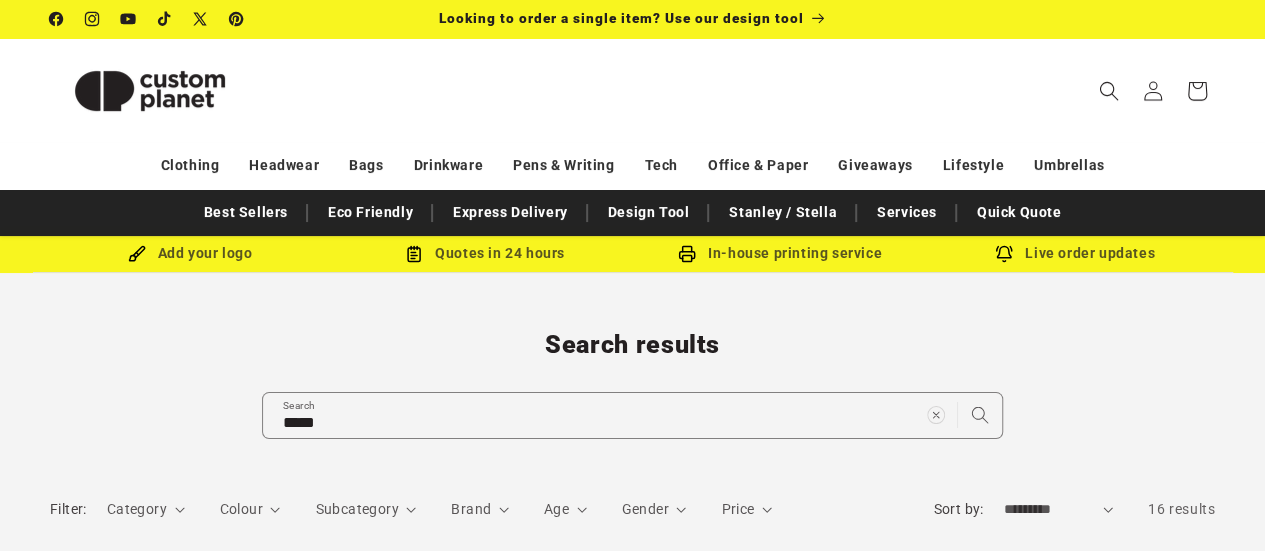 click on "Search results" at bounding box center (632, 345) 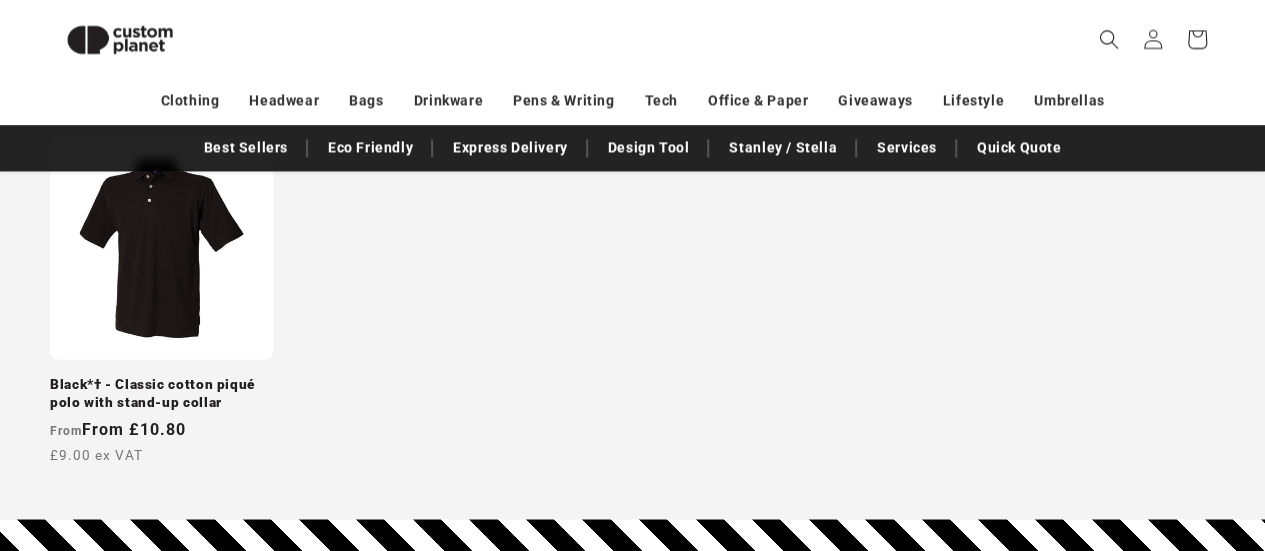 scroll, scrollTop: 1454, scrollLeft: 0, axis: vertical 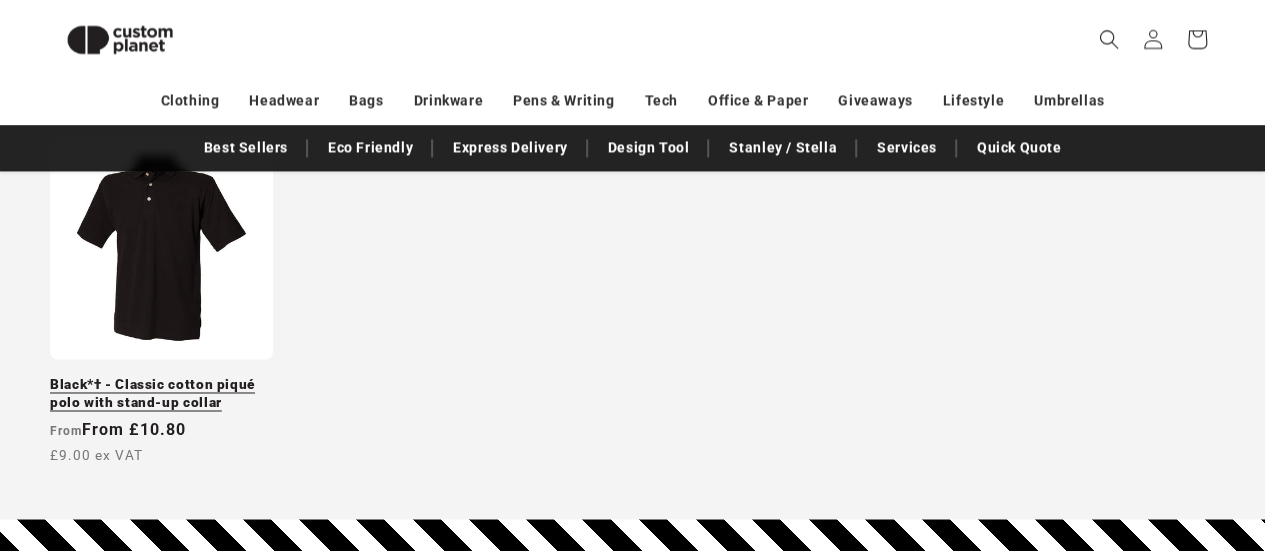 click on "Black*† - Classic cotton piqué polo with stand-up collar" at bounding box center [161, 393] 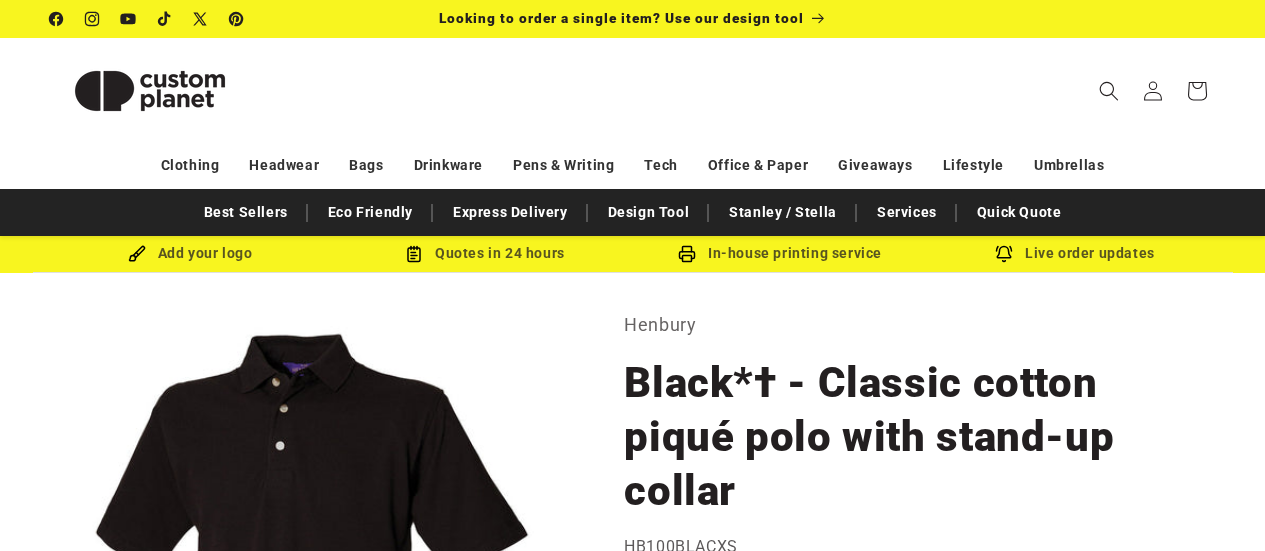 scroll, scrollTop: 0, scrollLeft: 0, axis: both 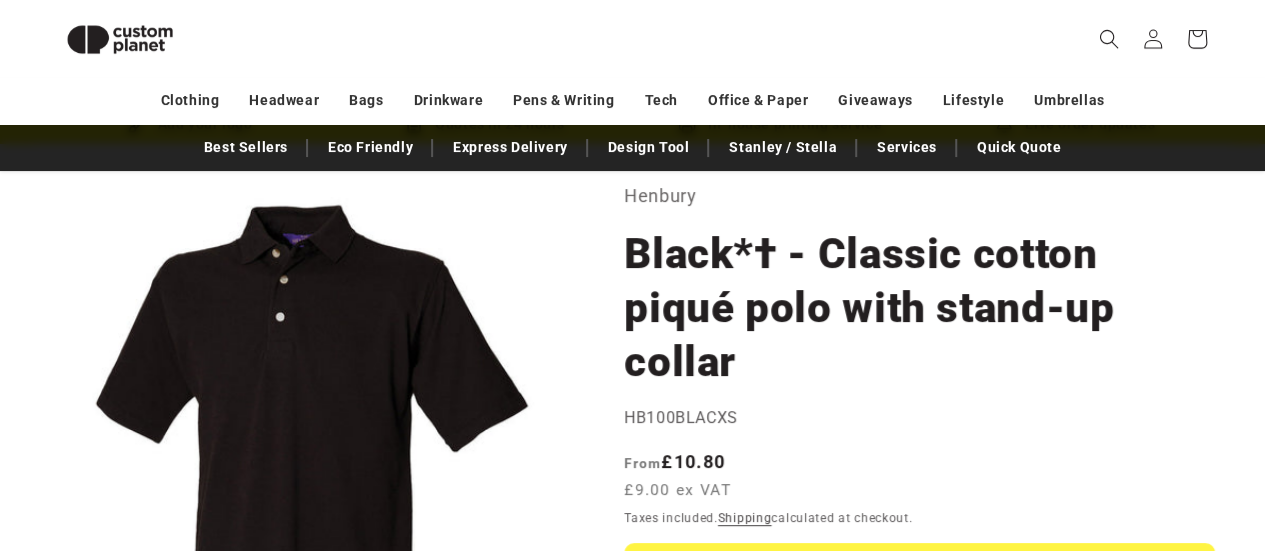 click on "Henbury
Black*† - Classic cotton piqué polo with stand-up collar
Black*† - Classic cotton piqué polo with stand-up collar
HB100BLACXS
Regular price
From  £10.80
£9.00 ex VAT
Regular price
Sale price
£10.80
Unit price
/
per
Sale
Sold out
Taxes included.
Shipping  calculated at checkout.
Unprinted Price:  Price excludes your logo and setup. Submit your artwork for a tailored quote based on your preferred print method. Order unprinted samples below." at bounding box center (919, 1180) 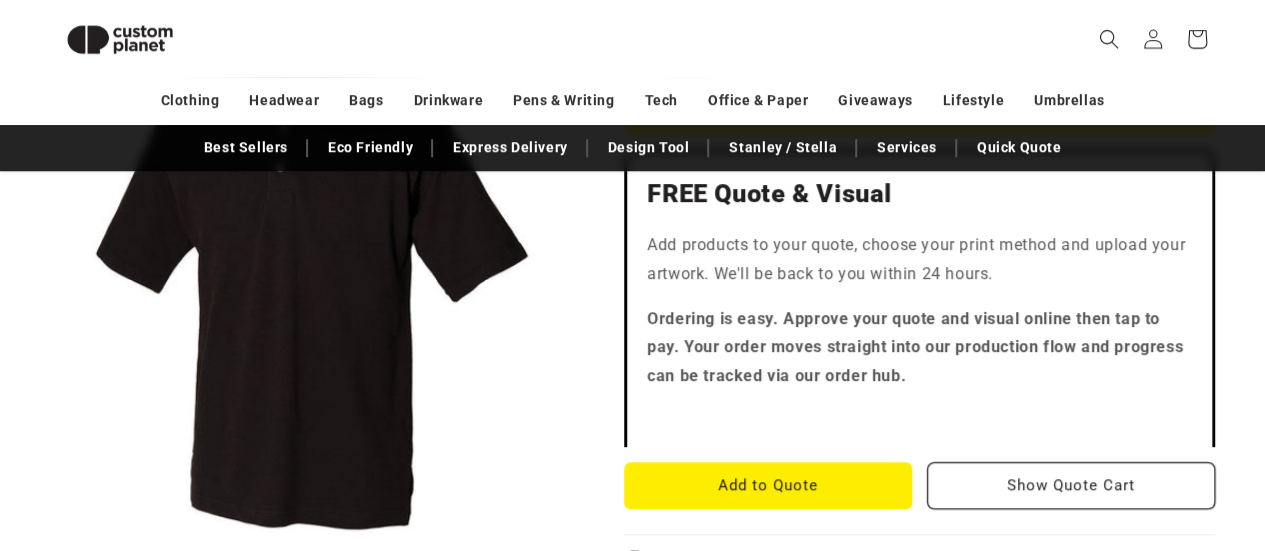 scroll, scrollTop: 626, scrollLeft: 0, axis: vertical 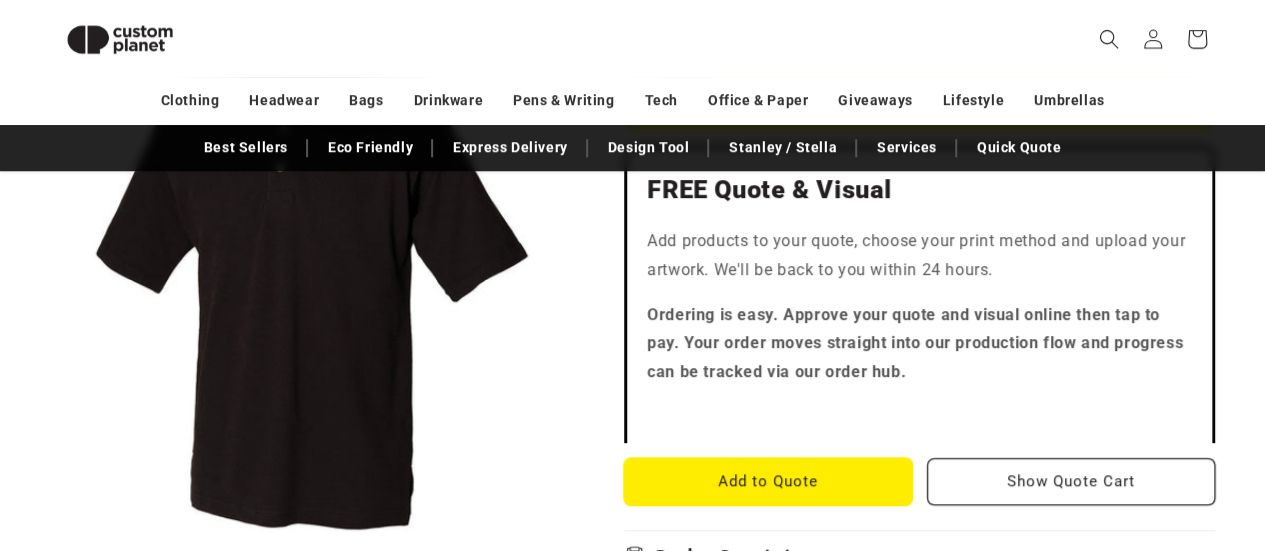 click on "Add to Quote" at bounding box center [768, 481] 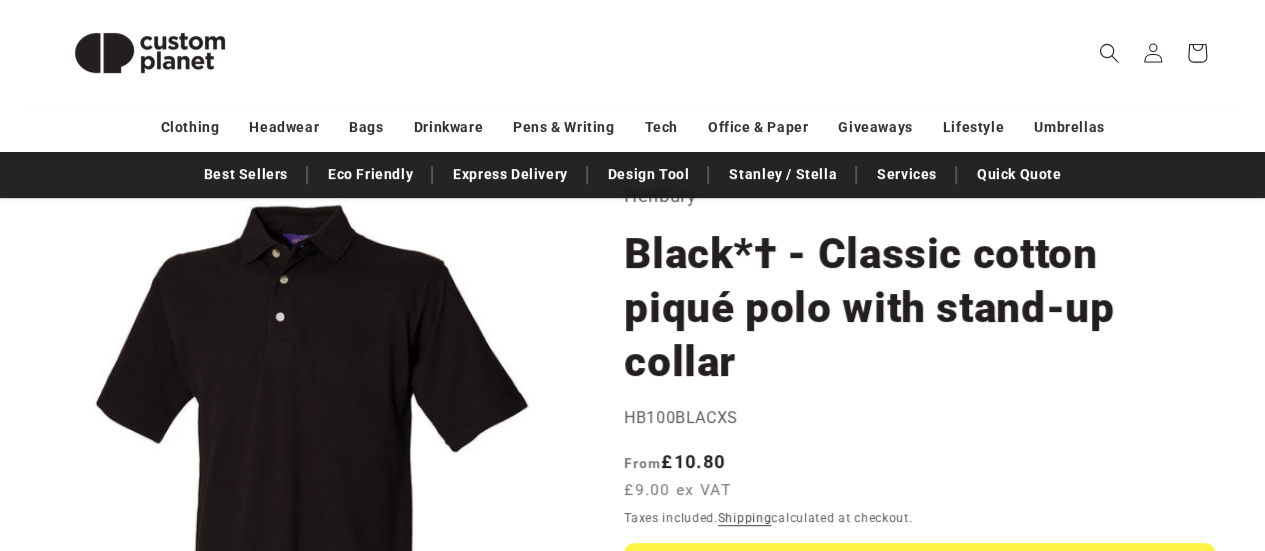 scroll, scrollTop: 0, scrollLeft: 0, axis: both 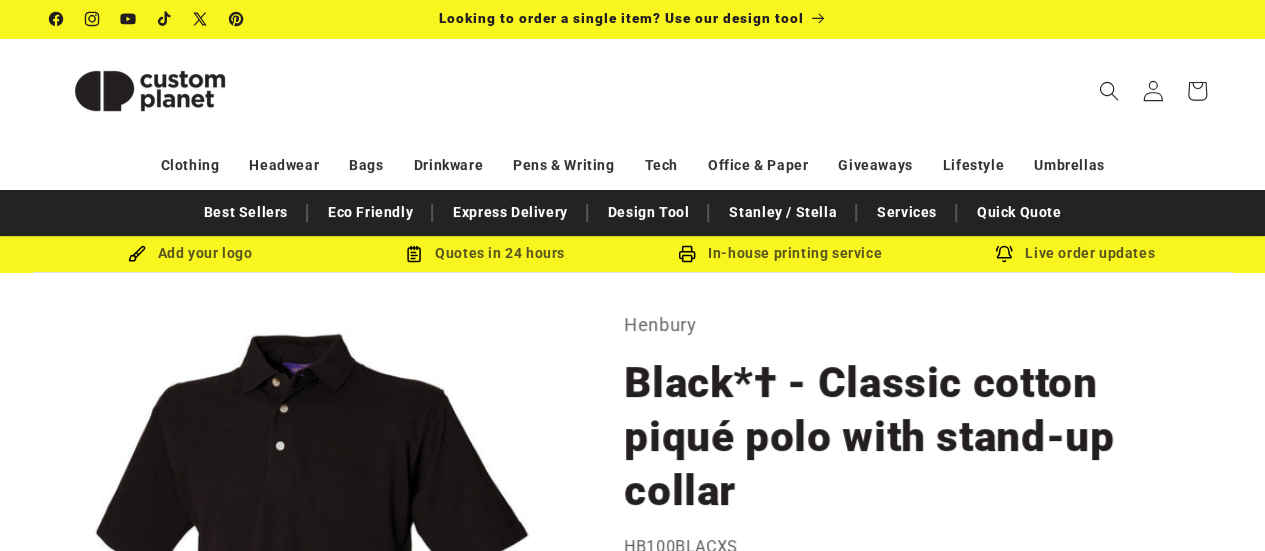 click at bounding box center [1153, 91] 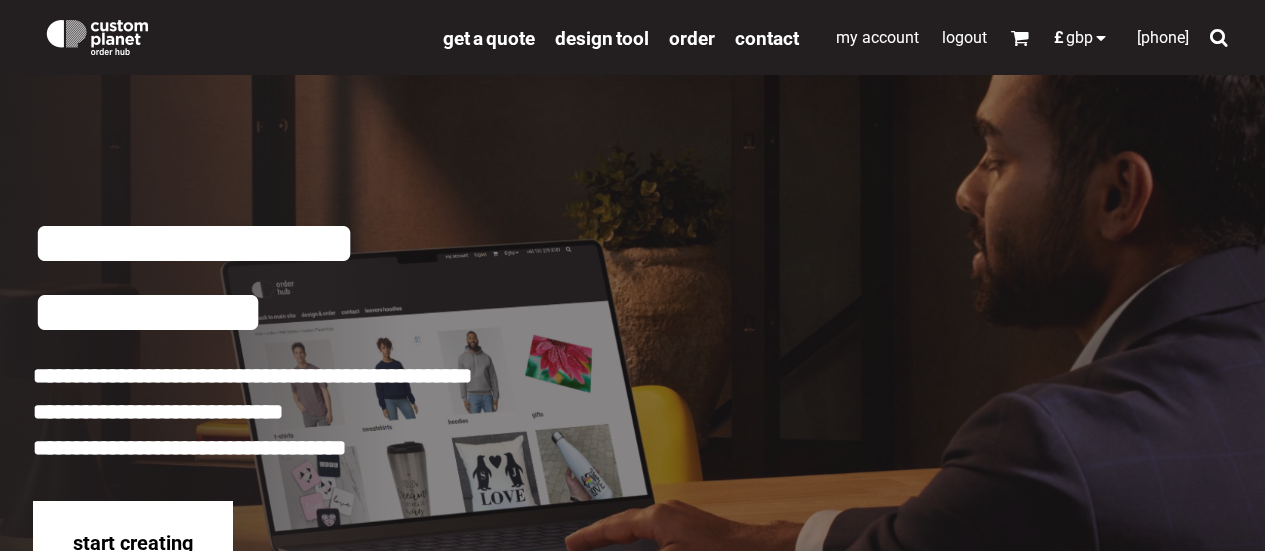 scroll, scrollTop: 0, scrollLeft: 0, axis: both 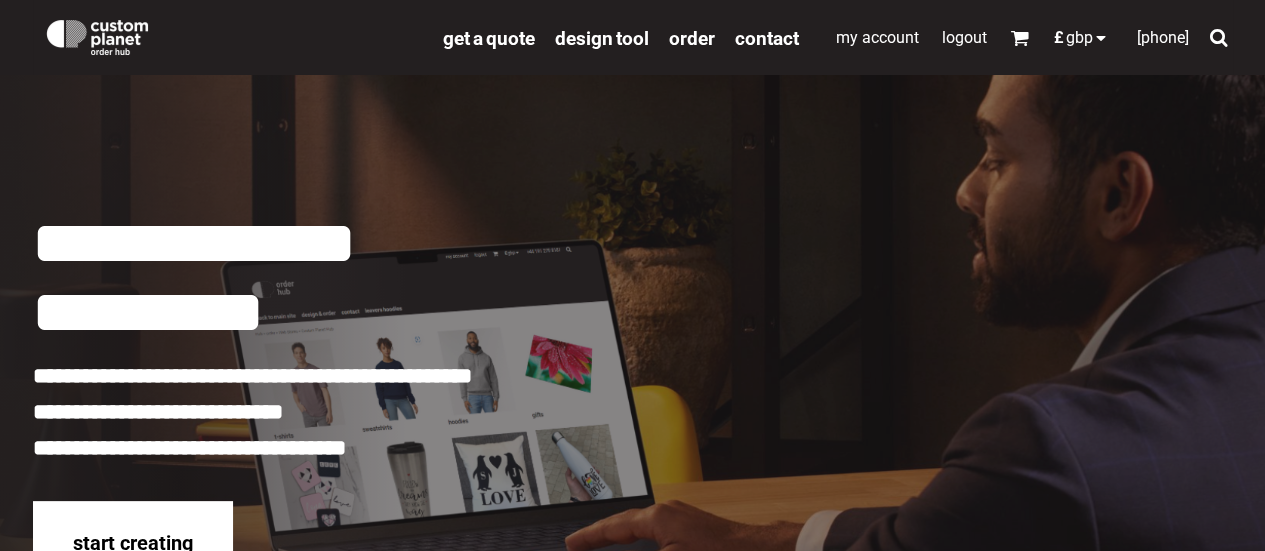 click on "My Account" at bounding box center (877, 37) 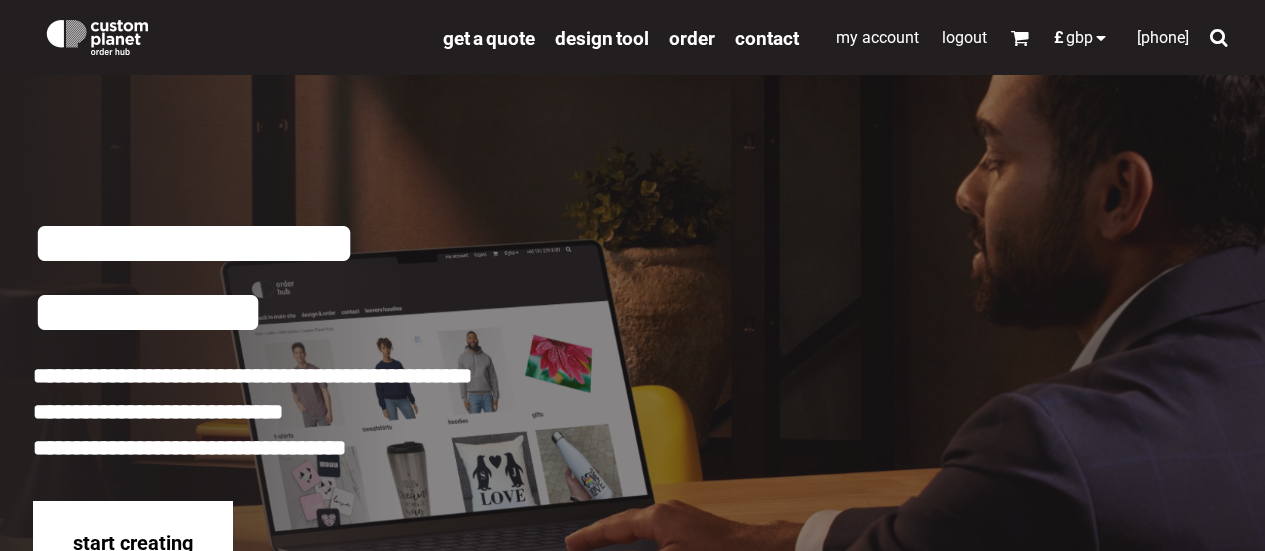scroll, scrollTop: 0, scrollLeft: 0, axis: both 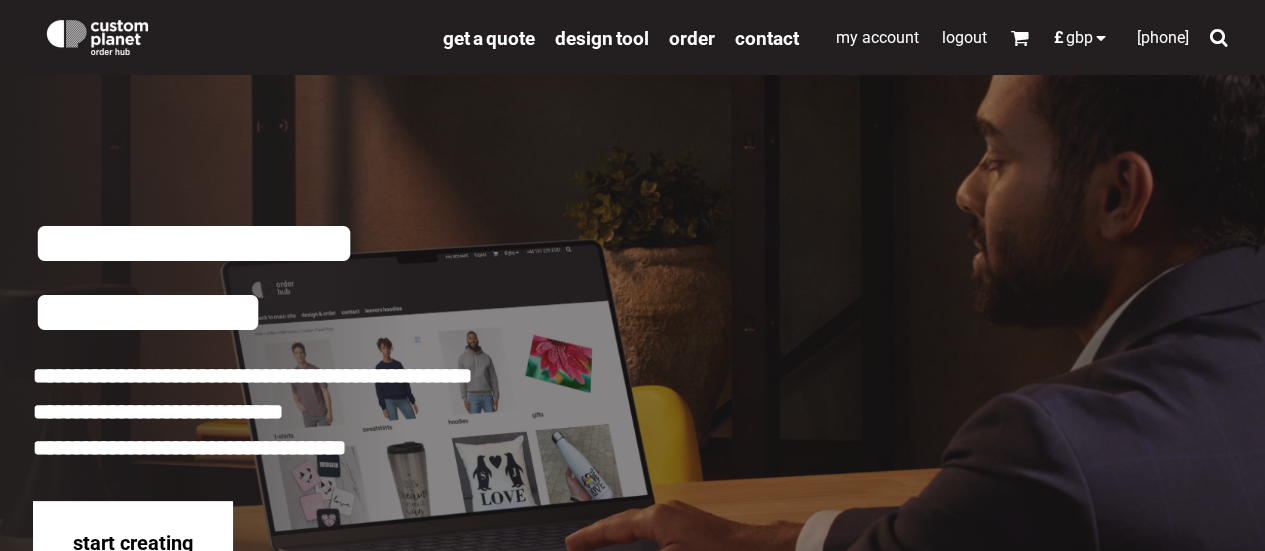 click on "My Account" at bounding box center [877, 37] 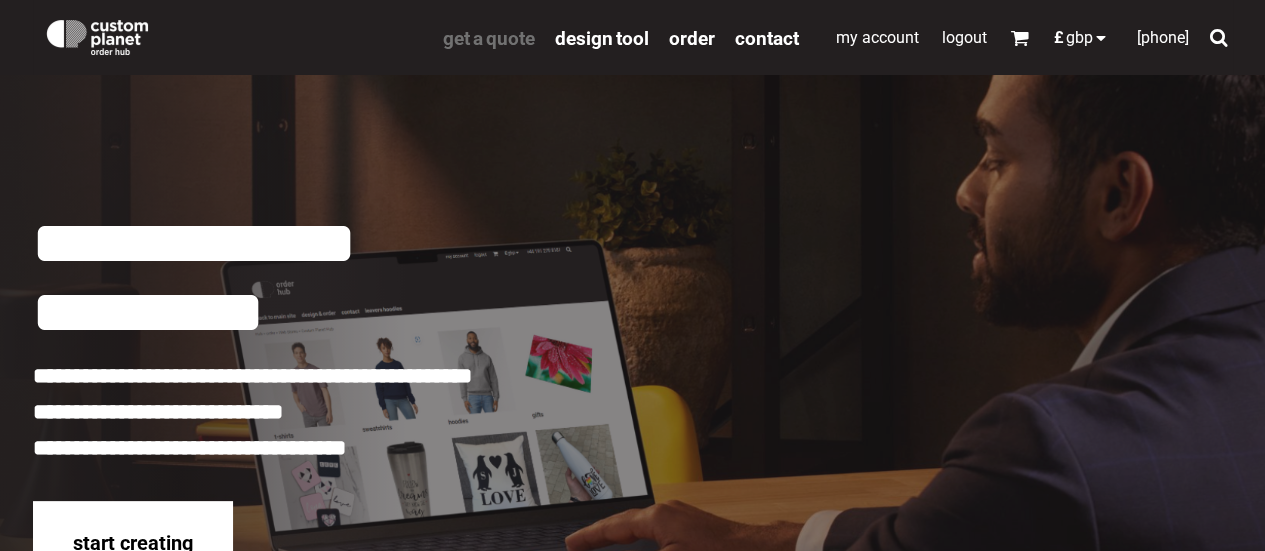 click on "get a quote" at bounding box center [489, 38] 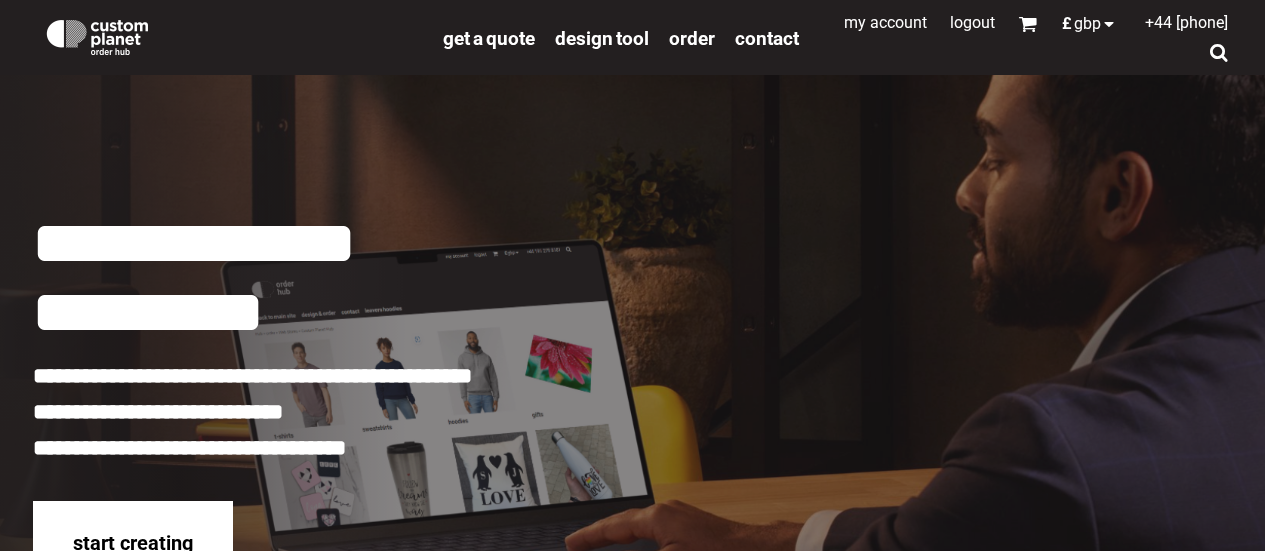 scroll, scrollTop: 0, scrollLeft: 0, axis: both 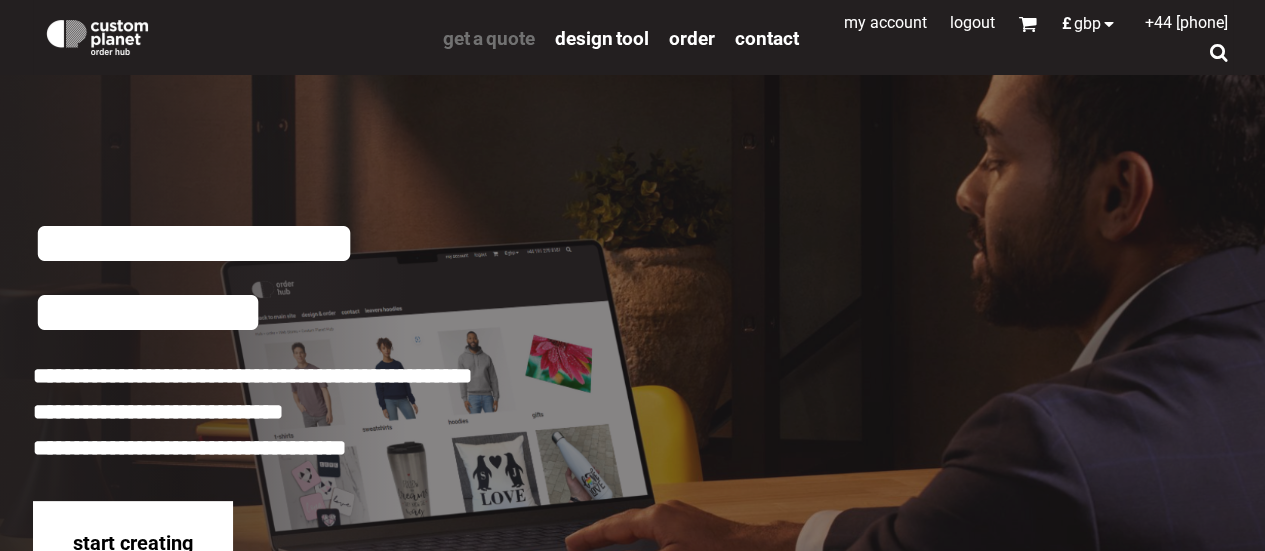 click on "get a quote" at bounding box center (489, 38) 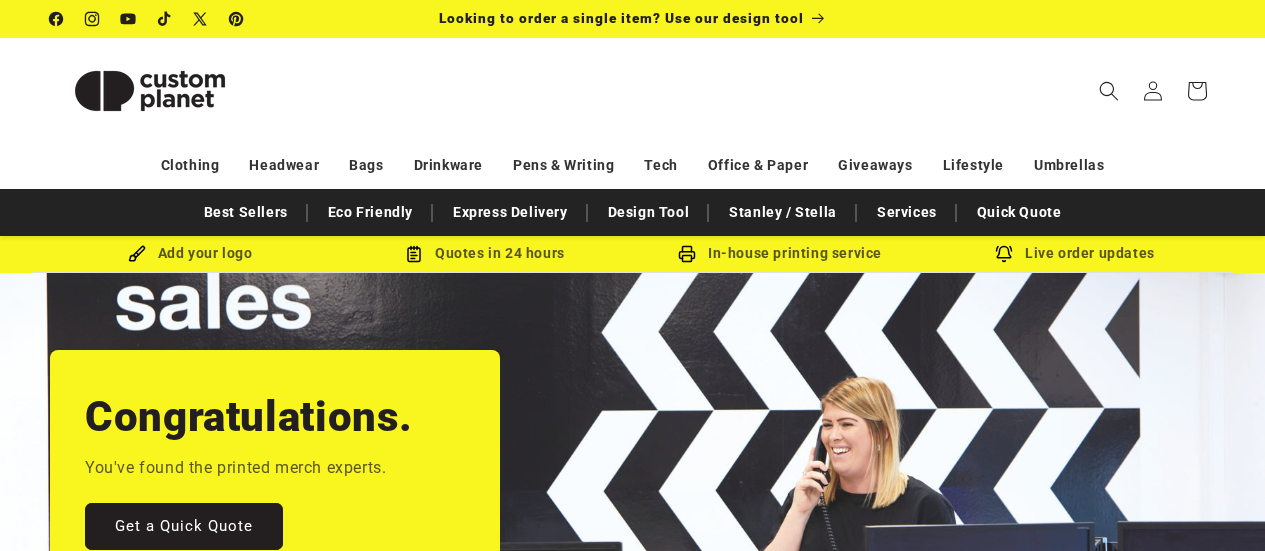 scroll, scrollTop: 0, scrollLeft: 0, axis: both 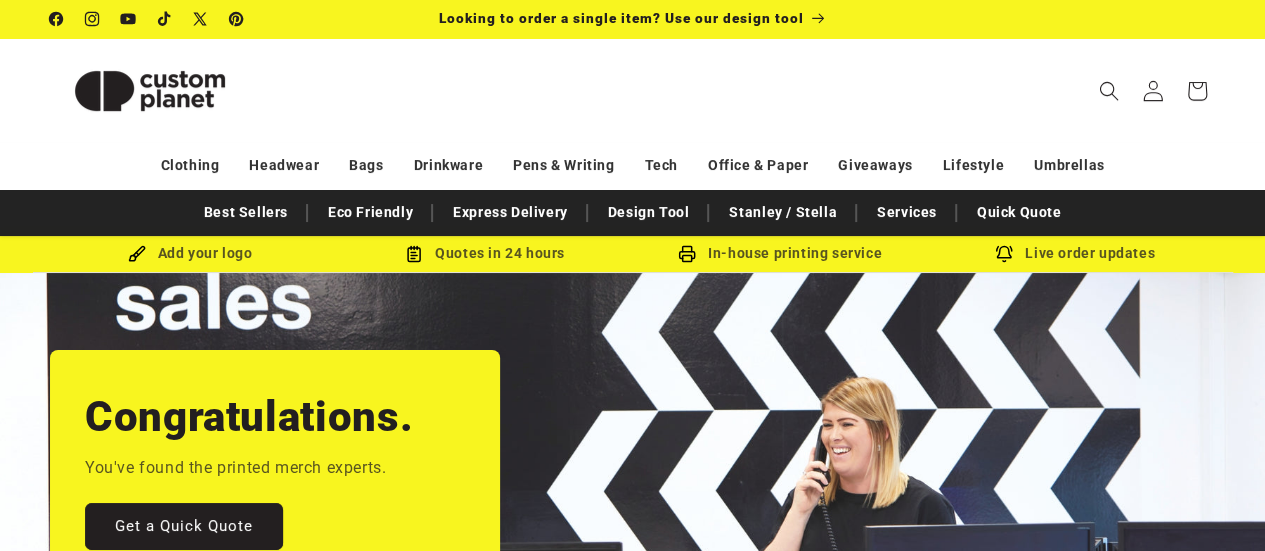 click 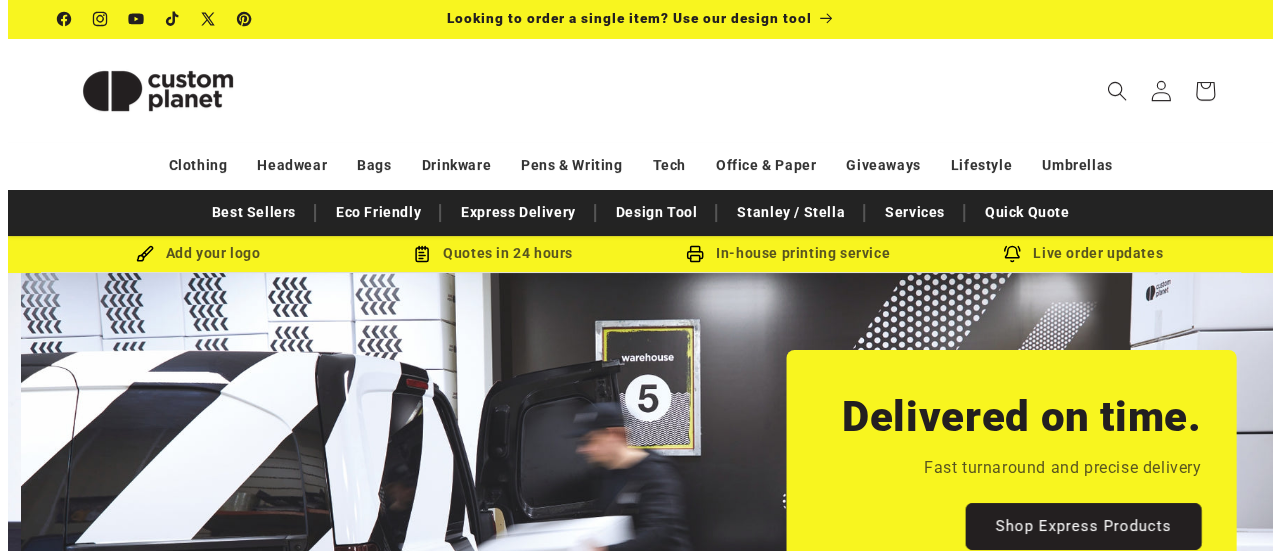 scroll, scrollTop: 0, scrollLeft: 1264, axis: horizontal 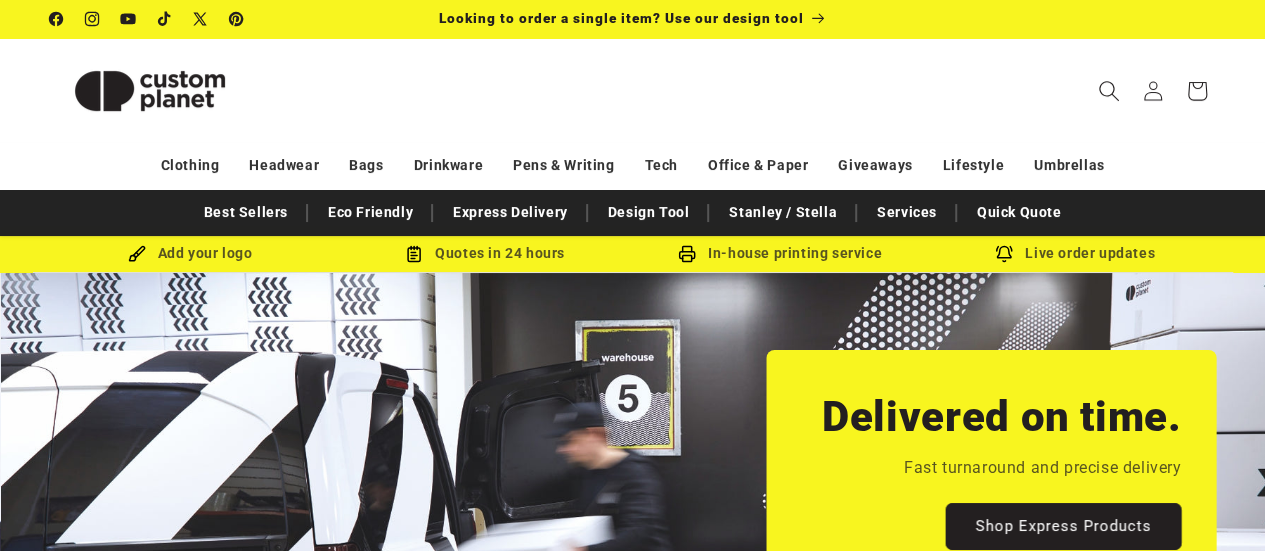 click at bounding box center (1109, 91) 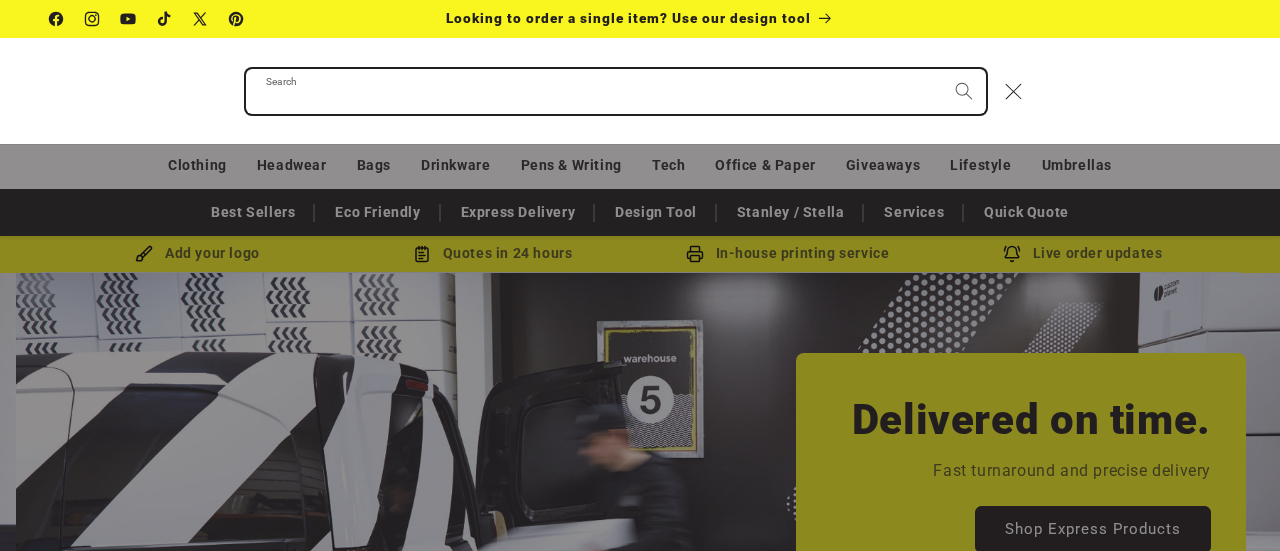 scroll, scrollTop: 0, scrollLeft: 1280, axis: horizontal 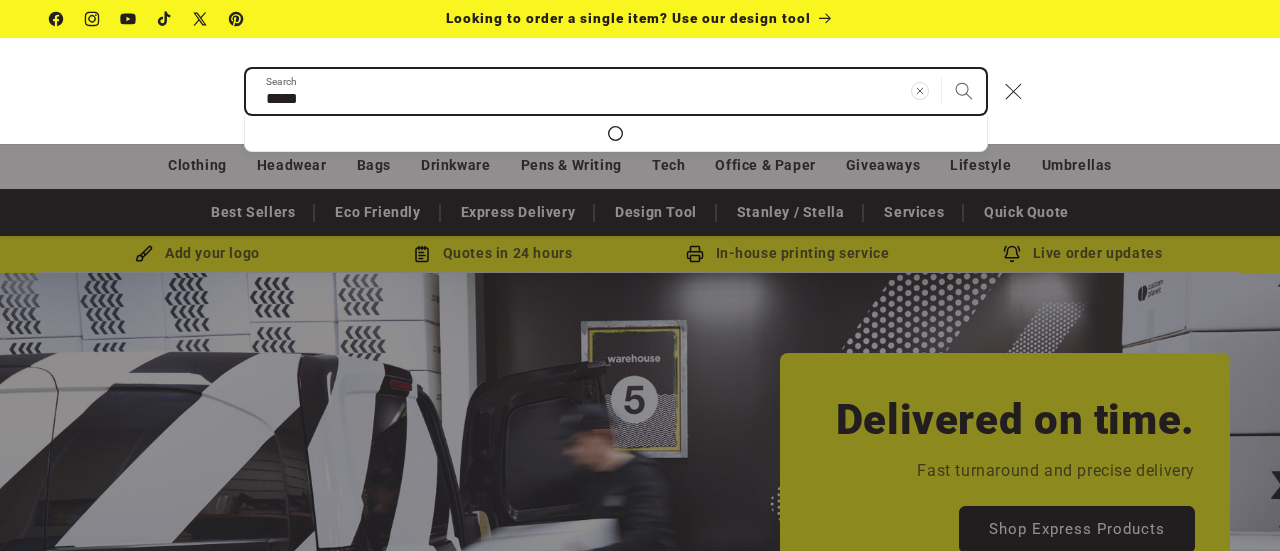 type on "*****" 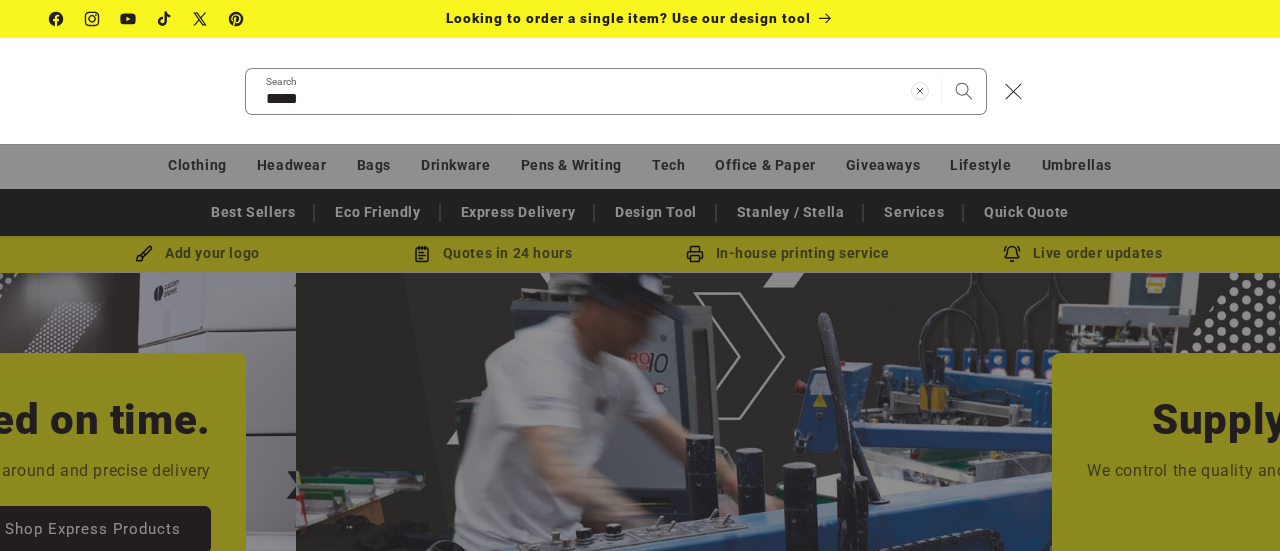 scroll, scrollTop: 0, scrollLeft: 2560, axis: horizontal 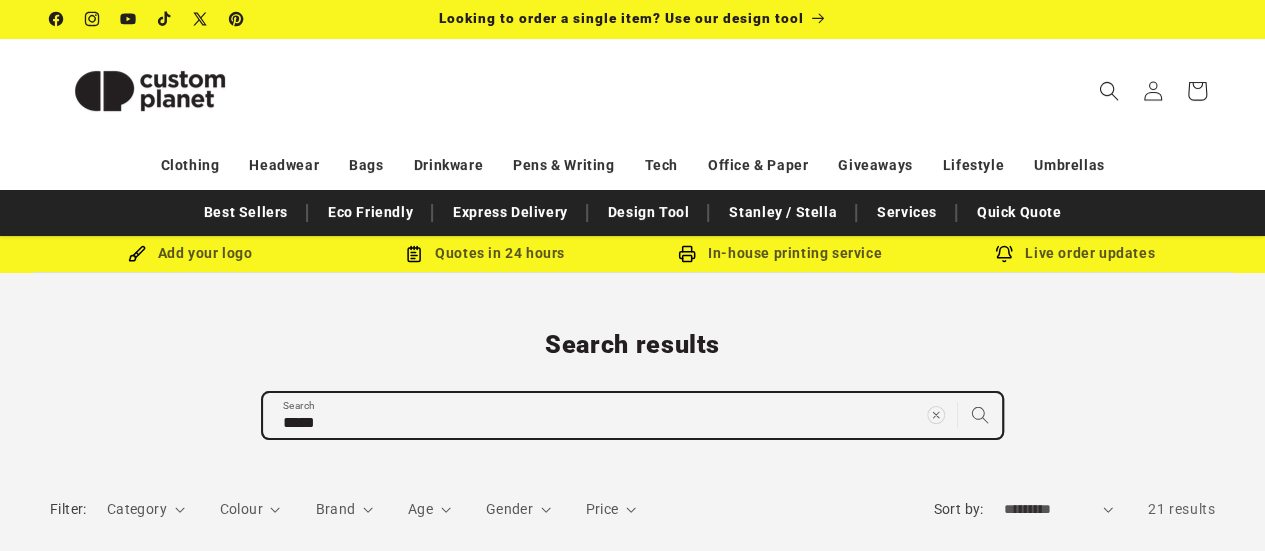 click on "*****" at bounding box center [632, 415] 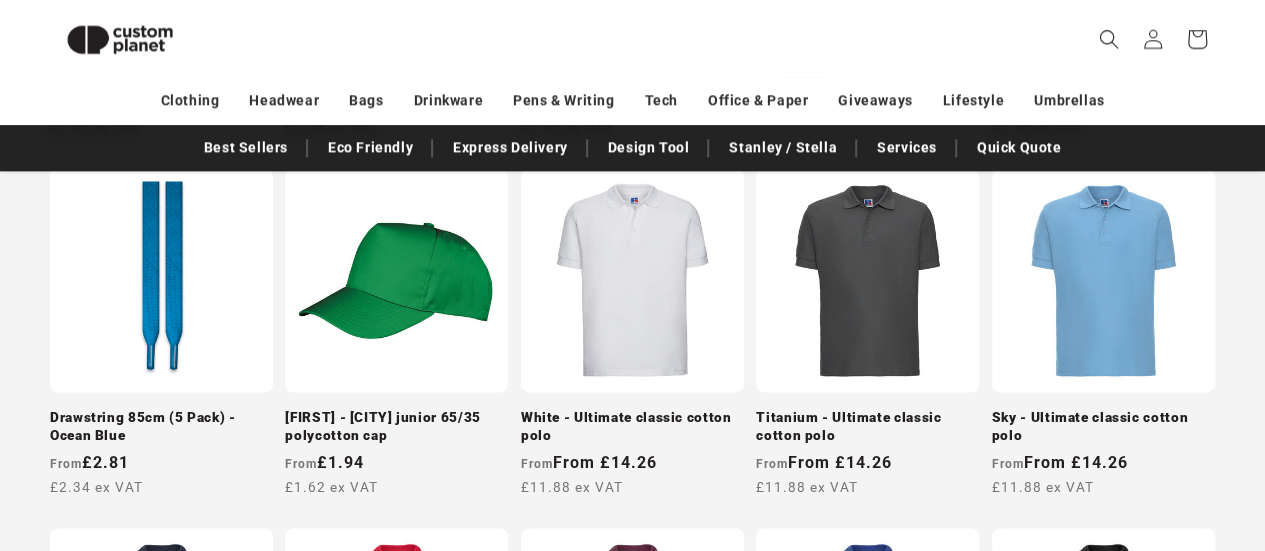 scroll, scrollTop: 1072, scrollLeft: 0, axis: vertical 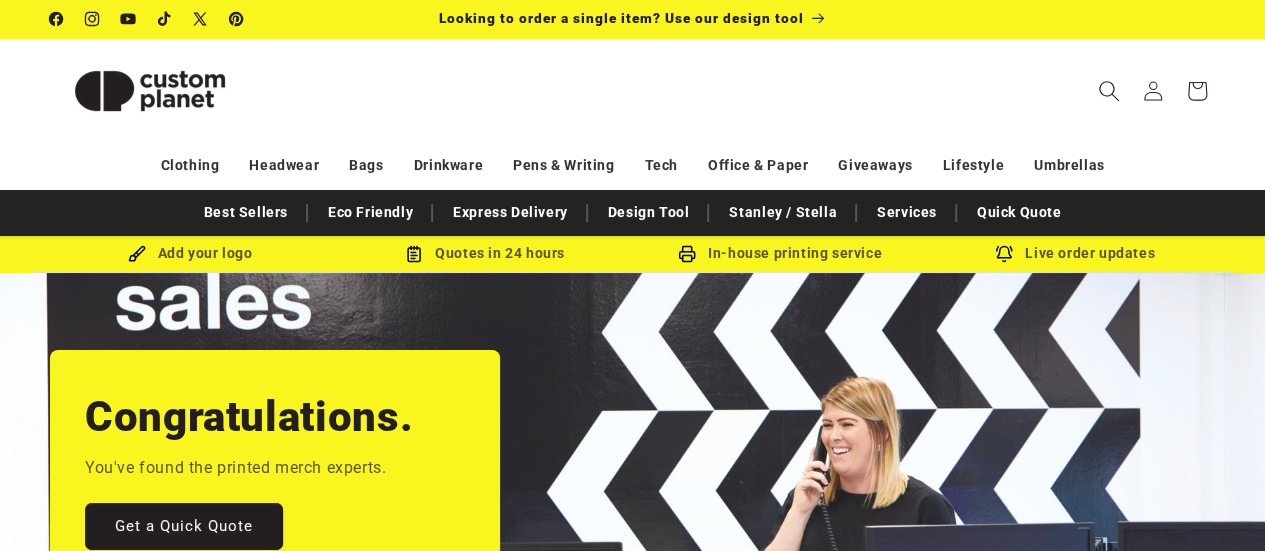 click 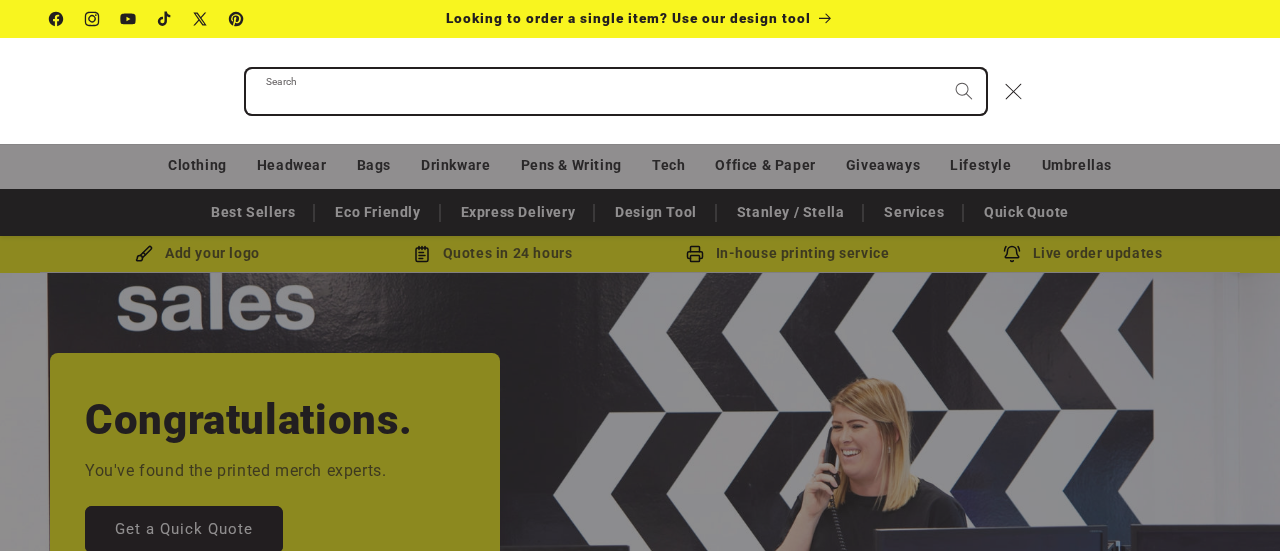 click on "Search" at bounding box center (616, 91) 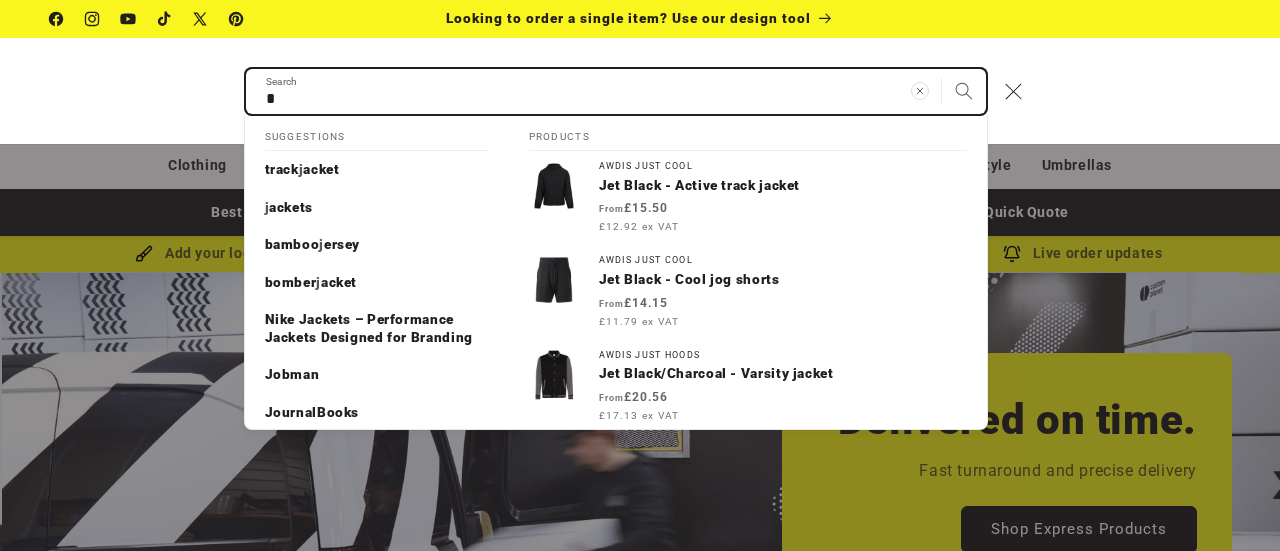 scroll, scrollTop: 0, scrollLeft: 1280, axis: horizontal 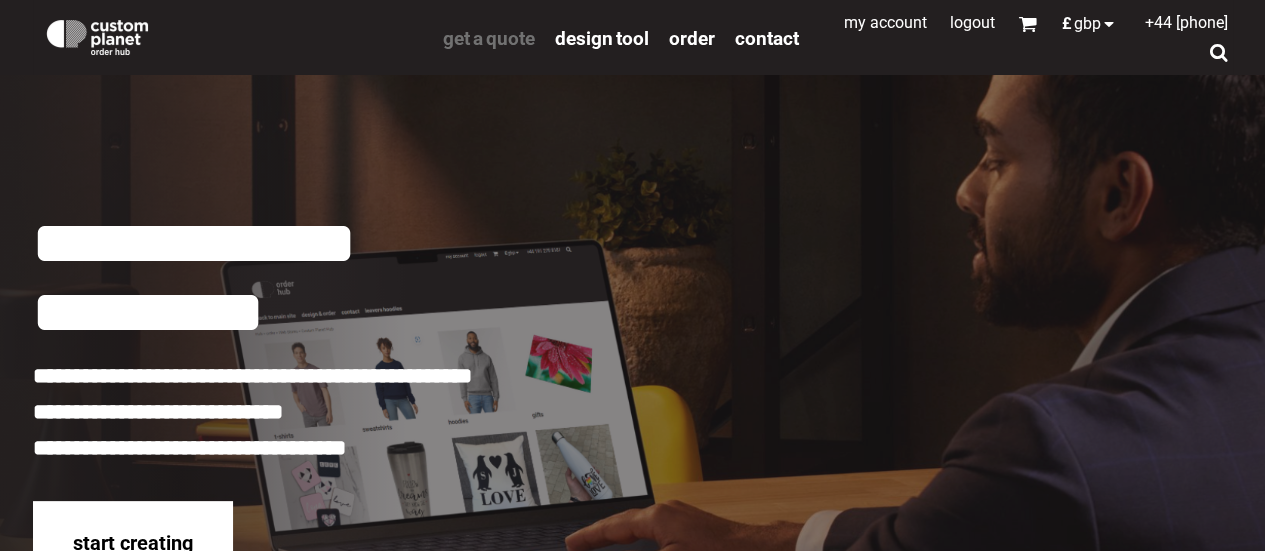 click on "get a quote" at bounding box center (489, 38) 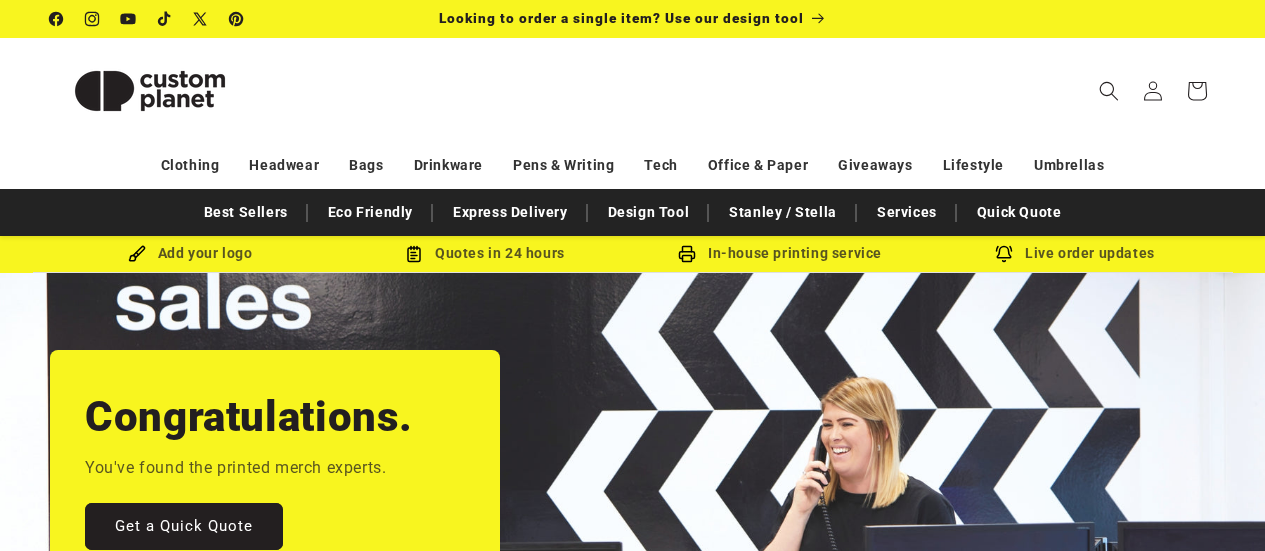 scroll, scrollTop: 0, scrollLeft: 0, axis: both 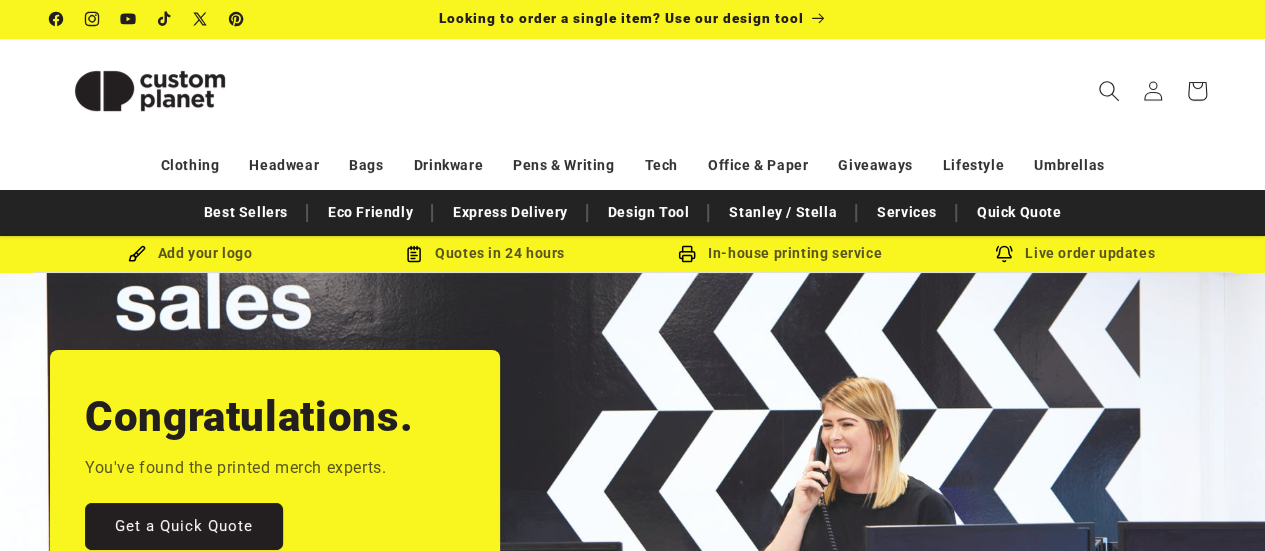 click 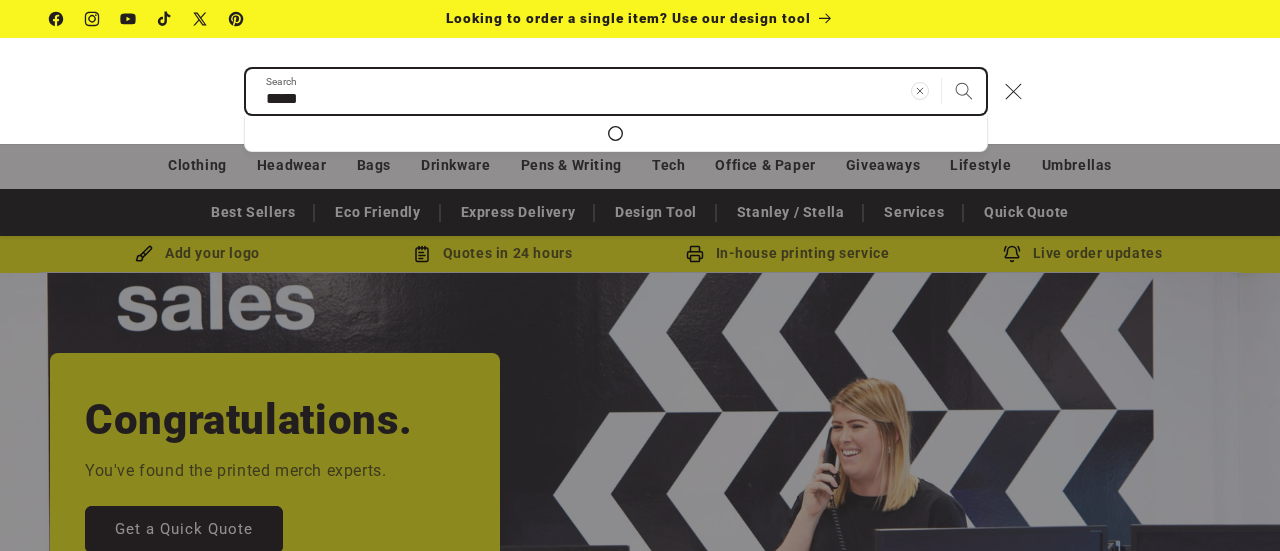 type on "*****" 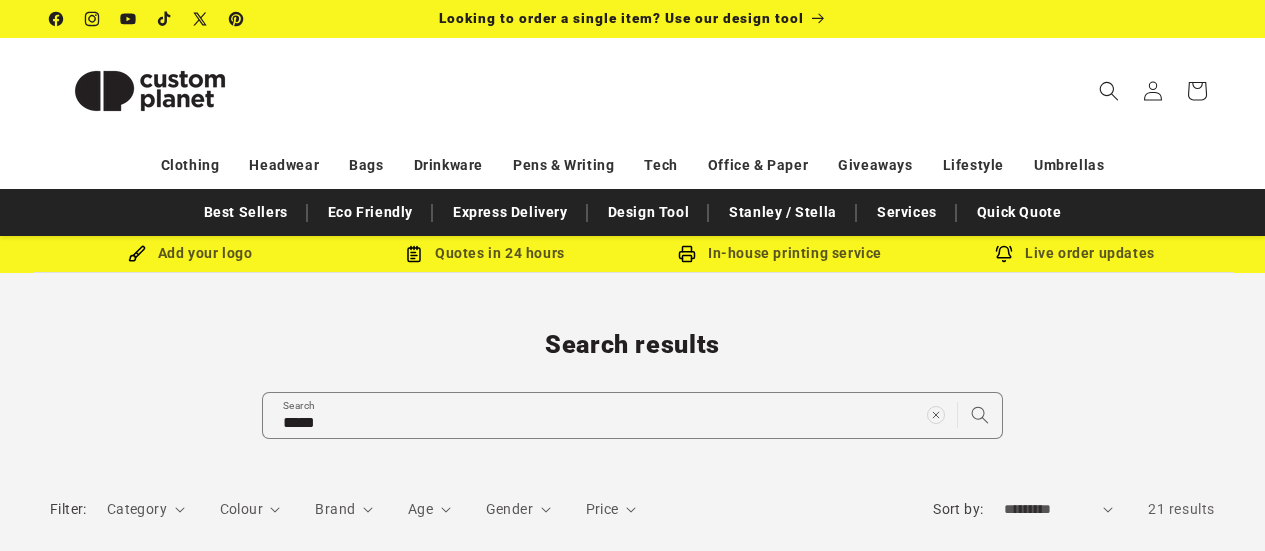 scroll, scrollTop: 0, scrollLeft: 0, axis: both 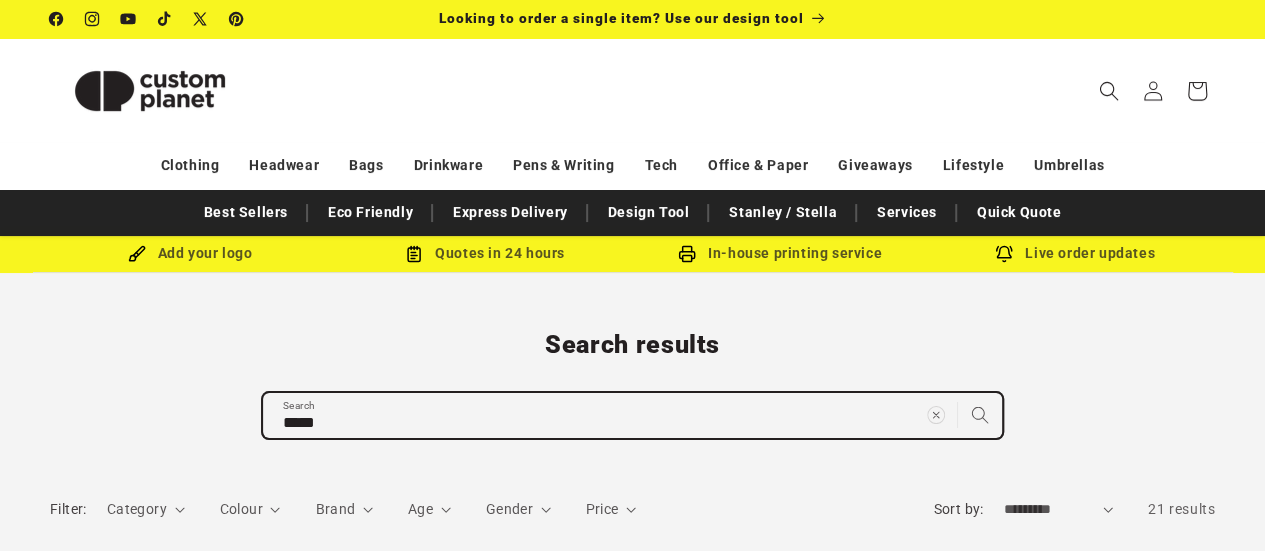 click on "*****" at bounding box center [632, 415] 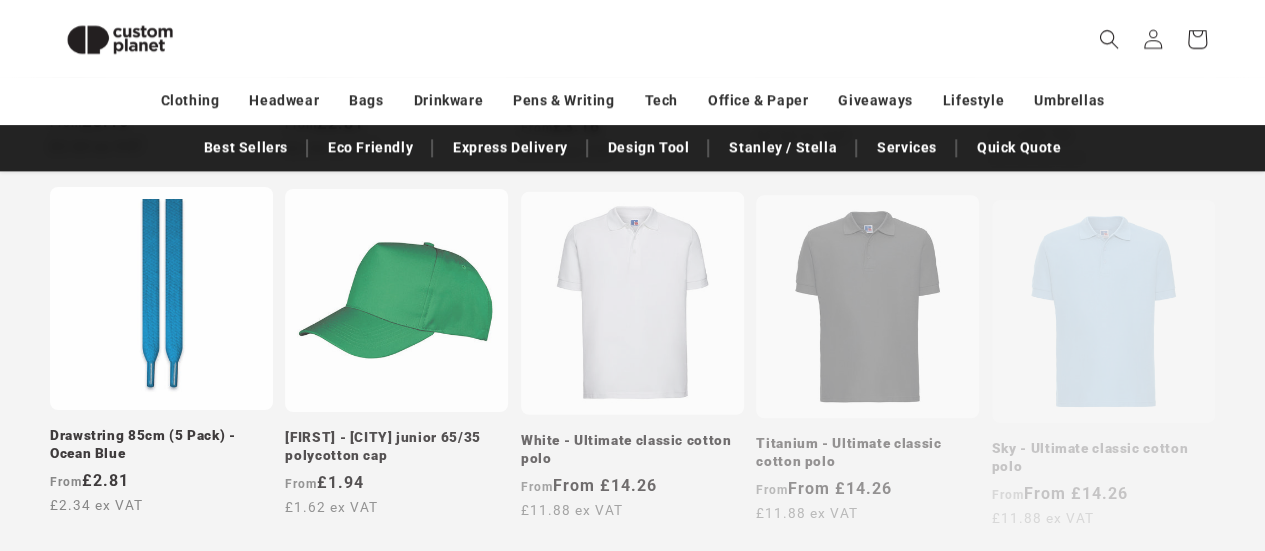 scroll, scrollTop: 1070, scrollLeft: 0, axis: vertical 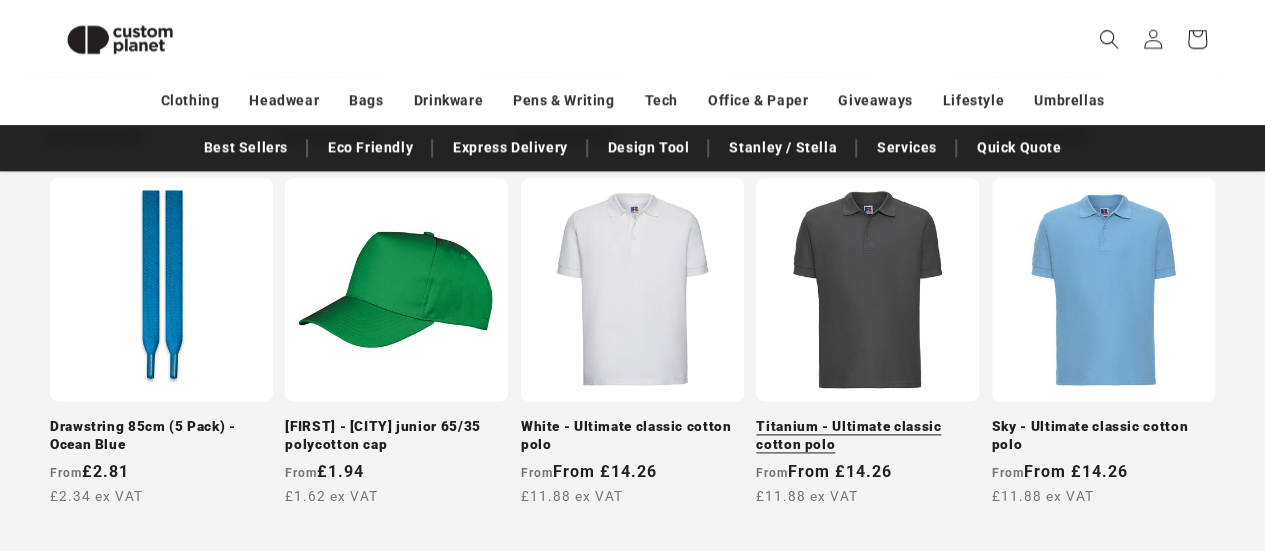 click on "Titanium - Ultimate classic cotton polo" at bounding box center (867, 435) 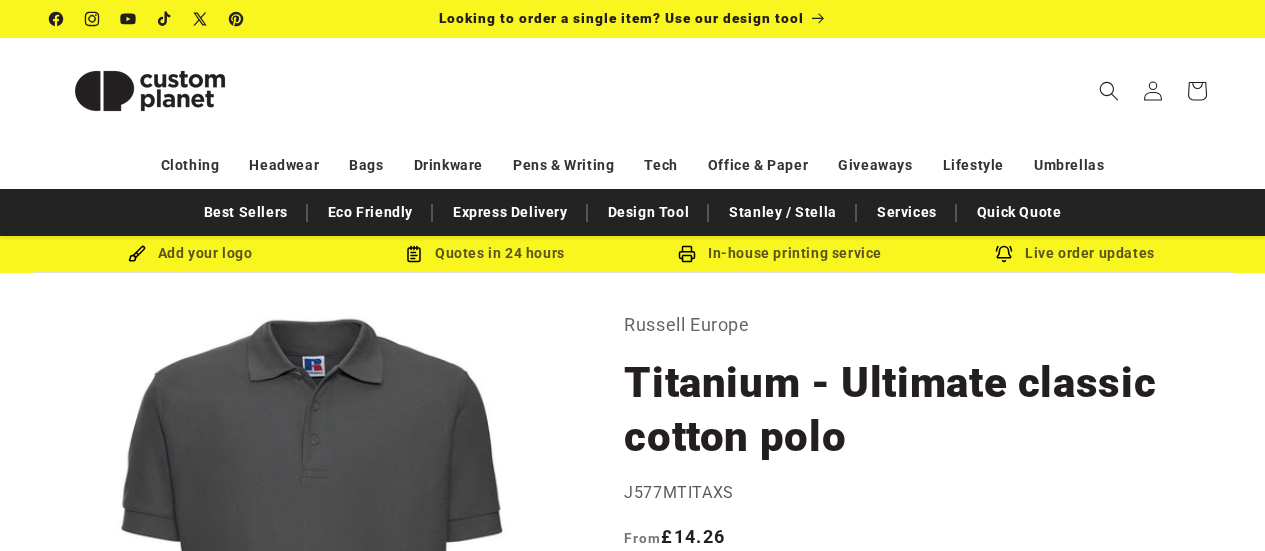 scroll, scrollTop: 0, scrollLeft: 0, axis: both 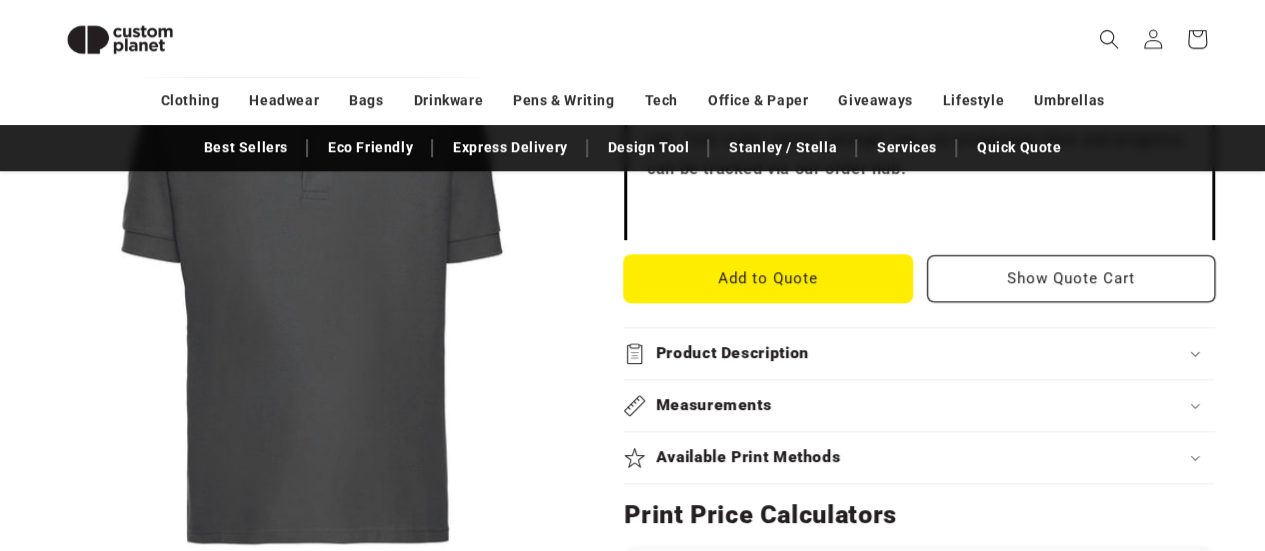 click on "Add to Quote" at bounding box center [768, 278] 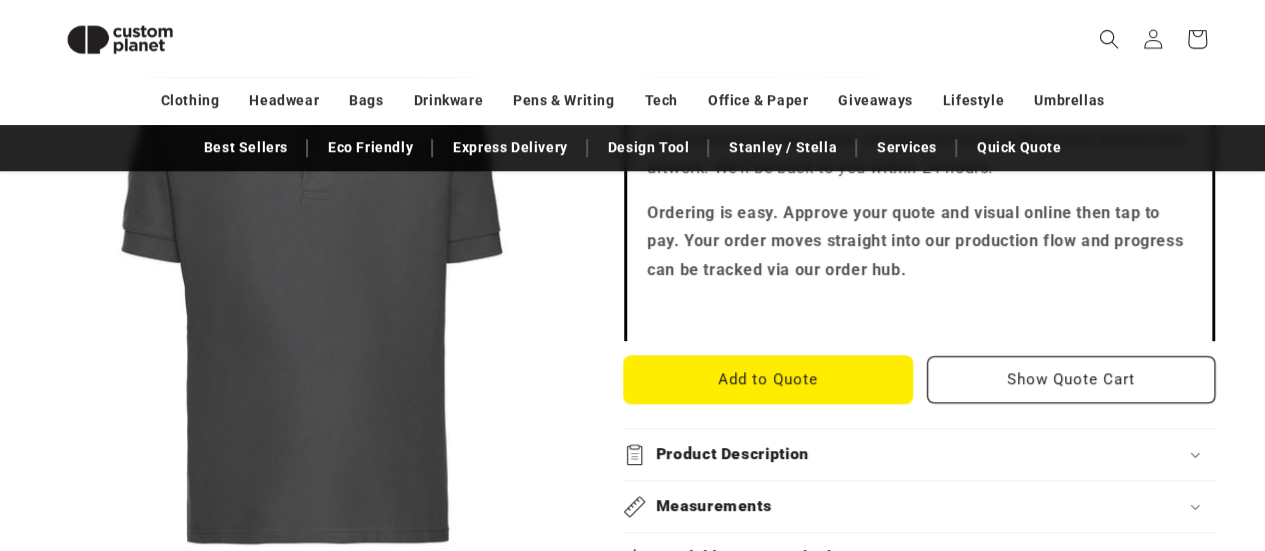 scroll, scrollTop: 672, scrollLeft: 0, axis: vertical 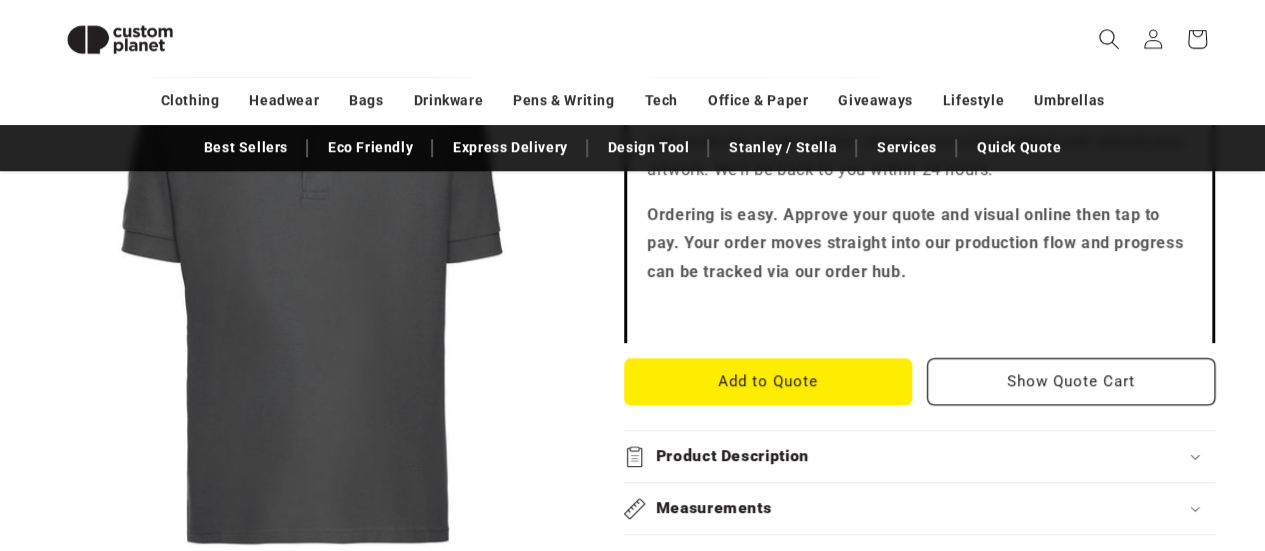 click 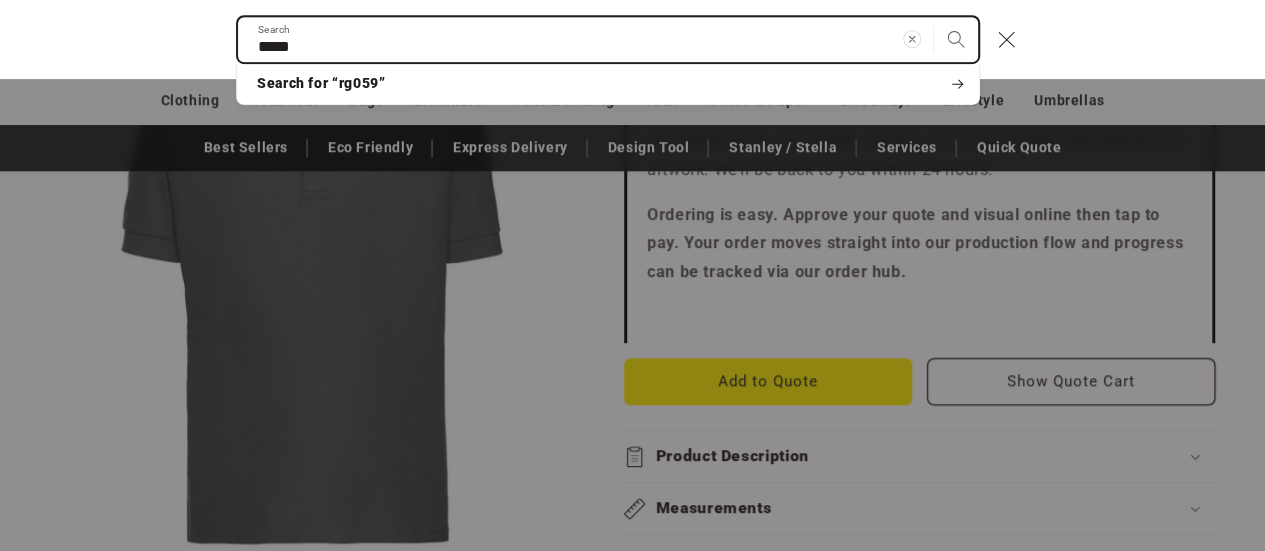type on "*****" 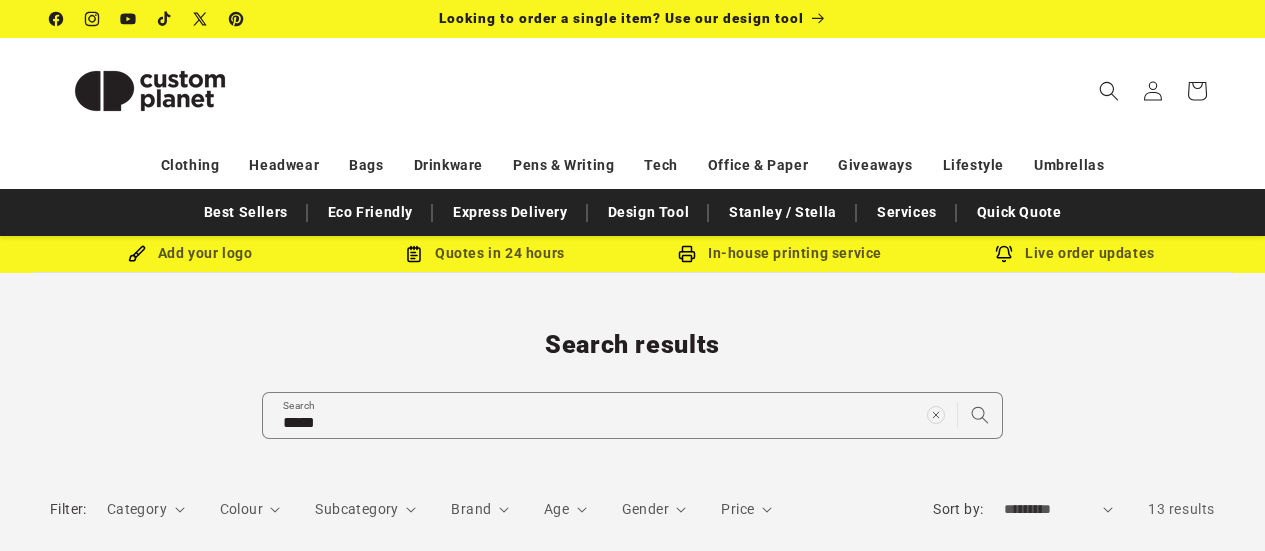 scroll, scrollTop: 0, scrollLeft: 0, axis: both 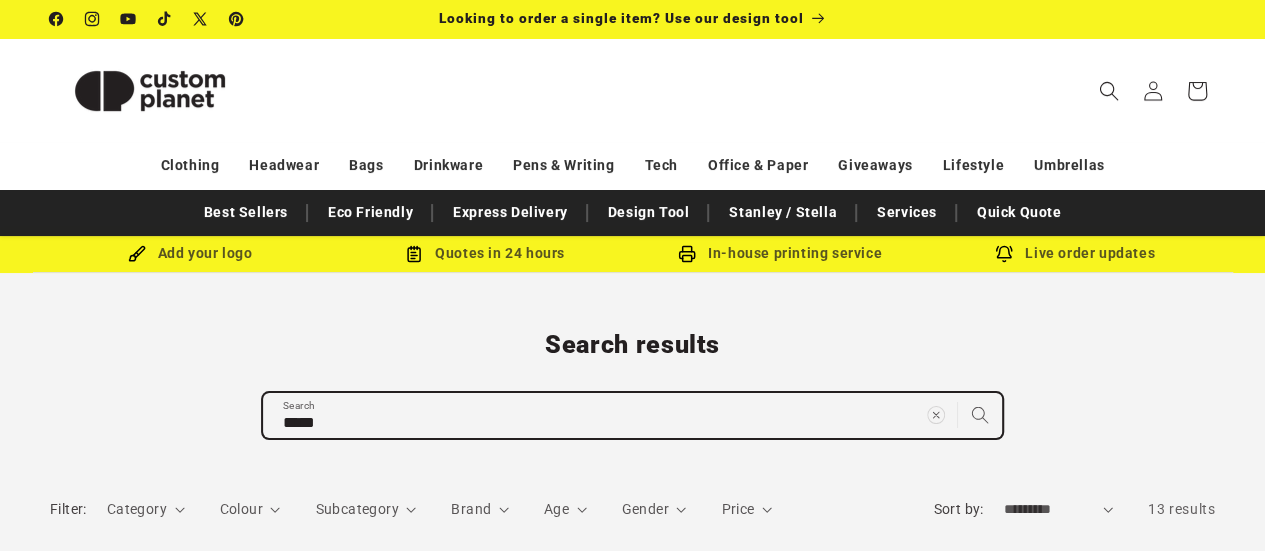 click on "*****" at bounding box center [632, 415] 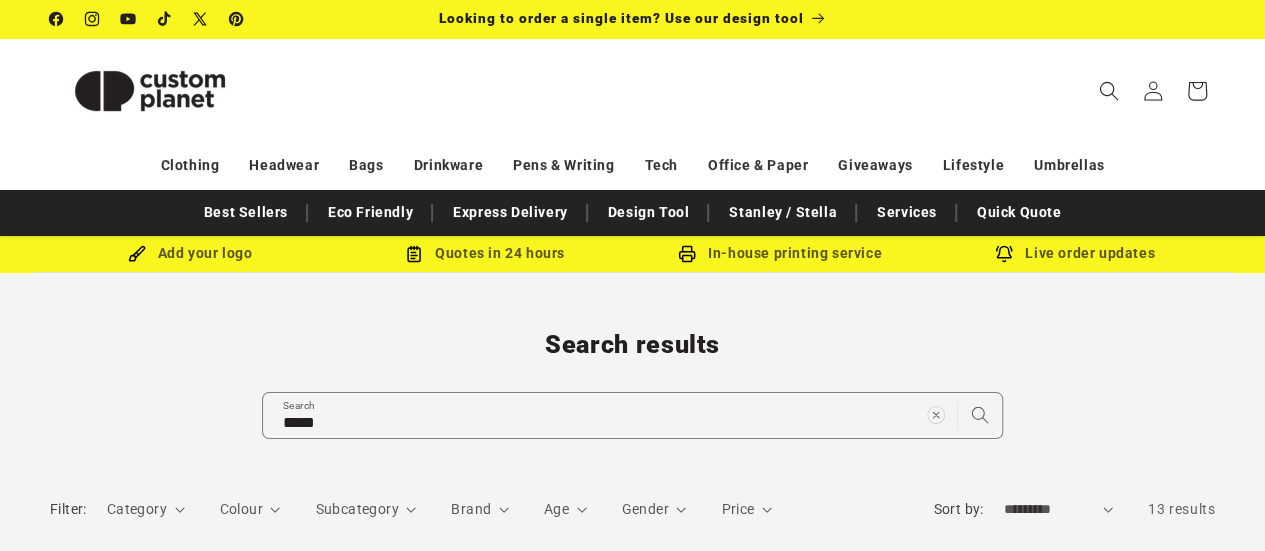 click on "*****
Search
My Account / Order Progress
Cart
Clothing
Clothing
T-shirts" at bounding box center [632, 90] 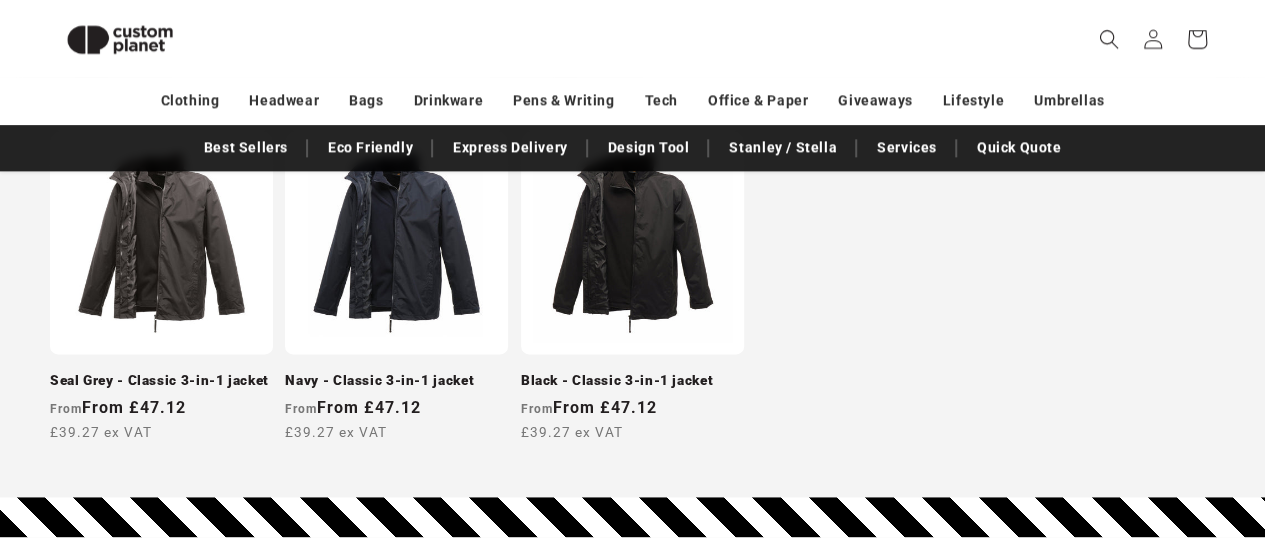 scroll, scrollTop: 1172, scrollLeft: 0, axis: vertical 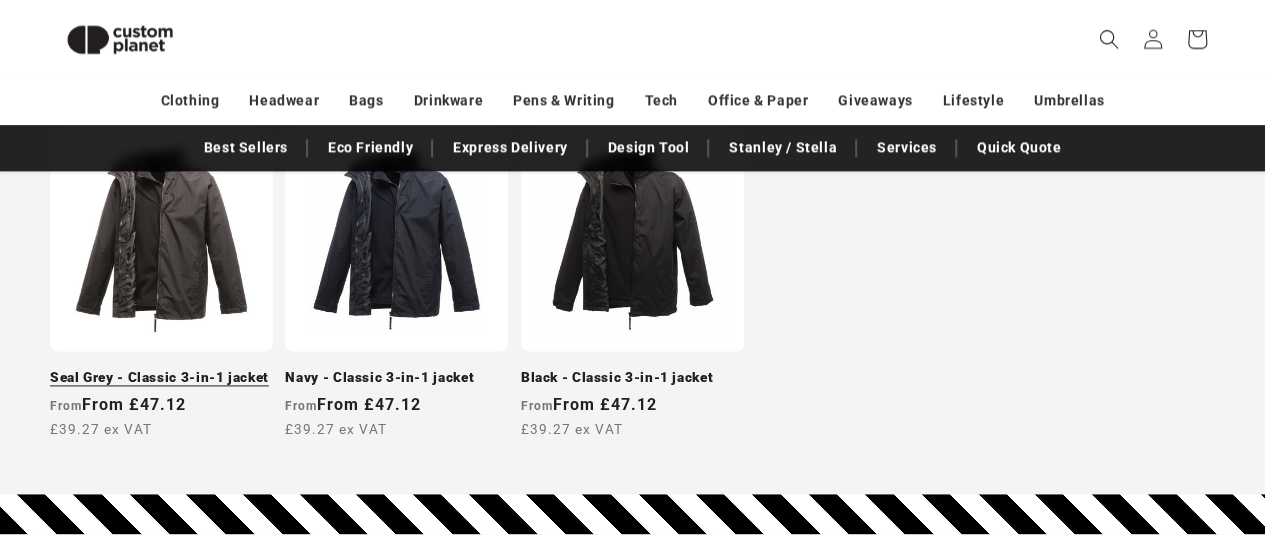 click on "Seal Grey - Classic 3-in-1 jacket" at bounding box center [161, 378] 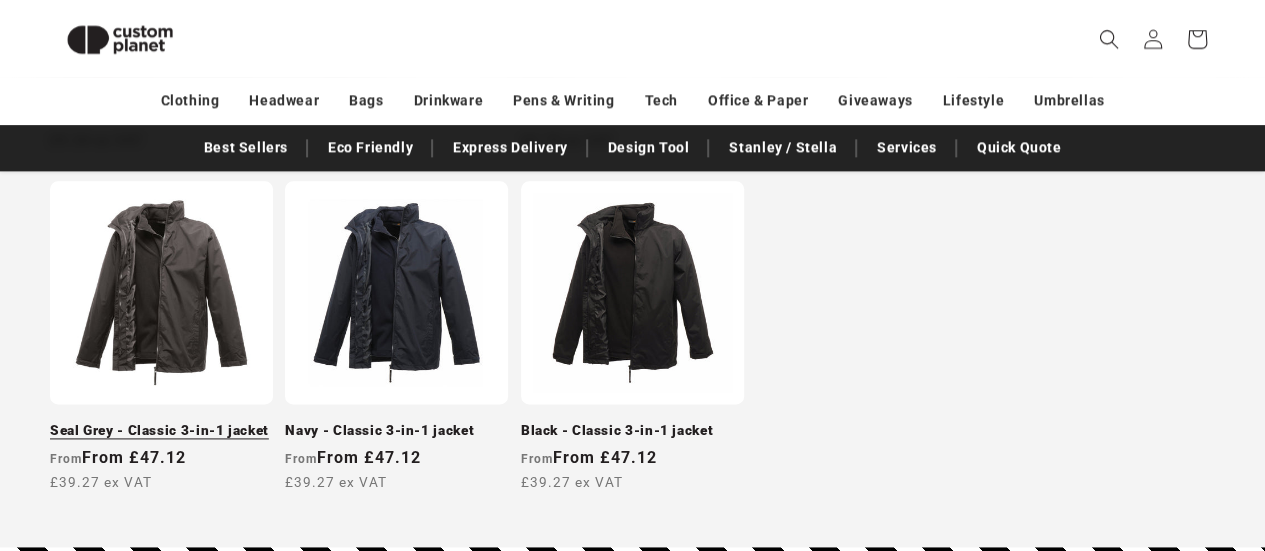 scroll, scrollTop: 1116, scrollLeft: 0, axis: vertical 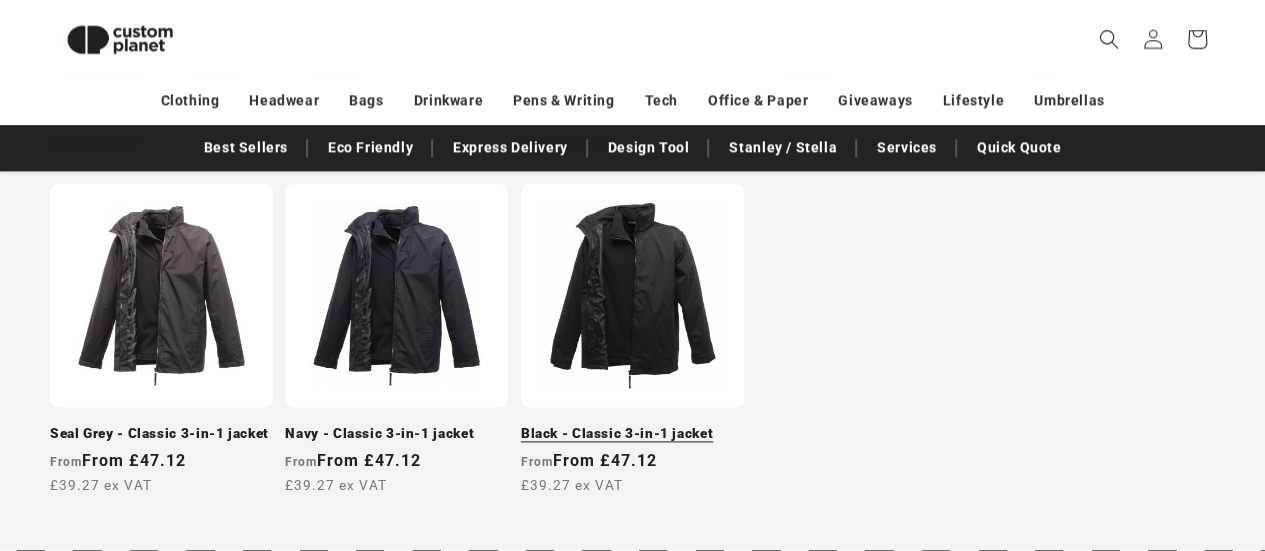click on "Black - Classic 3-in-1 jacket" at bounding box center (632, 434) 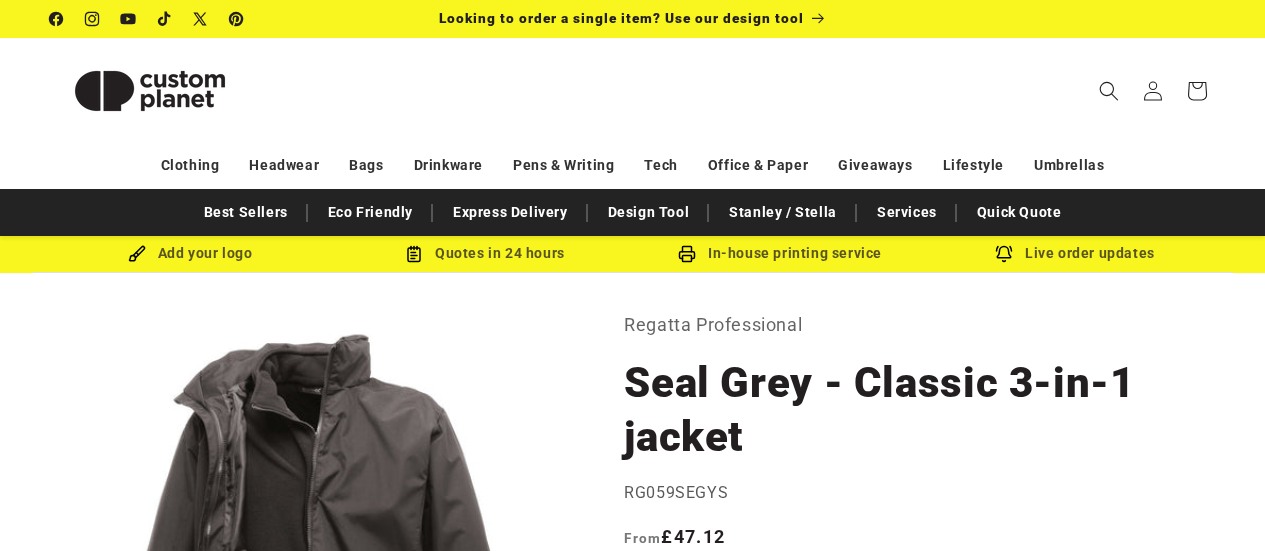 scroll, scrollTop: 0, scrollLeft: 0, axis: both 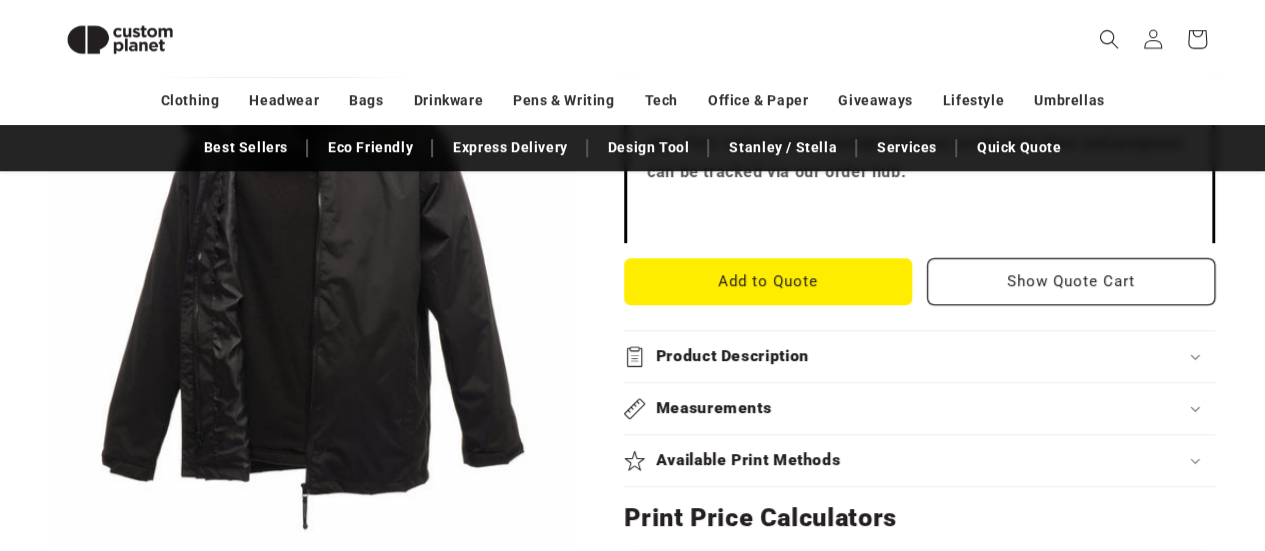 click on "Product Description" at bounding box center [732, 356] 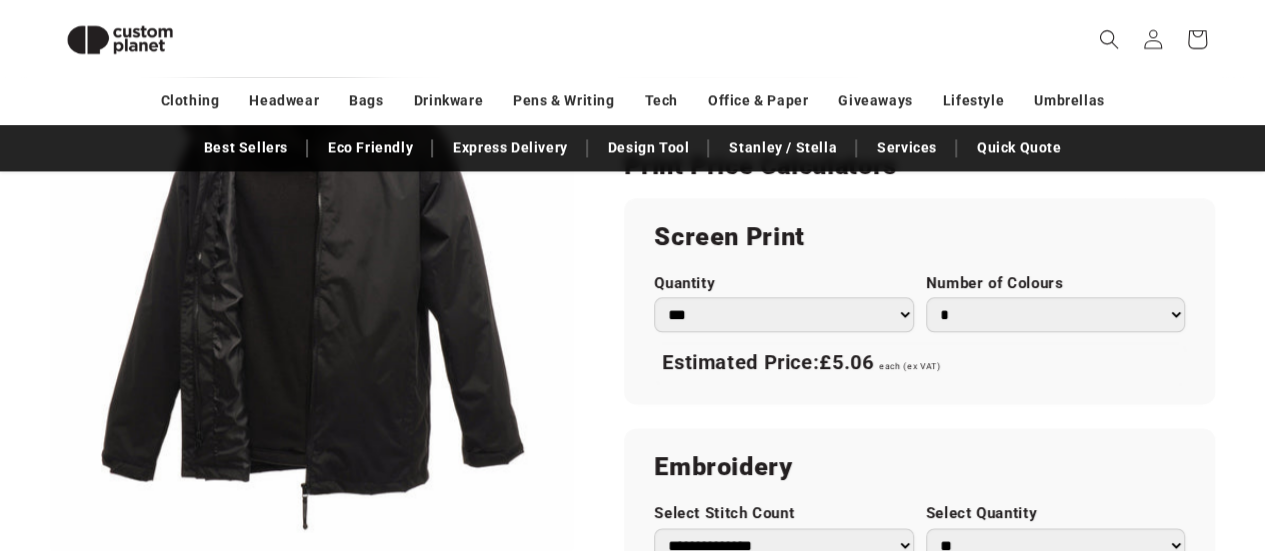 scroll, scrollTop: 1468, scrollLeft: 0, axis: vertical 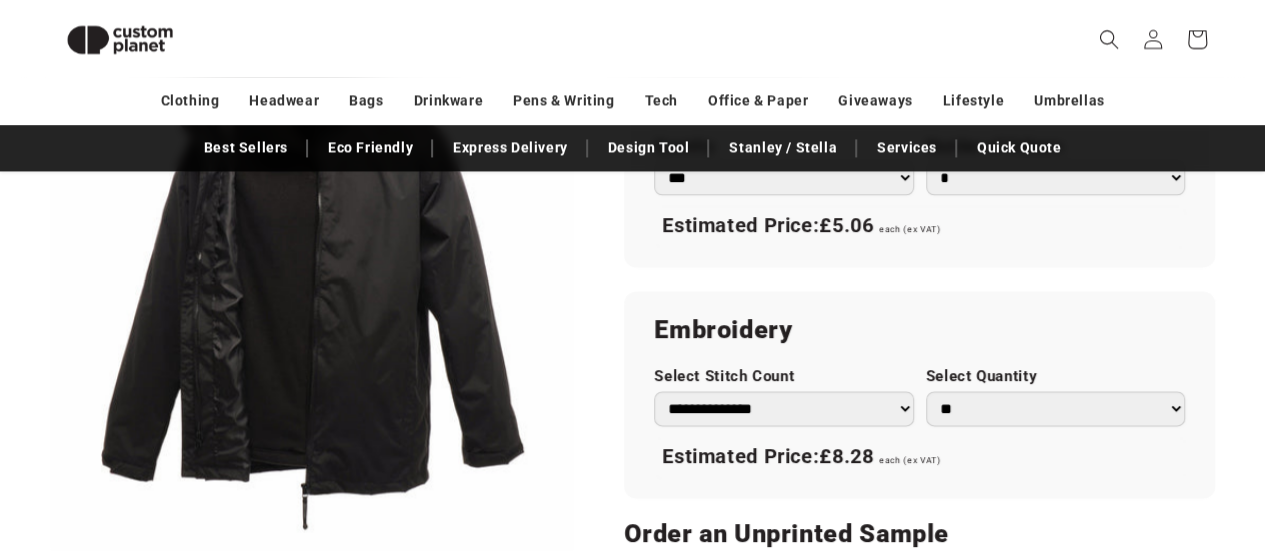 click on "**********" at bounding box center (919, 394) 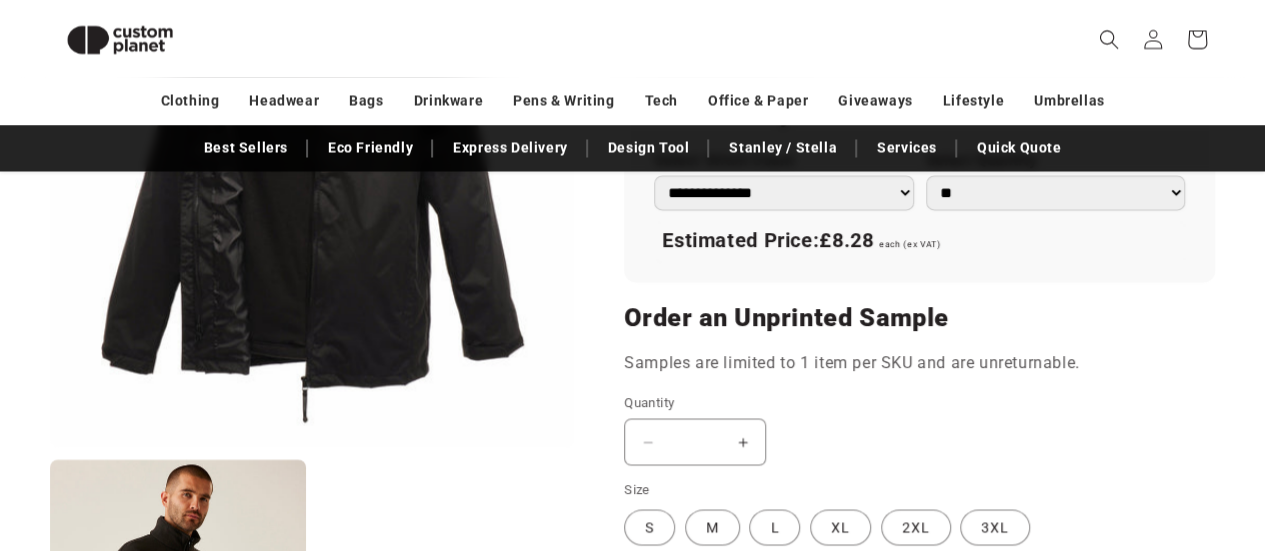 scroll, scrollTop: 1831, scrollLeft: 0, axis: vertical 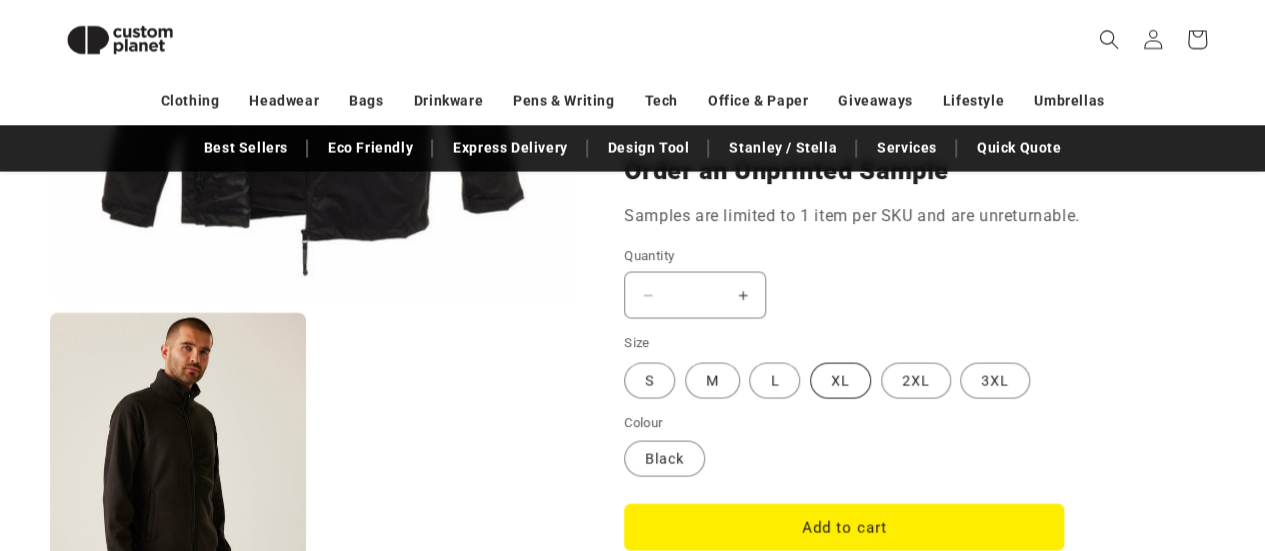 click on "XL Variant sold out or unavailable" at bounding box center [840, 380] 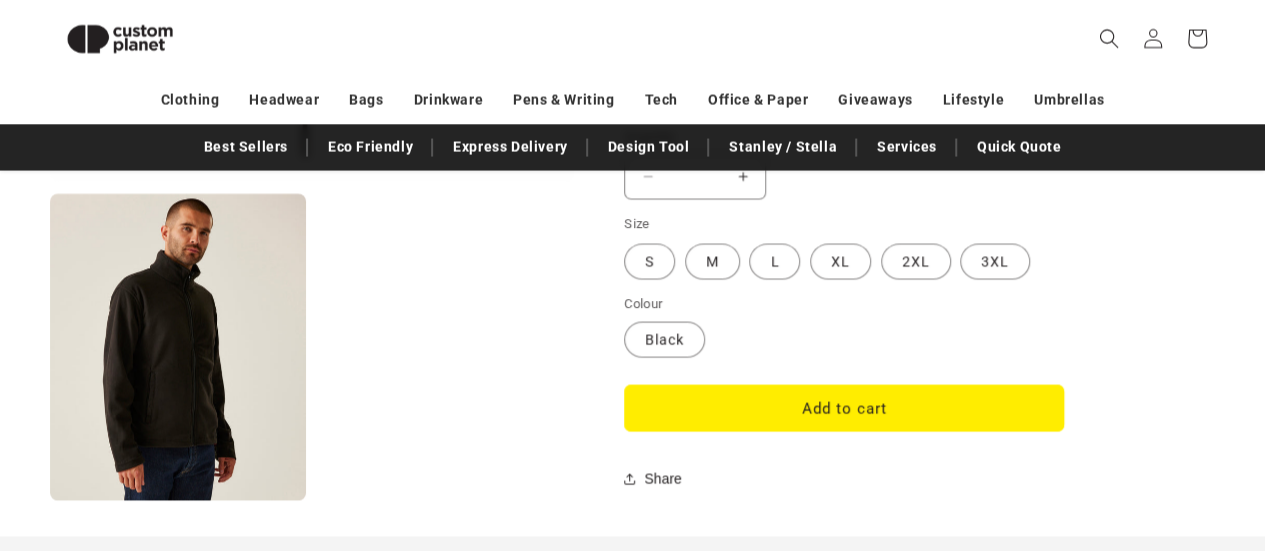 scroll, scrollTop: 2062, scrollLeft: 0, axis: vertical 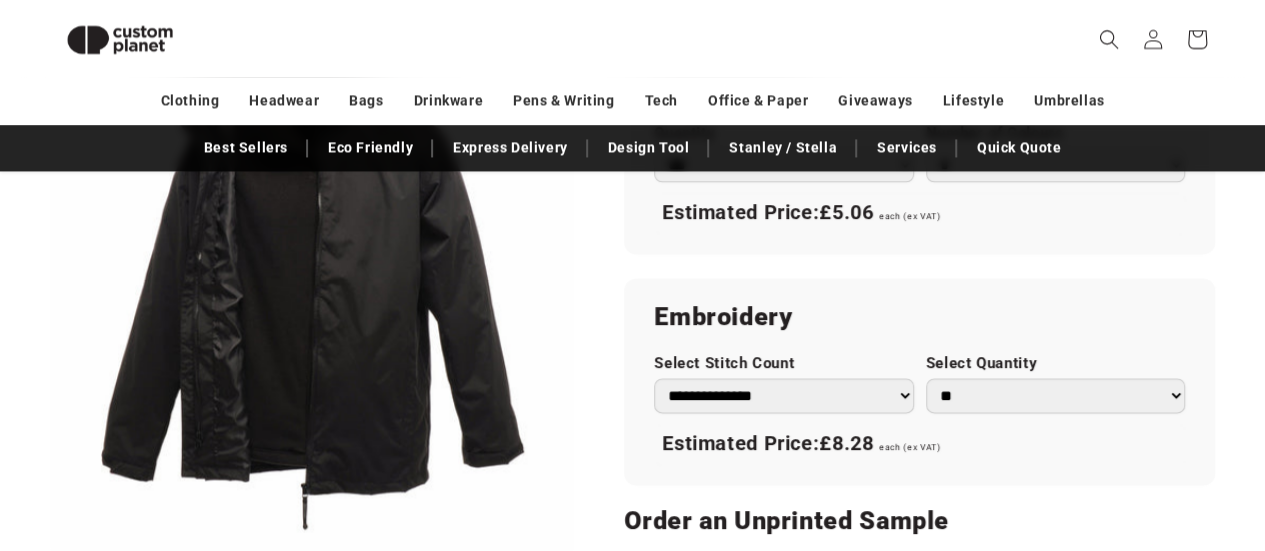 click on "**********" at bounding box center [783, 395] 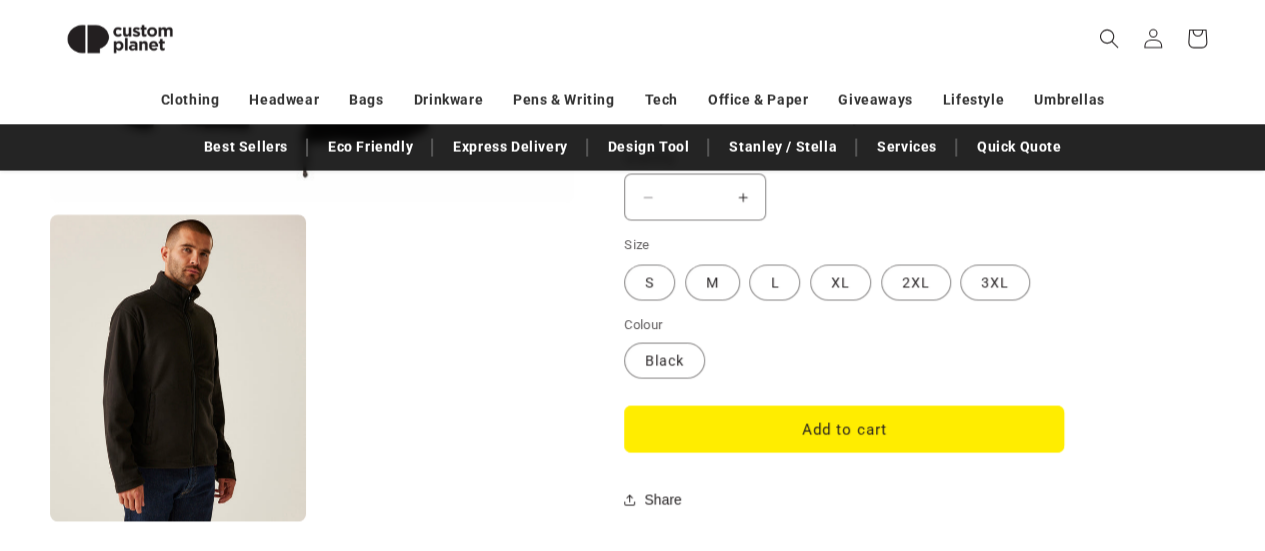 scroll, scrollTop: 1962, scrollLeft: 0, axis: vertical 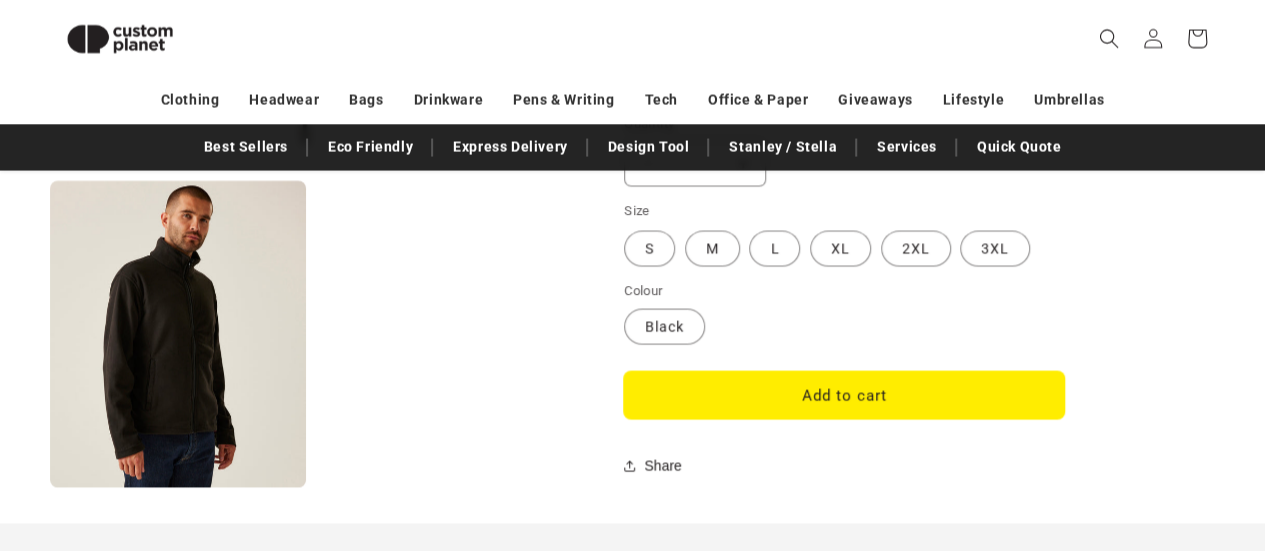 click on "Add to cart" at bounding box center [844, 395] 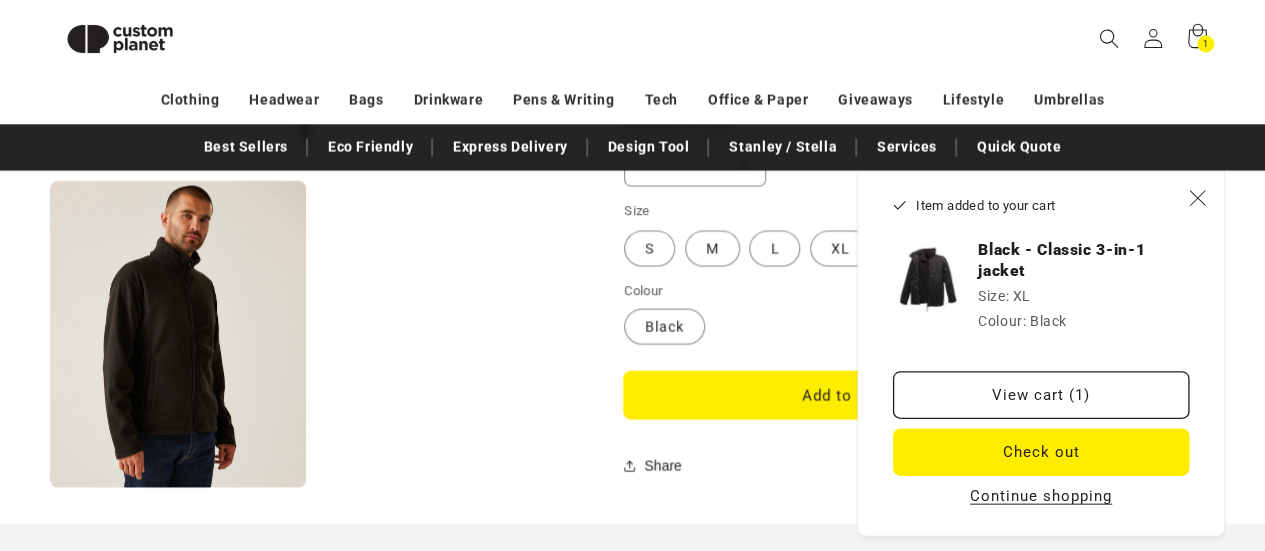 click on "Add to cart" at bounding box center [844, 395] 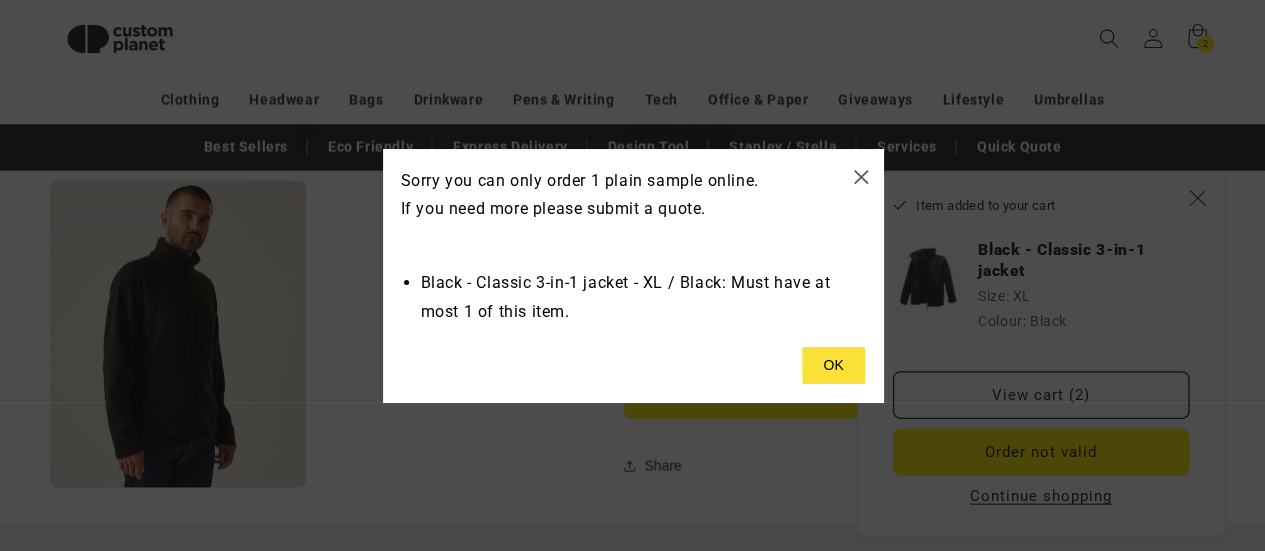 click at bounding box center [833, 366] 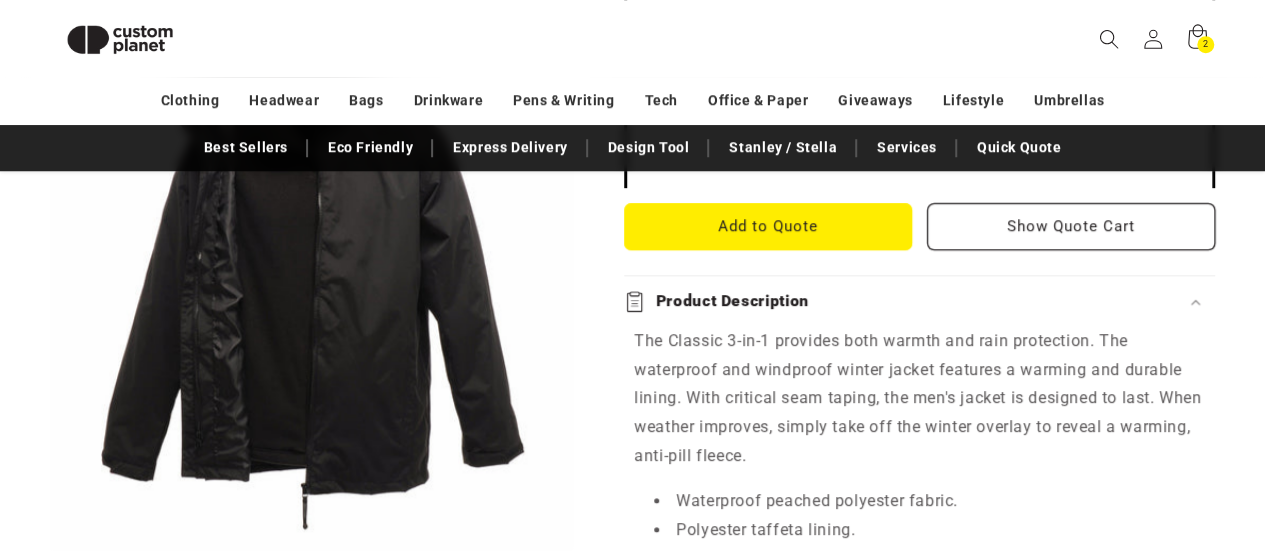 scroll, scrollTop: 778, scrollLeft: 0, axis: vertical 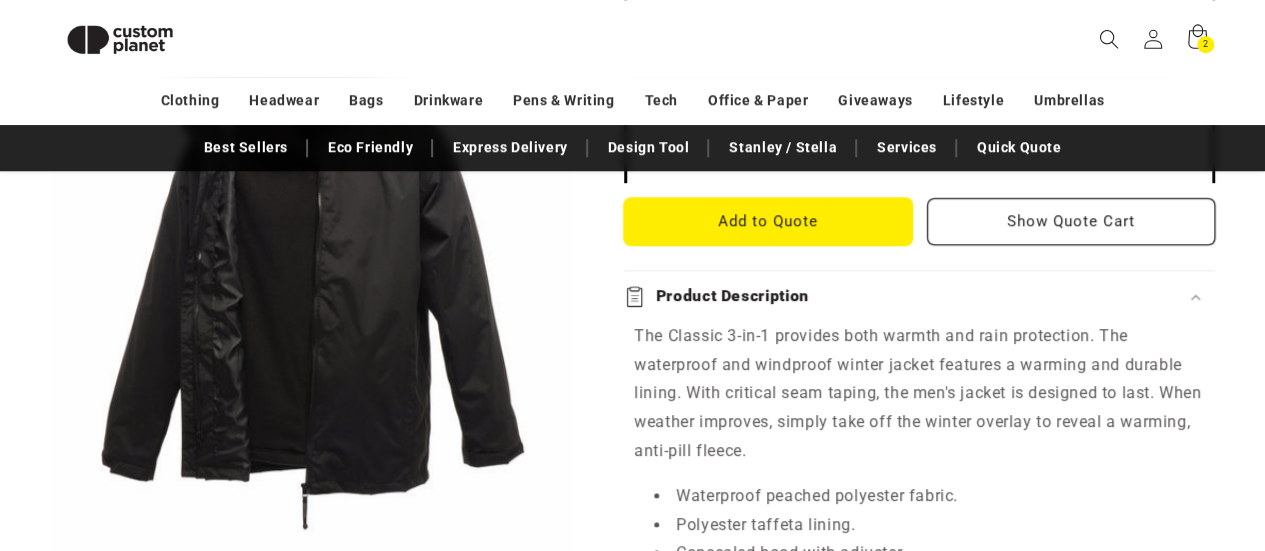 click on "Add to Quote" at bounding box center [768, 221] 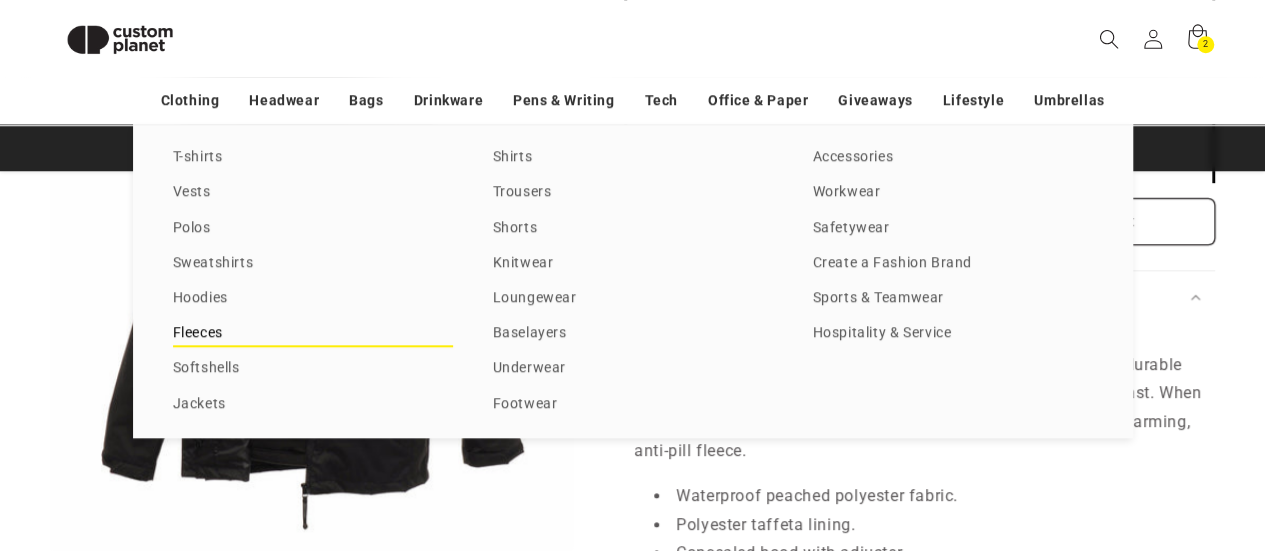 click on "Fleeces" at bounding box center [313, 333] 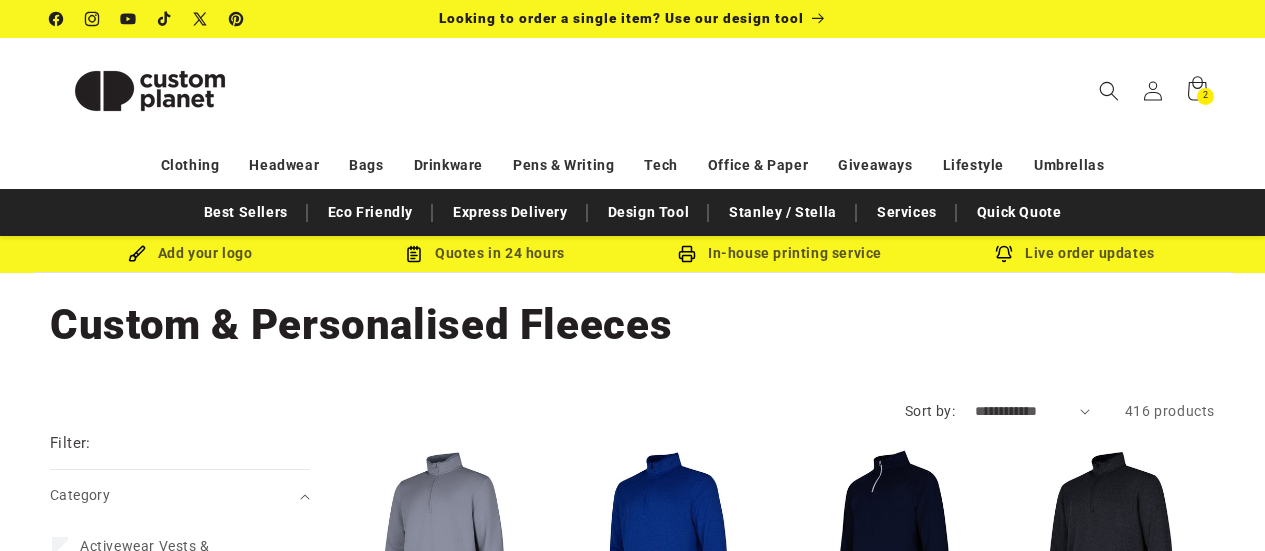 scroll, scrollTop: 0, scrollLeft: 0, axis: both 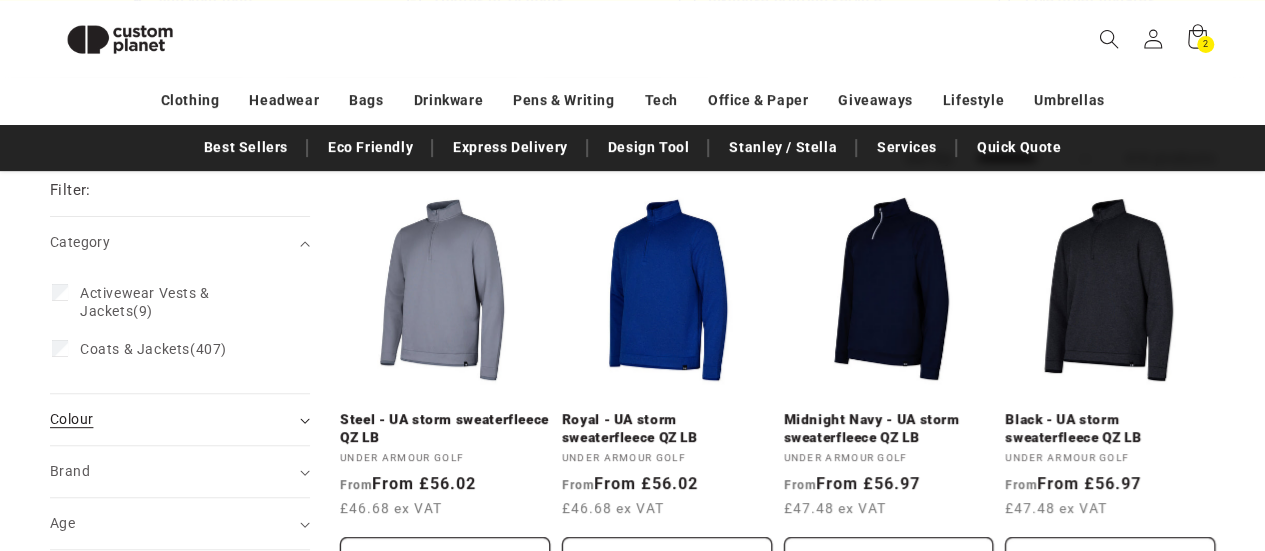 click on "Colour
(0)" at bounding box center [171, 419] 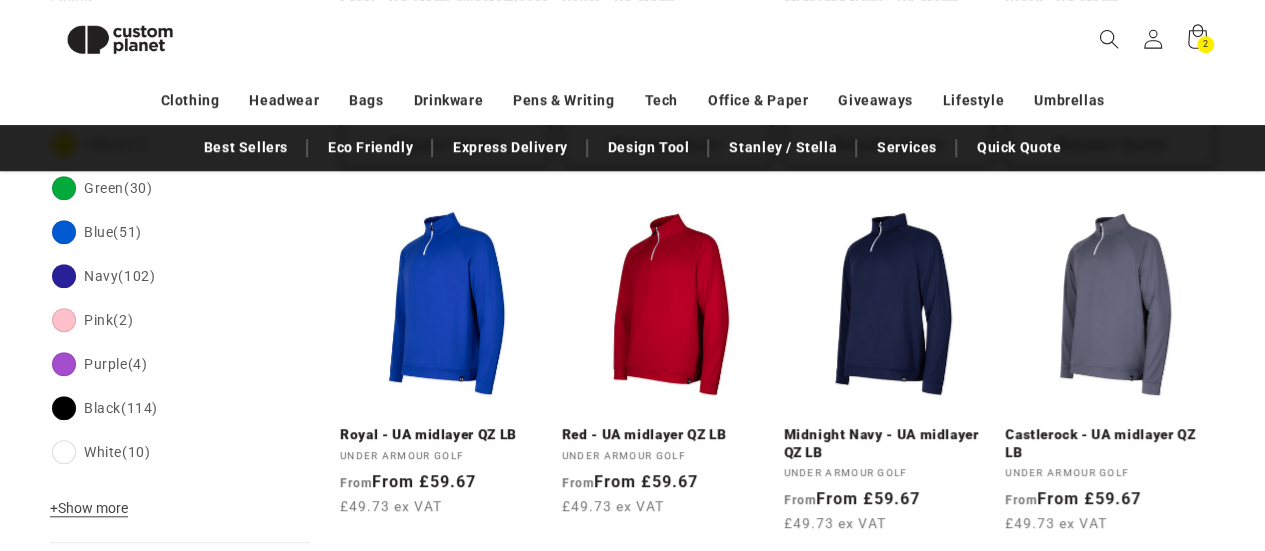scroll, scrollTop: 645, scrollLeft: 0, axis: vertical 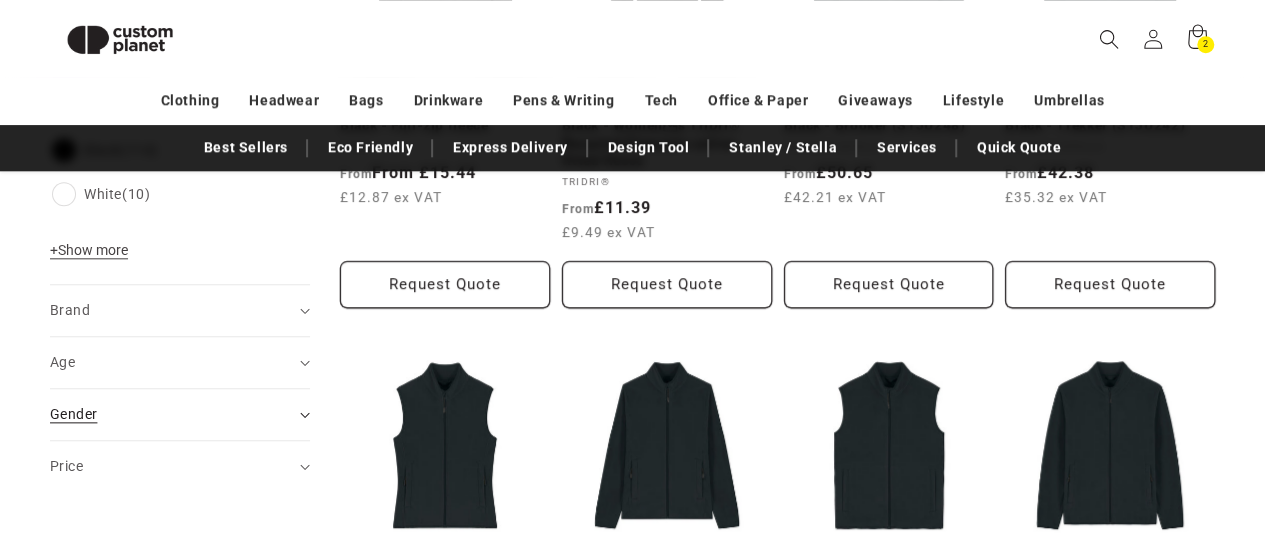 click on "Gender
(0)" at bounding box center [171, 414] 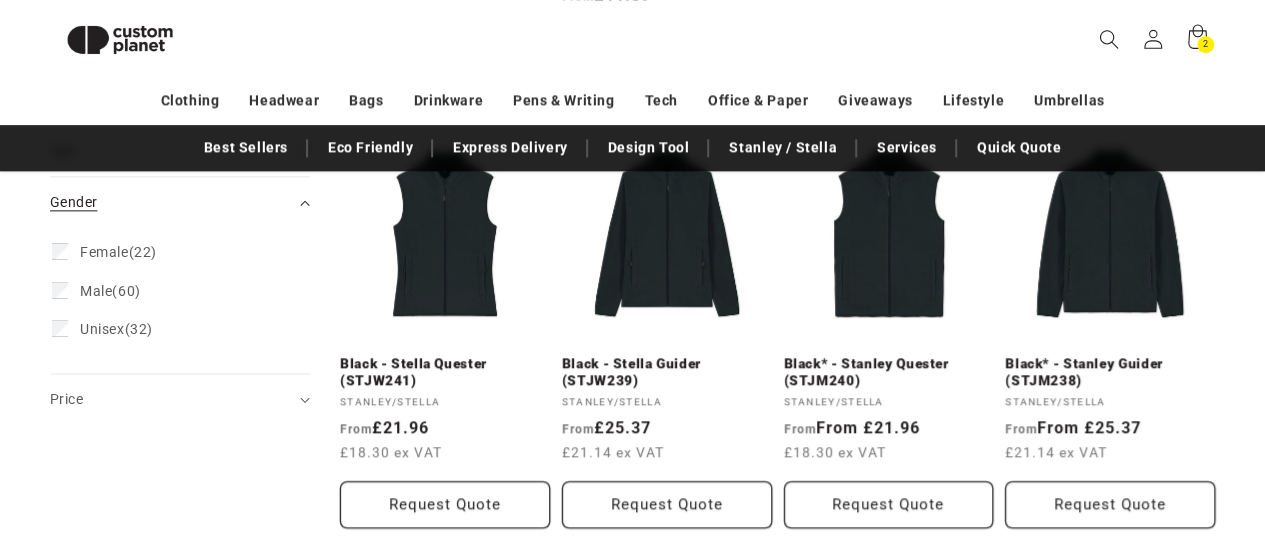 scroll, scrollTop: 1166, scrollLeft: 0, axis: vertical 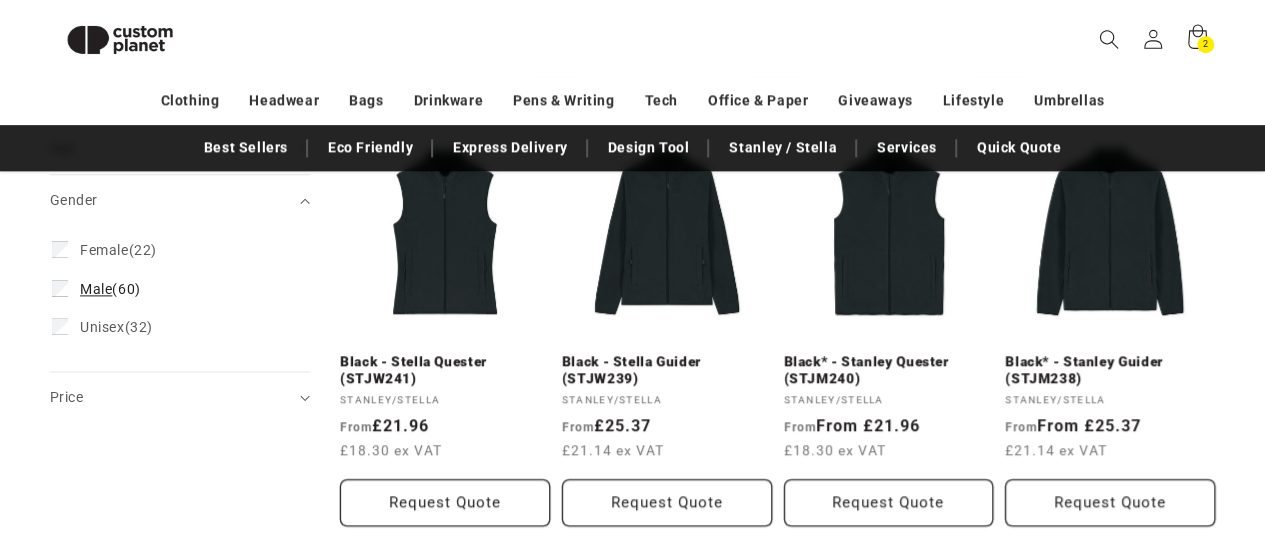 click on "Male  (60)" at bounding box center (110, 289) 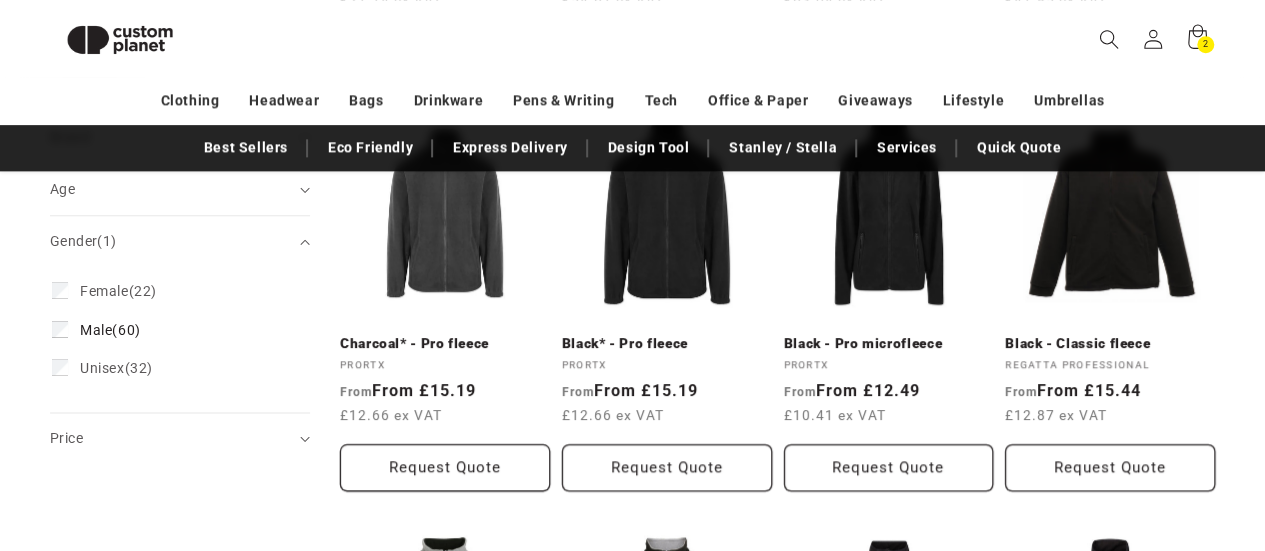 scroll, scrollTop: 1206, scrollLeft: 0, axis: vertical 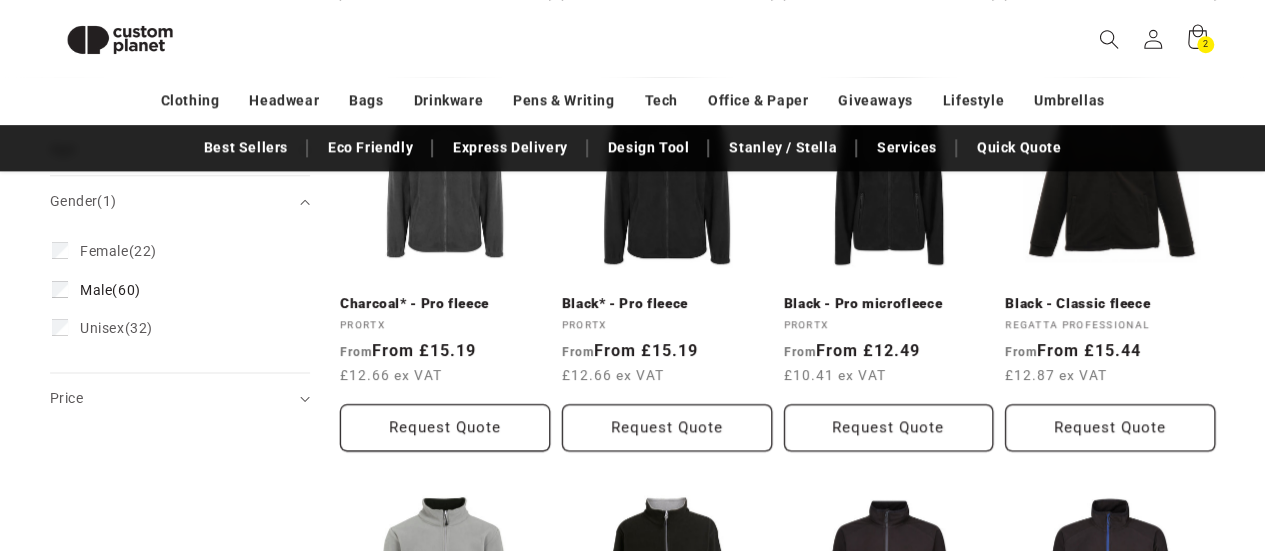 click on "Filter:
Remove all
Colour: Black
Remove filter
Gender: Male
Remove filter
Category
(0)
Category" at bounding box center [195, 309] 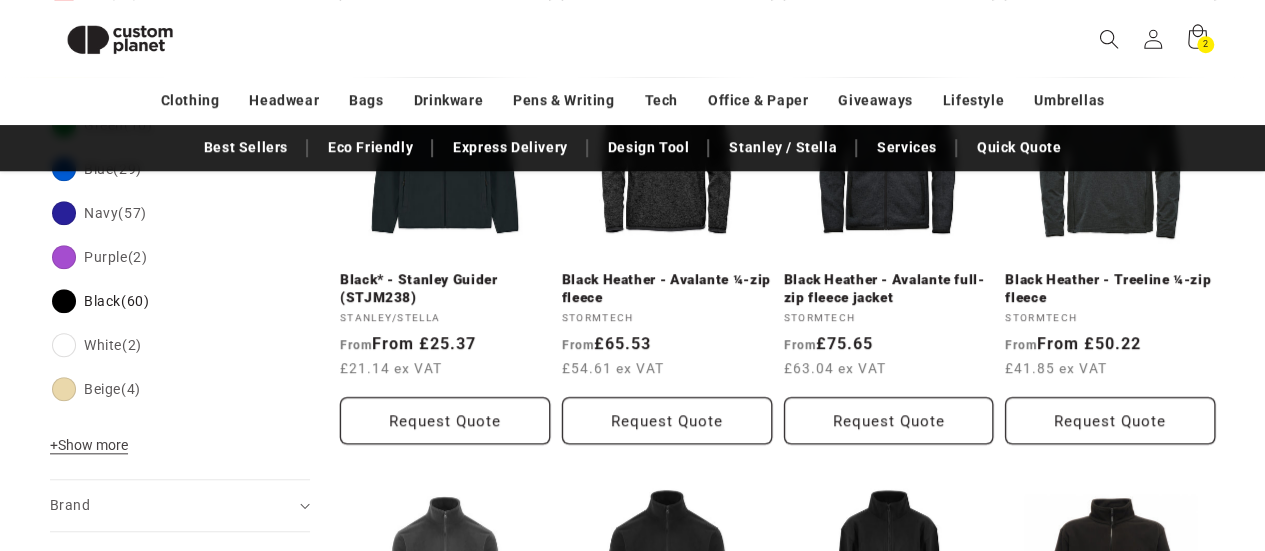 scroll, scrollTop: 795, scrollLeft: 0, axis: vertical 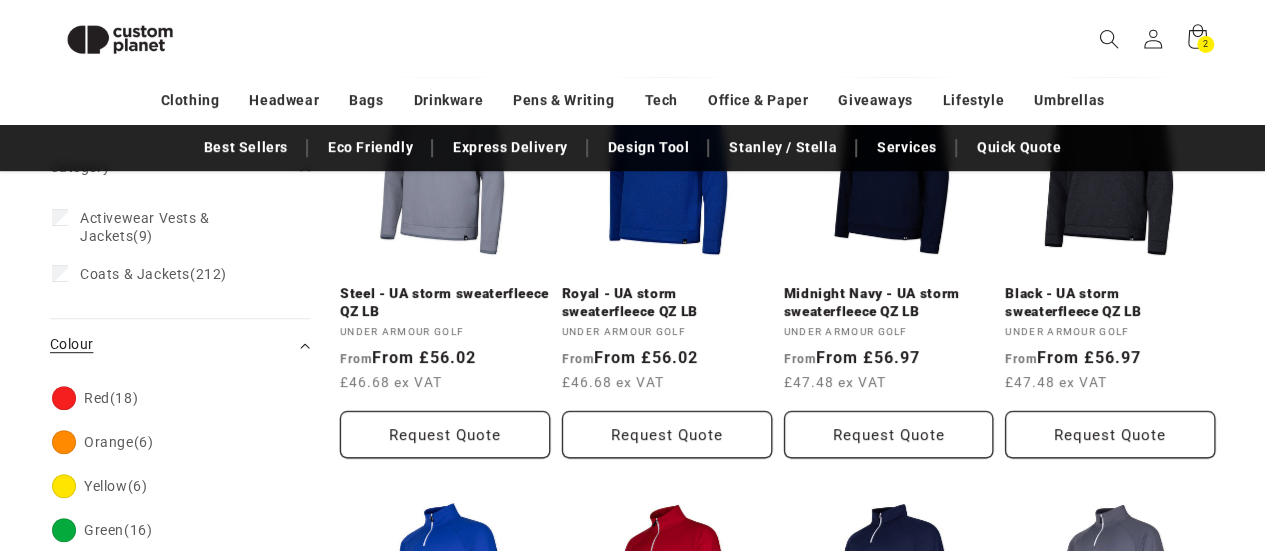 click on "Colour
(0)" at bounding box center [180, 344] 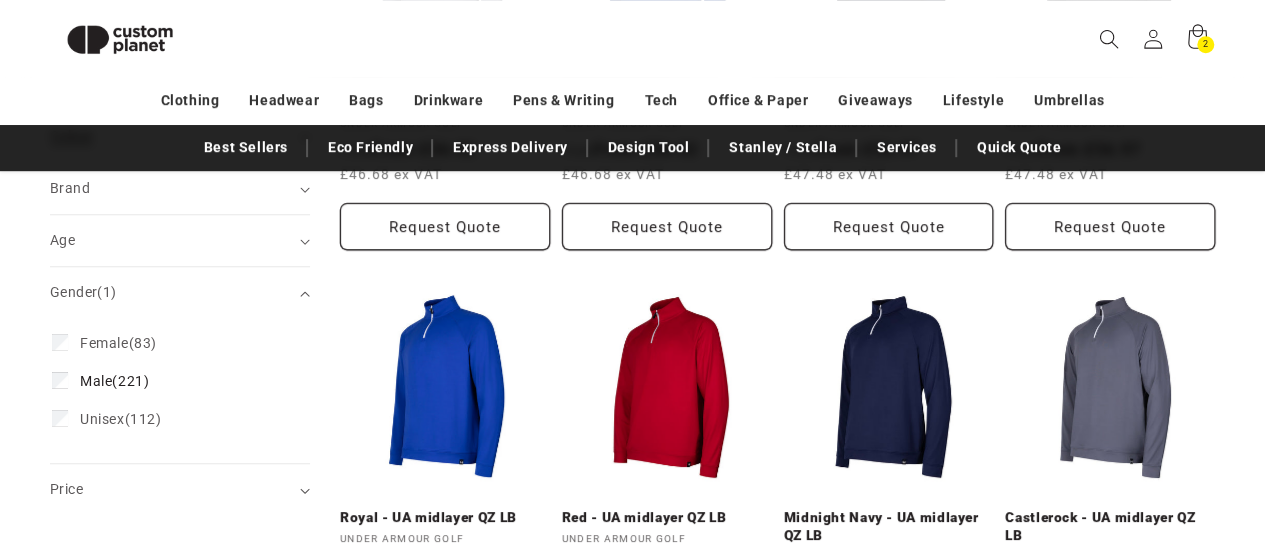 scroll, scrollTop: 560, scrollLeft: 0, axis: vertical 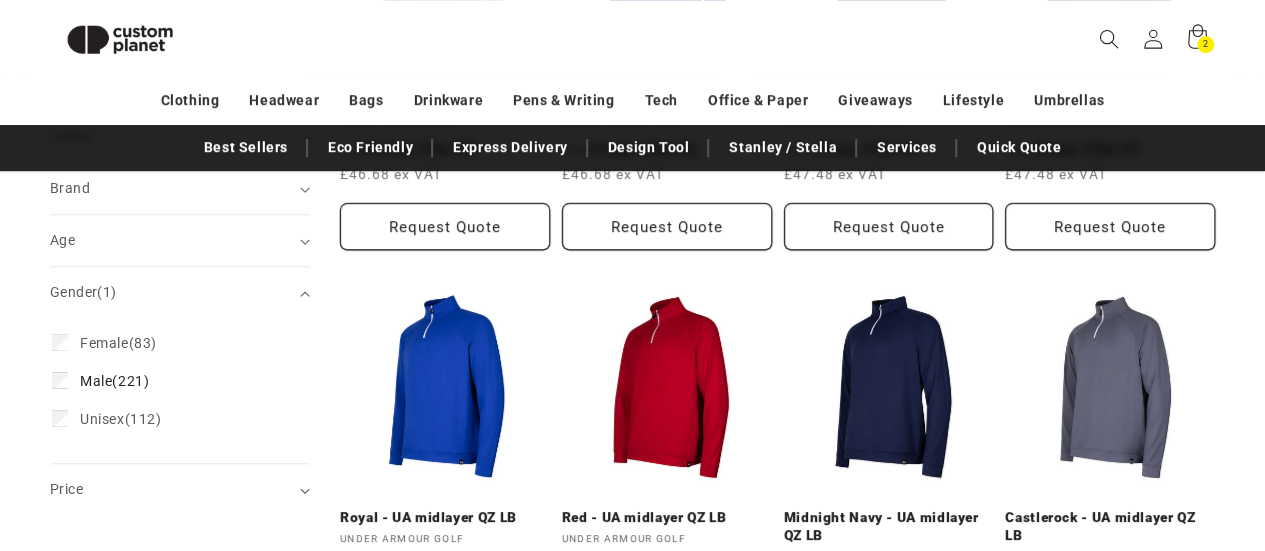 click on "Filter:
Remove all
Gender: Male
Remove filter
Category
(0)
Category
Activewear Vests & Jackets  (9)
Coats & Jackets Colour" at bounding box center (632, 955) 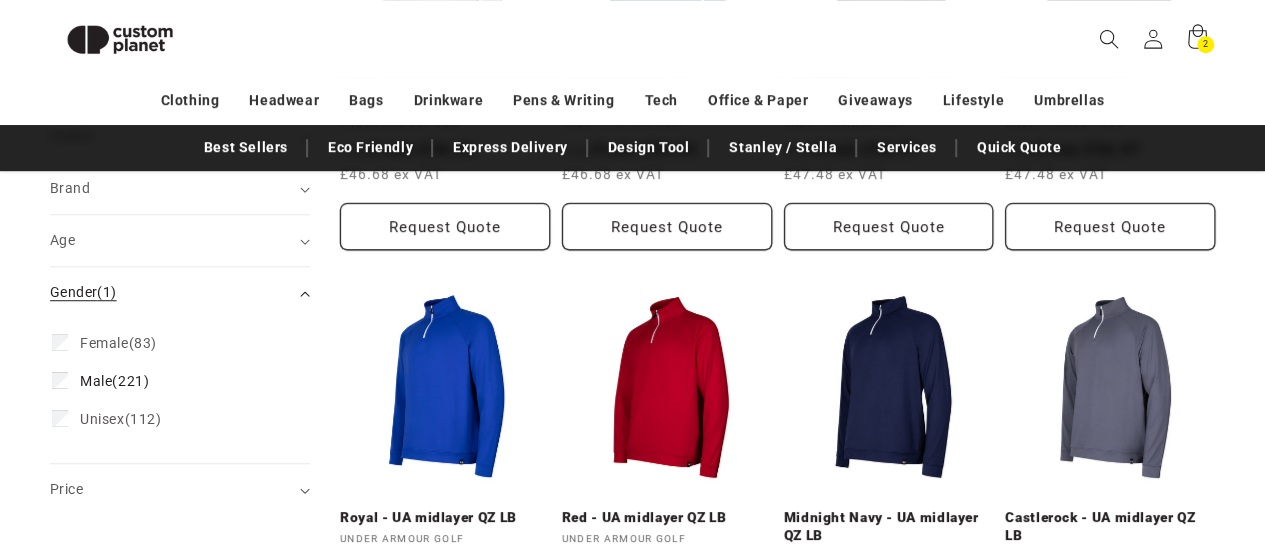 click on "Gender
(1)" at bounding box center (83, 292) 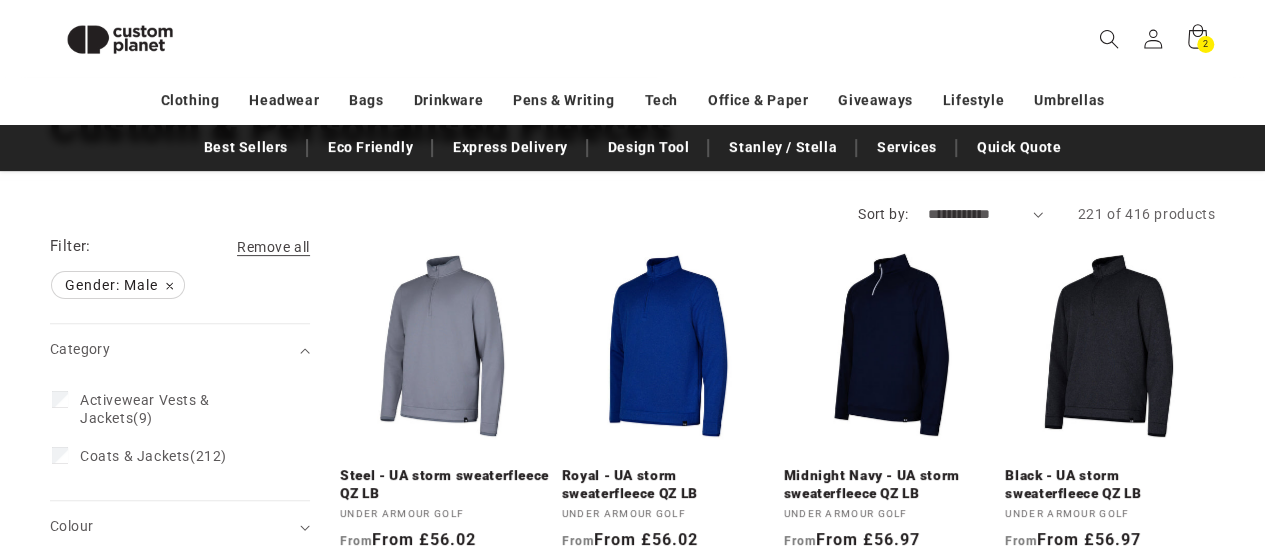 scroll, scrollTop: 160, scrollLeft: 0, axis: vertical 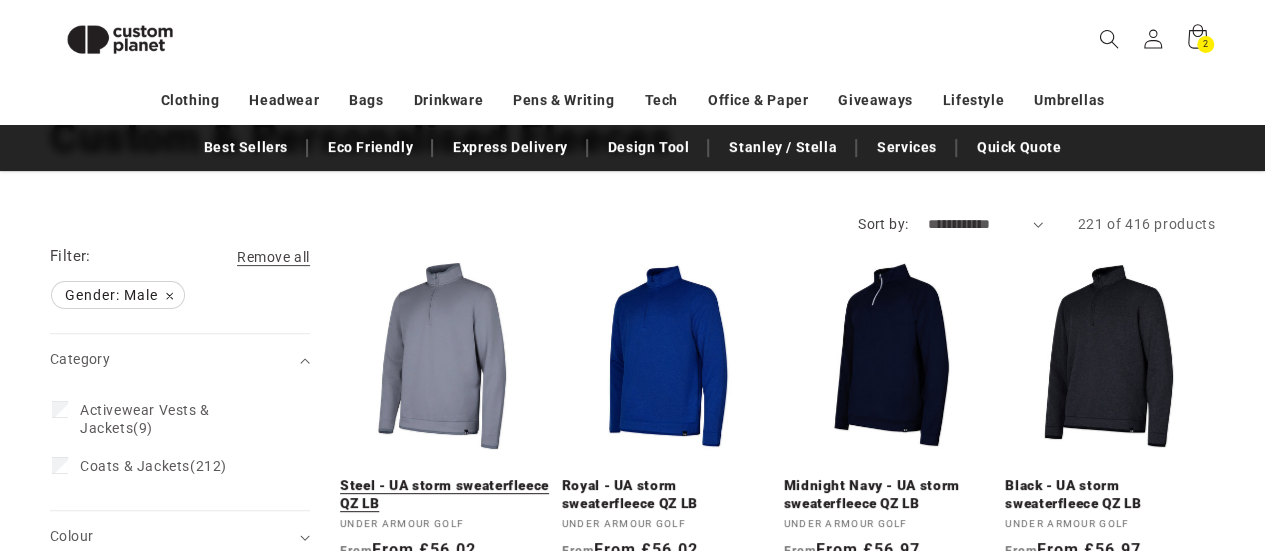 click on "Steel - UA storm sweaterfleece QZ LB" at bounding box center (445, 494) 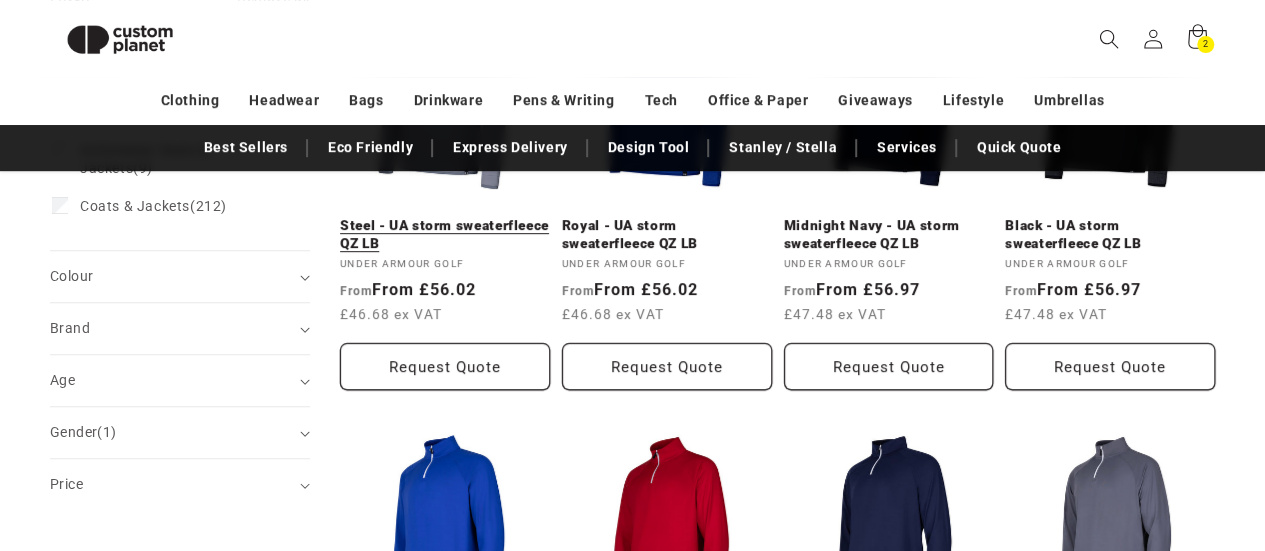 scroll, scrollTop: 416, scrollLeft: 0, axis: vertical 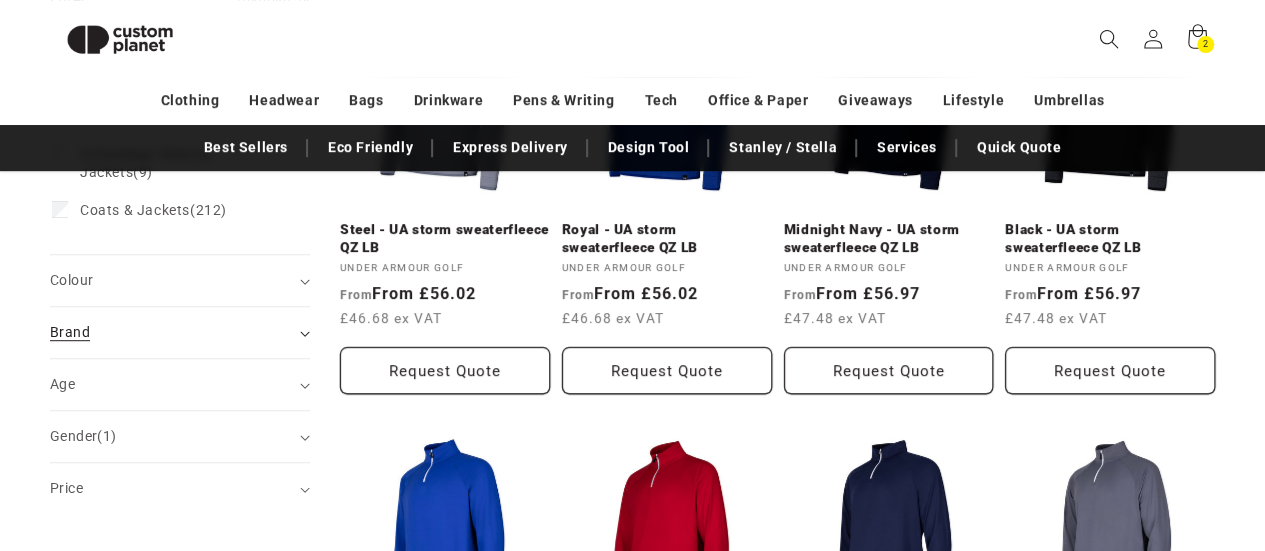 click on "Brand
(0)" at bounding box center (70, 332) 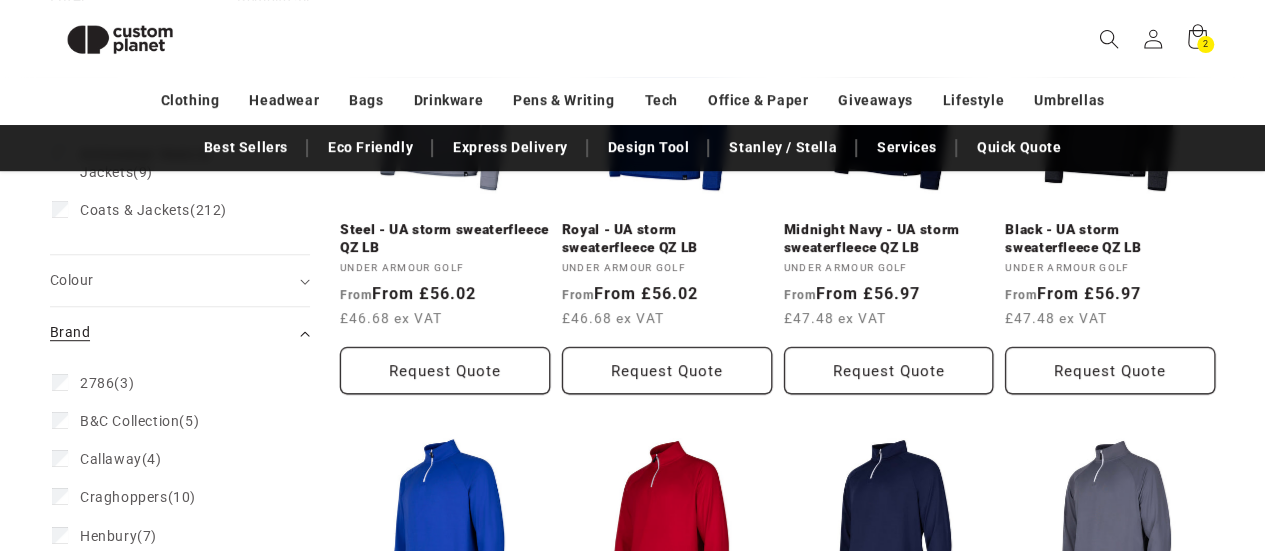 click on "Brand
(0)" at bounding box center (70, 332) 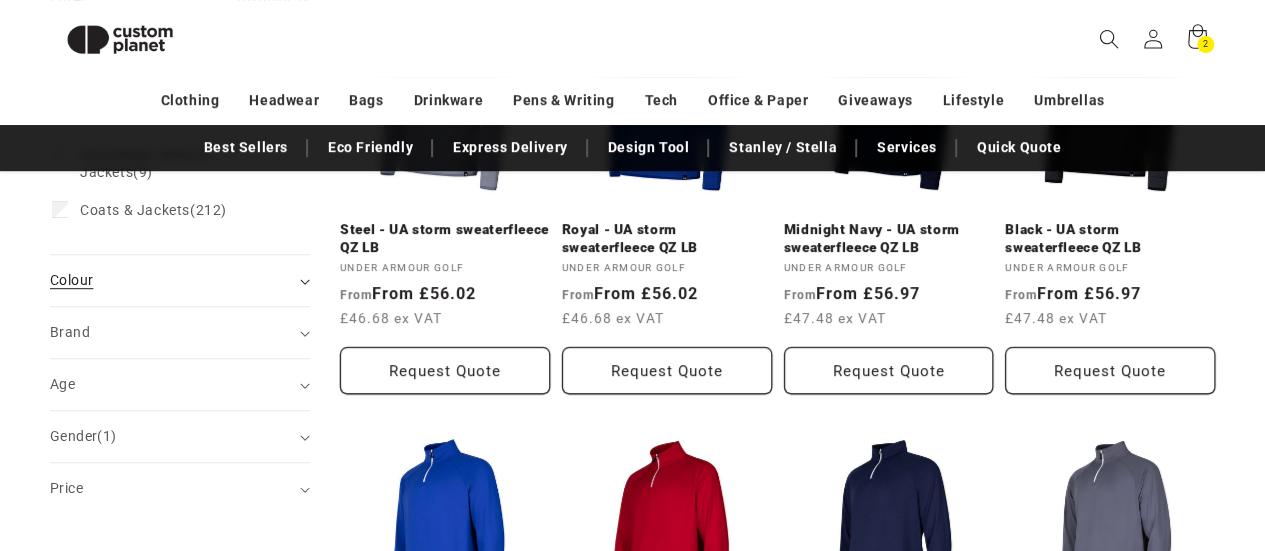 click on "Colour
(0)" at bounding box center (71, 280) 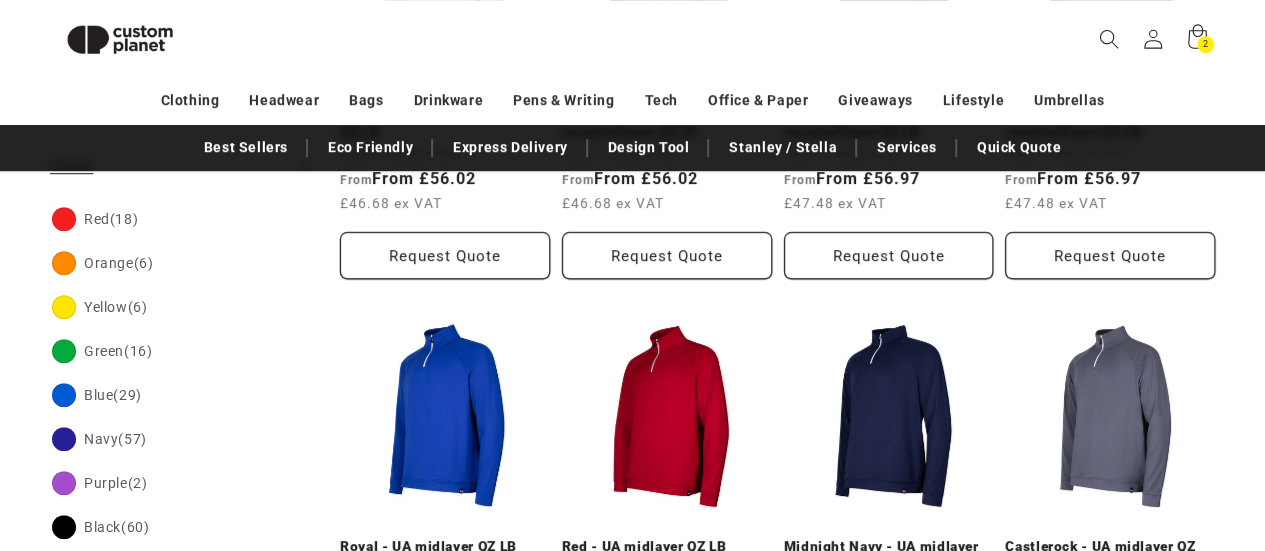 scroll, scrollTop: 545, scrollLeft: 0, axis: vertical 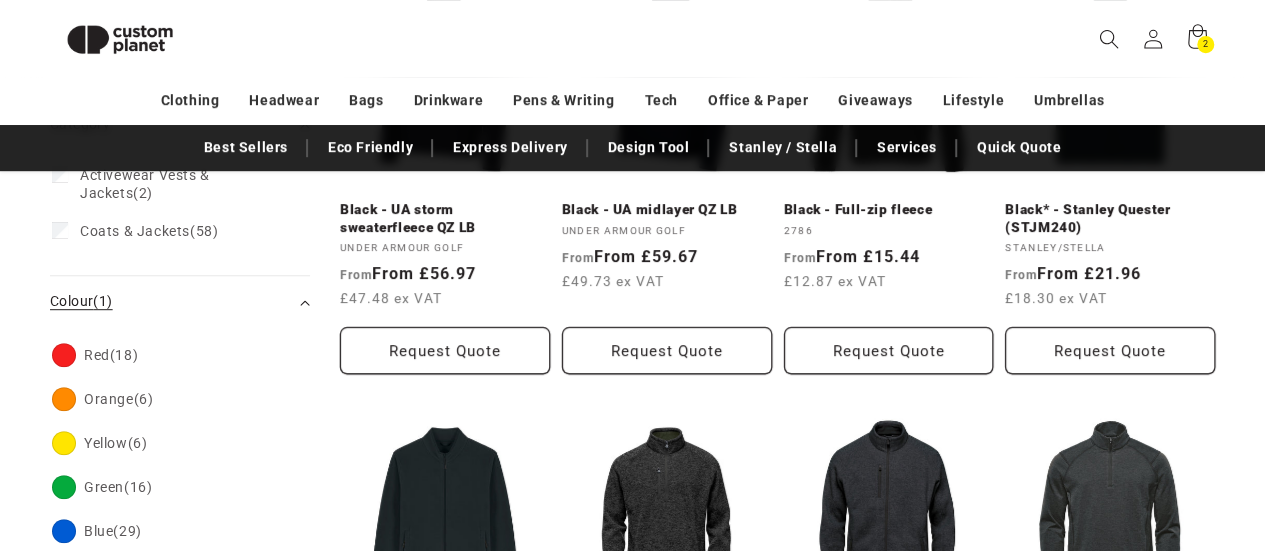 click on "Colour
(1)" at bounding box center (81, 301) 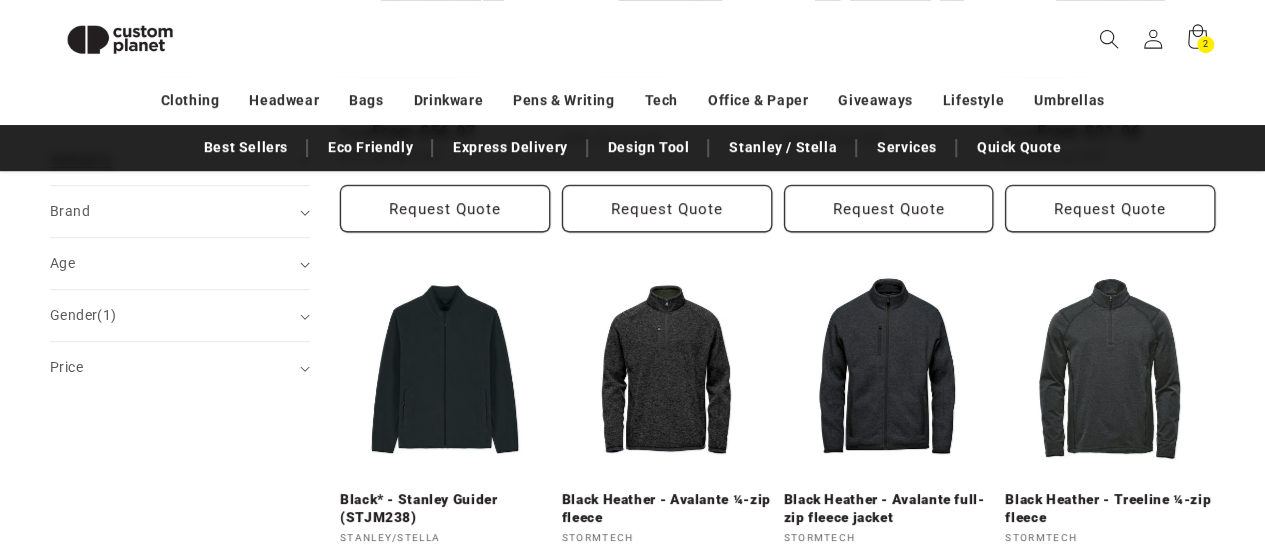scroll, scrollTop: 579, scrollLeft: 0, axis: vertical 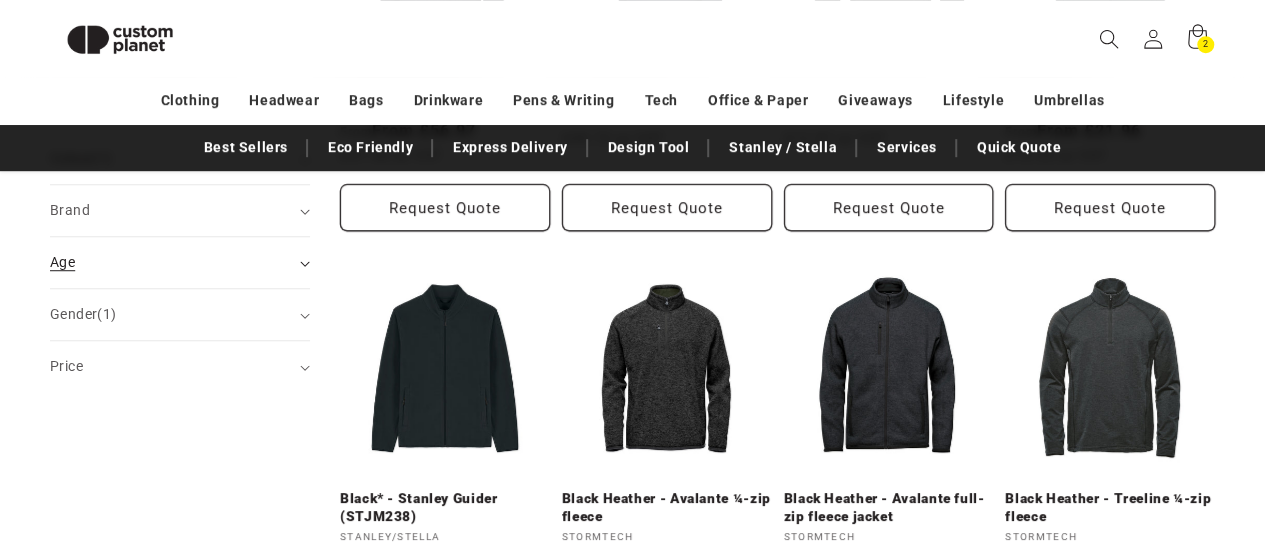 click on "Age
(0)" at bounding box center [62, 262] 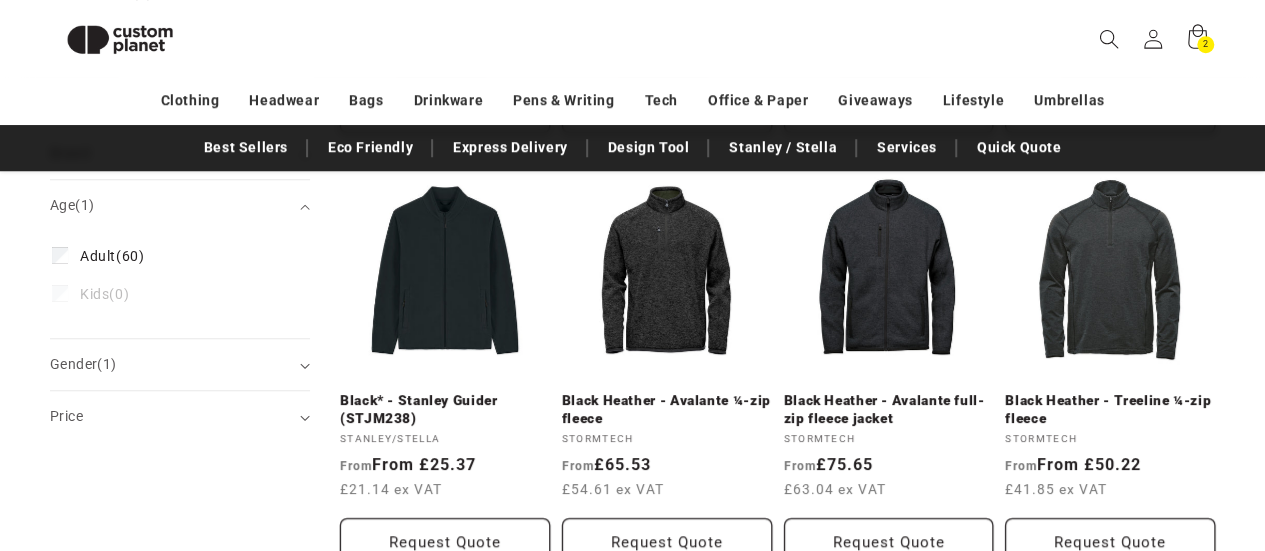 scroll, scrollTop: 750, scrollLeft: 0, axis: vertical 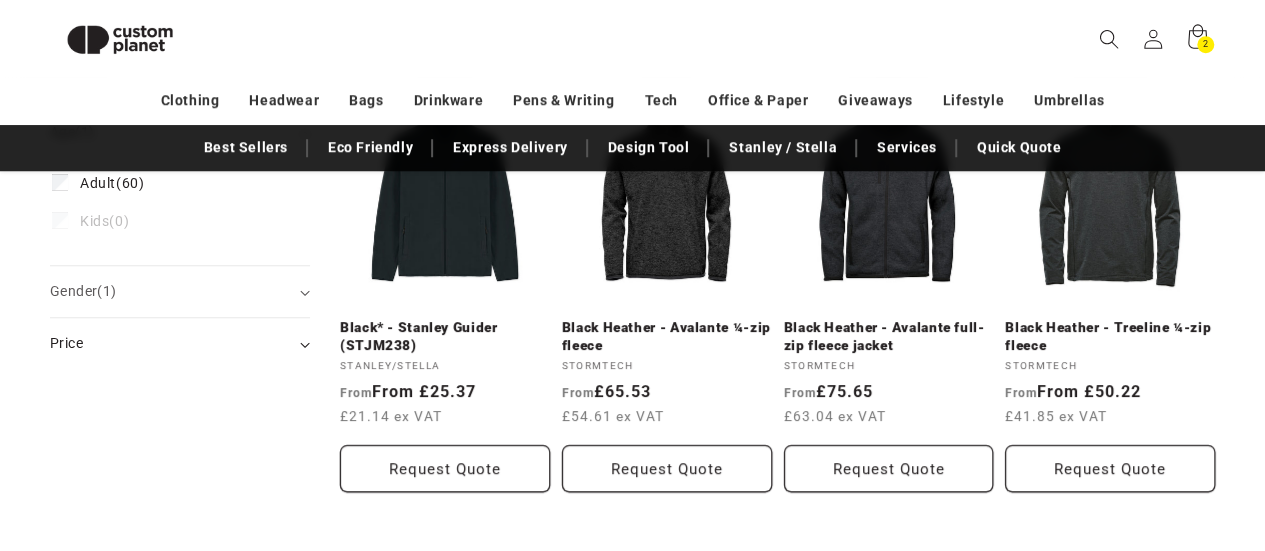 click on "Price" at bounding box center [180, 343] 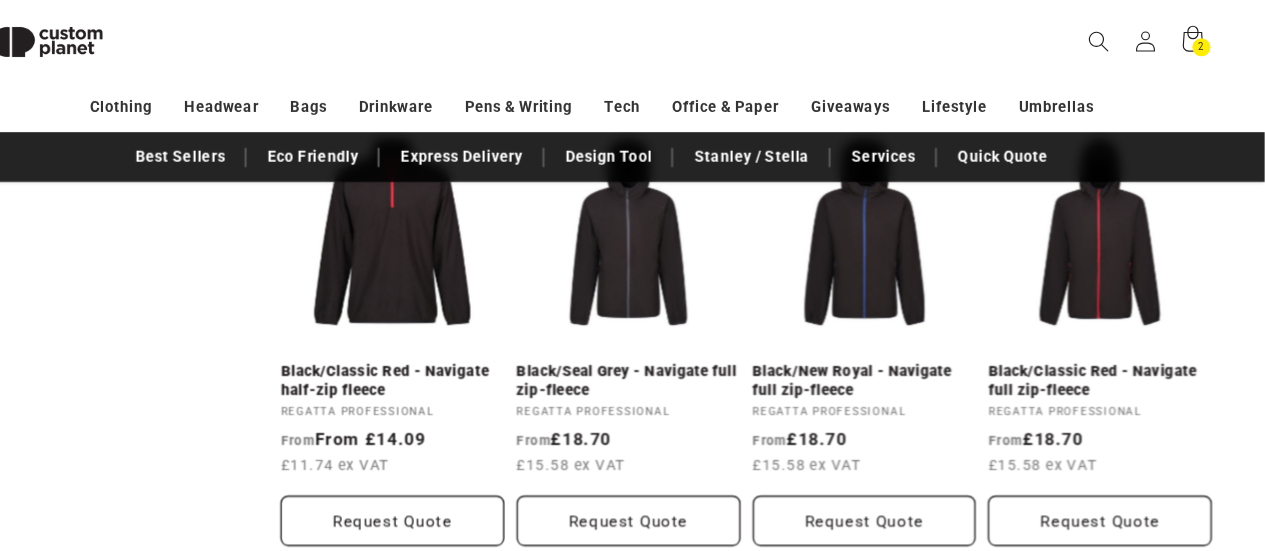 scroll, scrollTop: 1975, scrollLeft: 0, axis: vertical 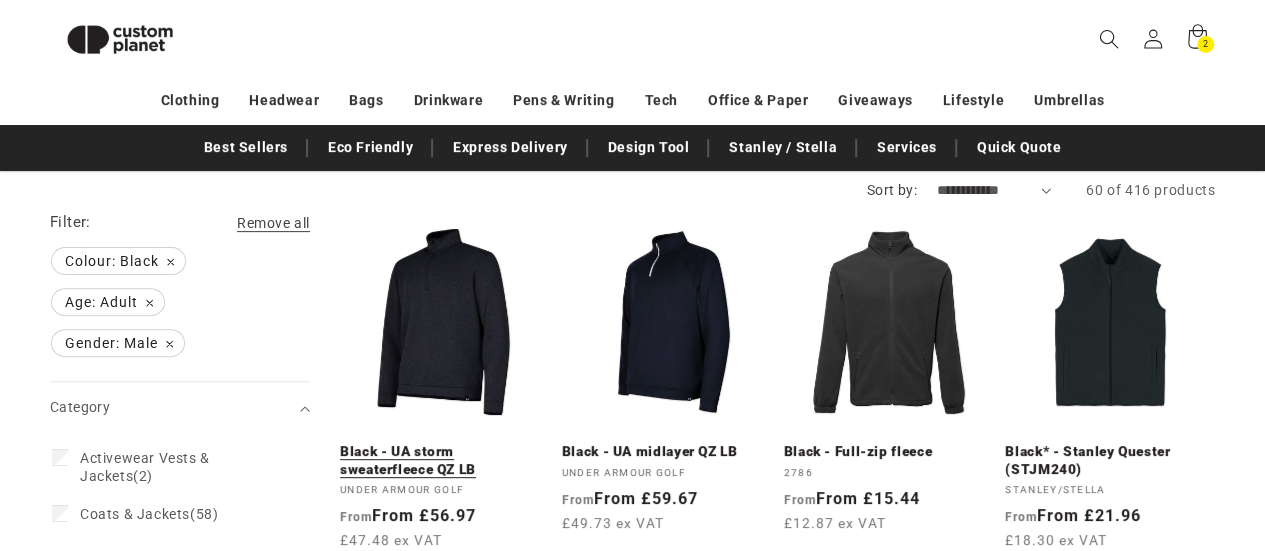 click on "Black - UA storm sweaterfleece QZ LB" at bounding box center [445, 460] 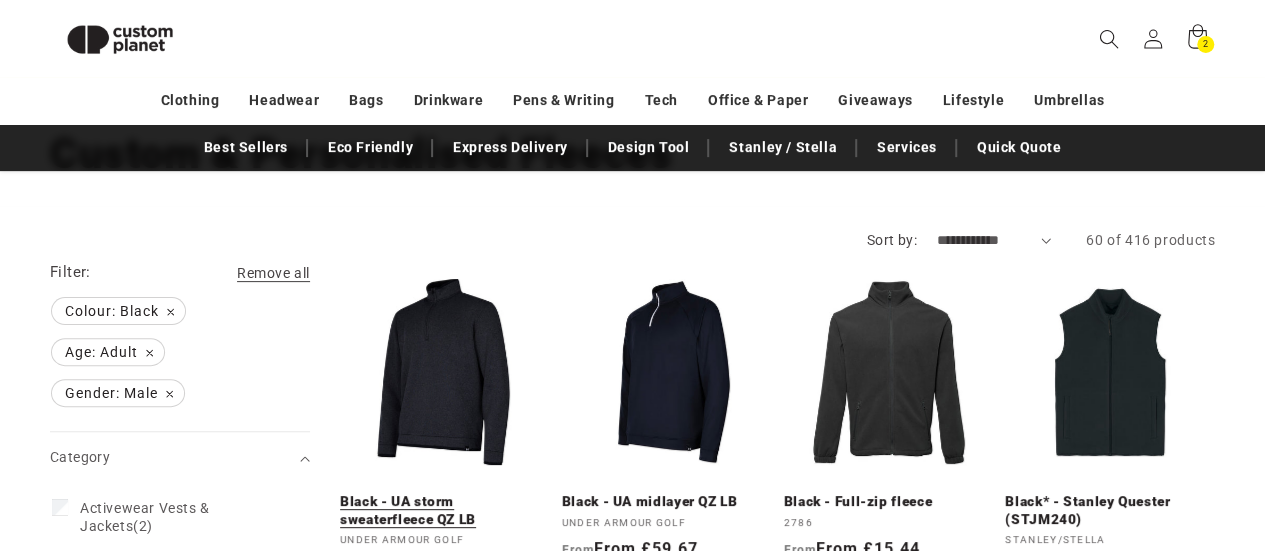scroll, scrollTop: 151, scrollLeft: 0, axis: vertical 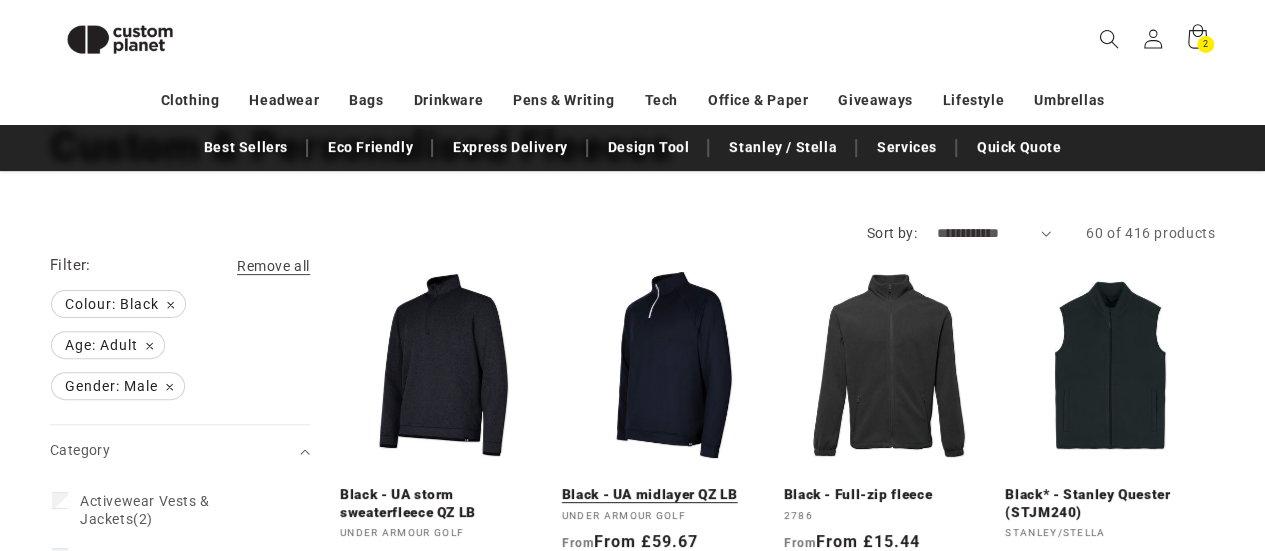 click on "Black - UA midlayer QZ LB" at bounding box center (667, 495) 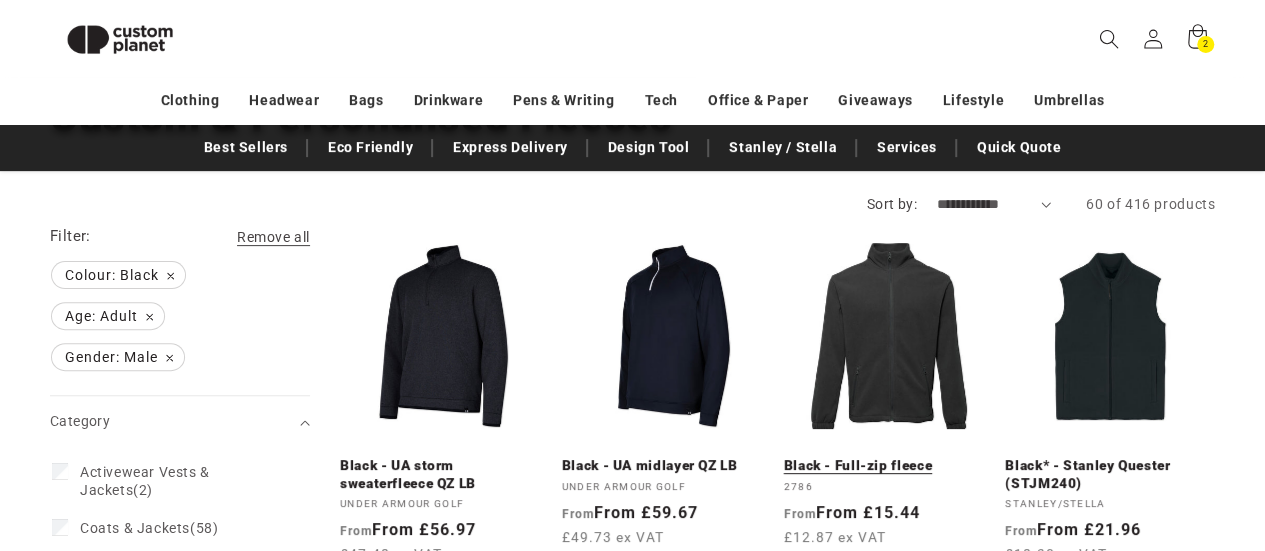 click on "Black - Full-zip fleece" at bounding box center [889, 466] 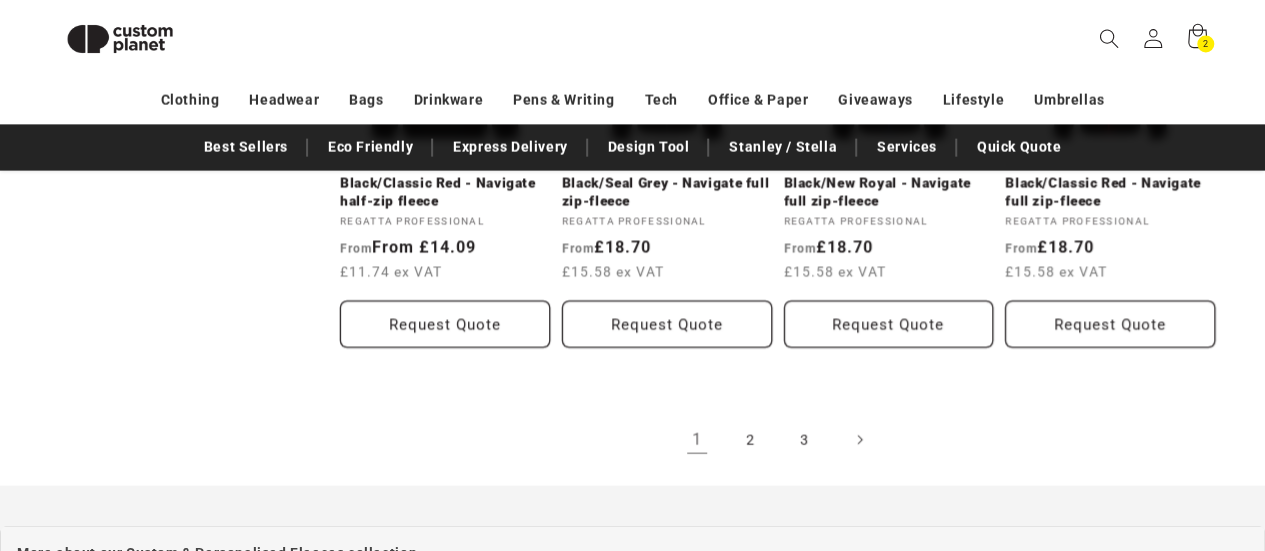 scroll, scrollTop: 2182, scrollLeft: 0, axis: vertical 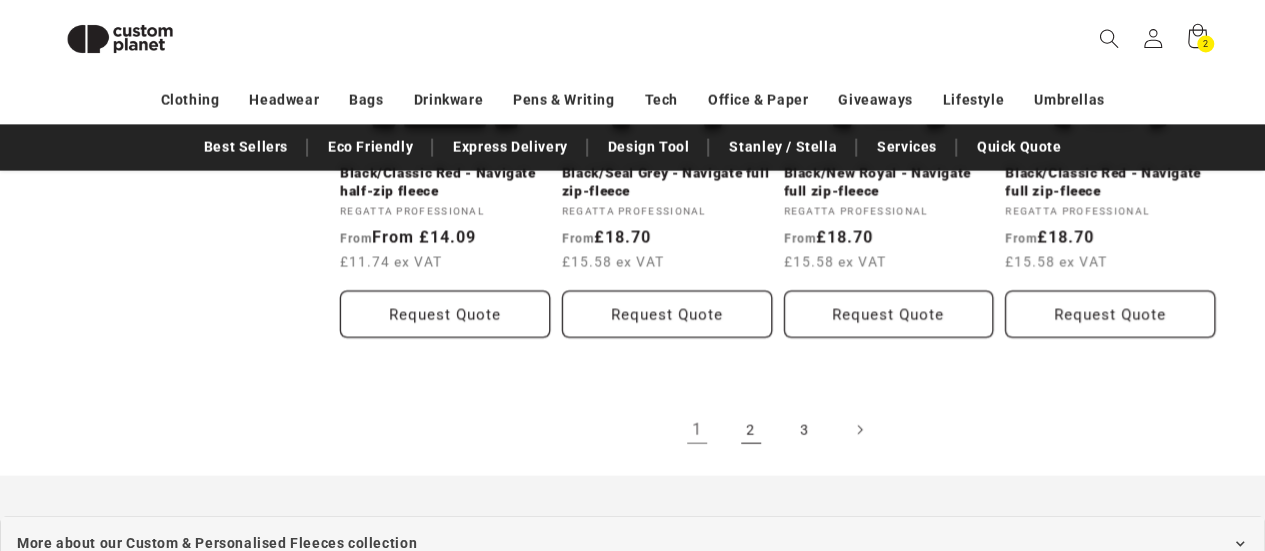 click on "2" at bounding box center [751, 430] 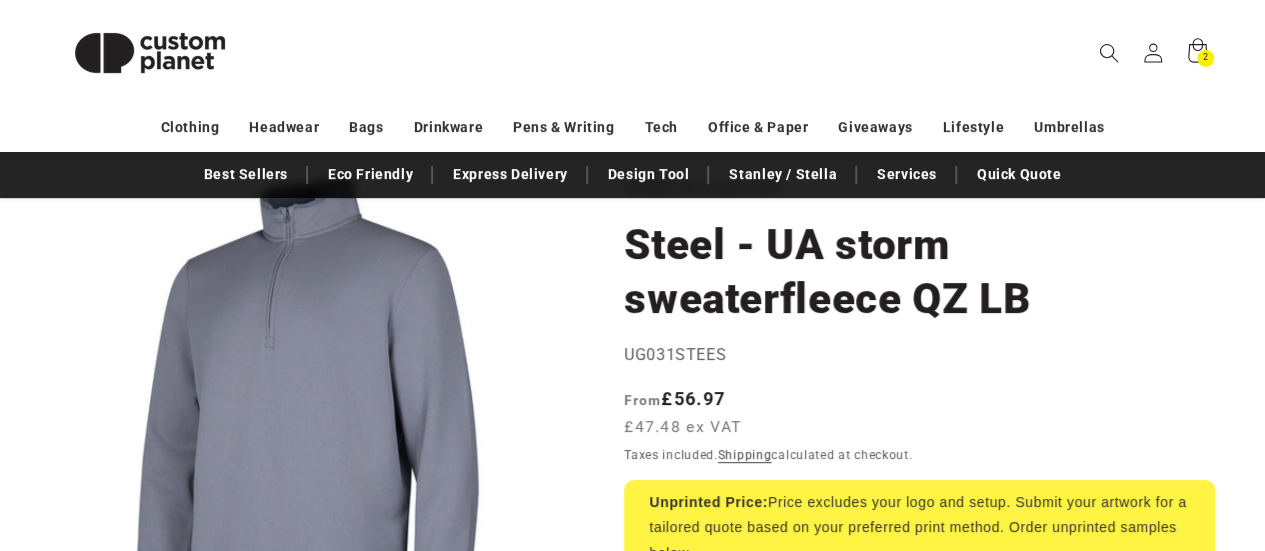 scroll, scrollTop: 0, scrollLeft: 0, axis: both 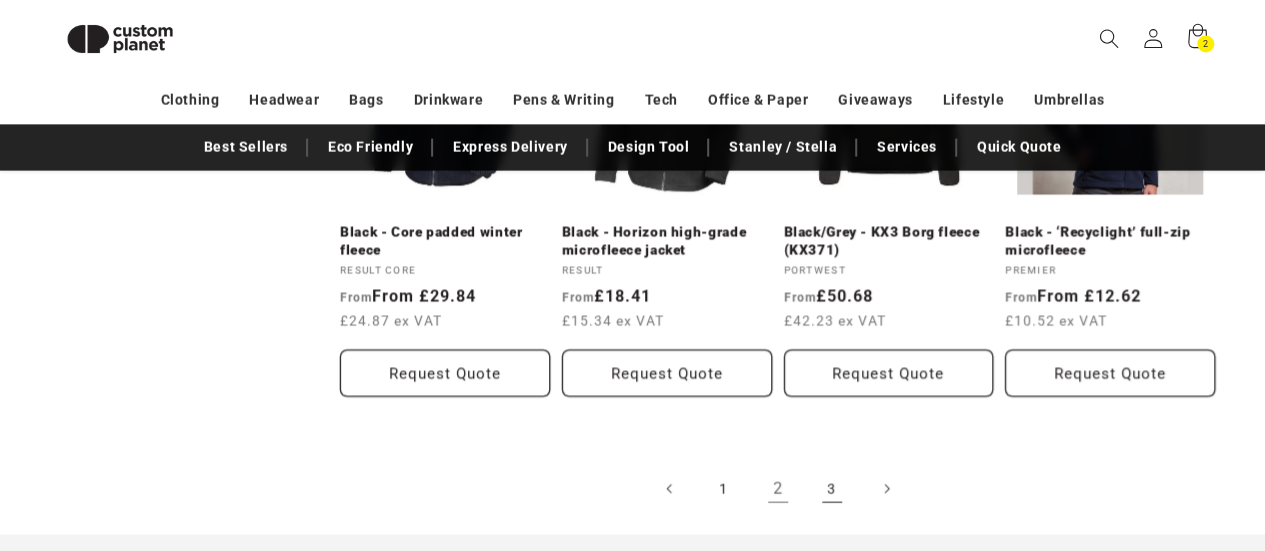 click on "3" at bounding box center (832, 489) 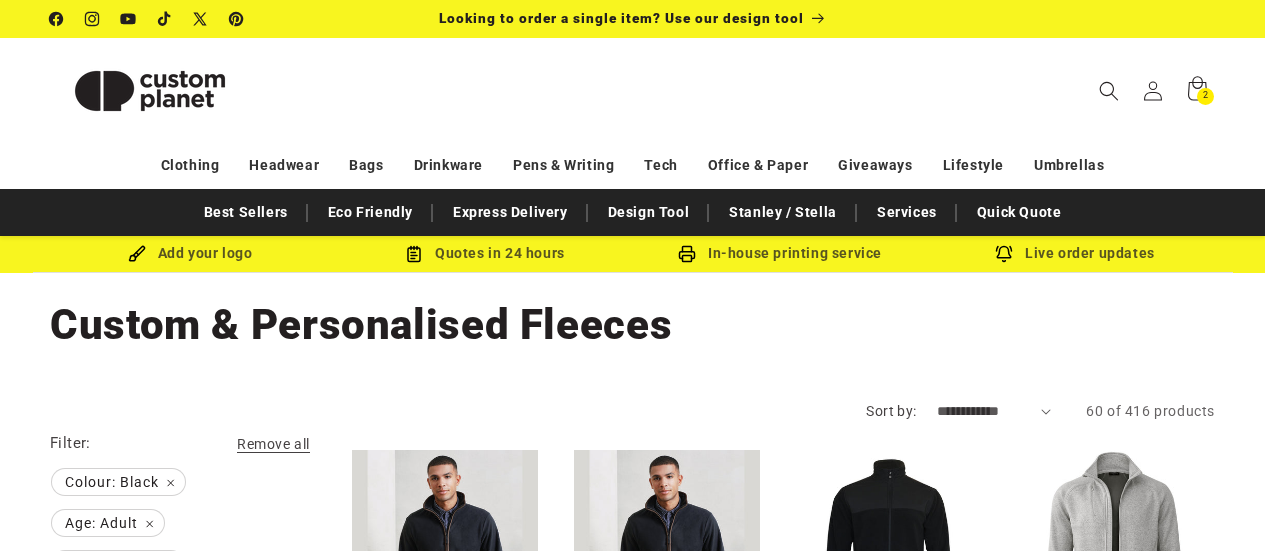 scroll, scrollTop: 0, scrollLeft: 0, axis: both 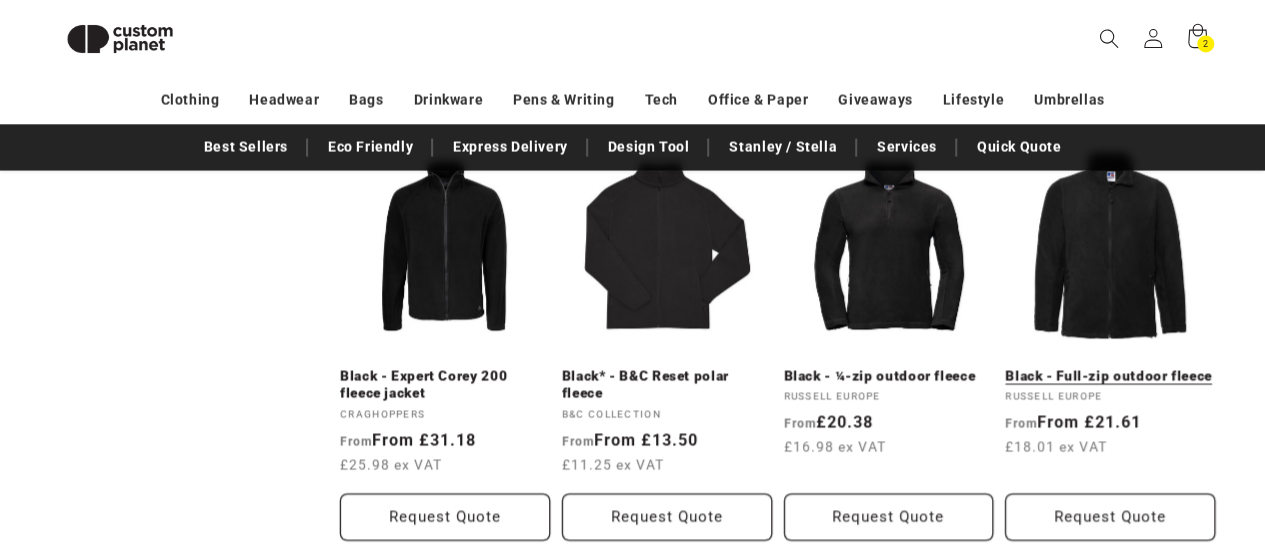 click on "Black - Full-zip outdoor fleece" at bounding box center [1110, 377] 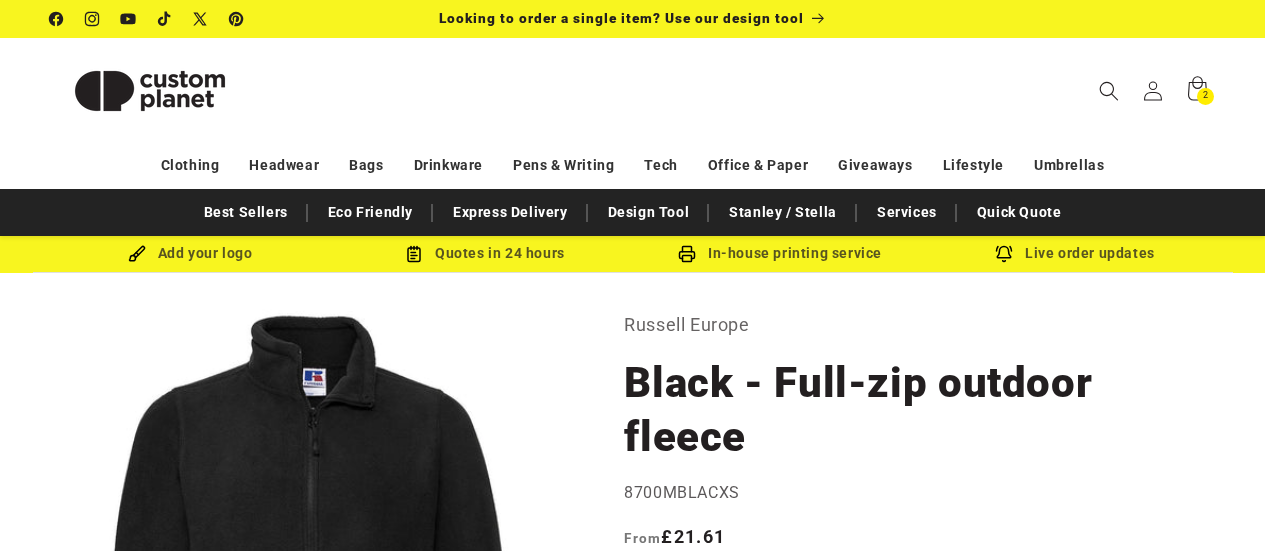 scroll, scrollTop: 0, scrollLeft: 0, axis: both 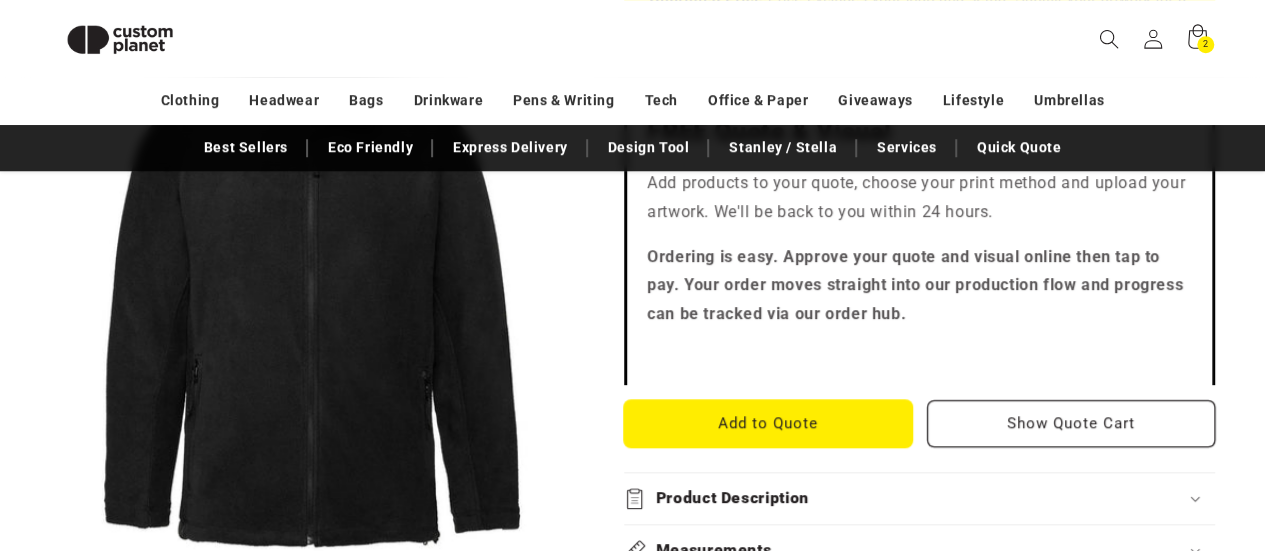click on "Add to Quote" at bounding box center (768, 423) 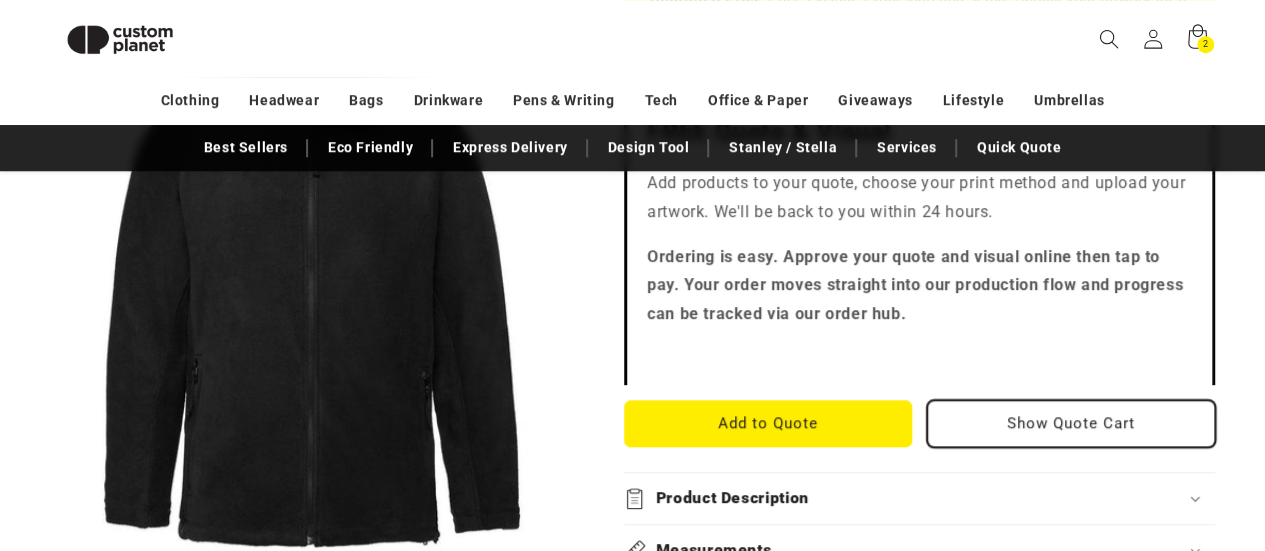 click on "Show Quote Cart" at bounding box center (1071, 423) 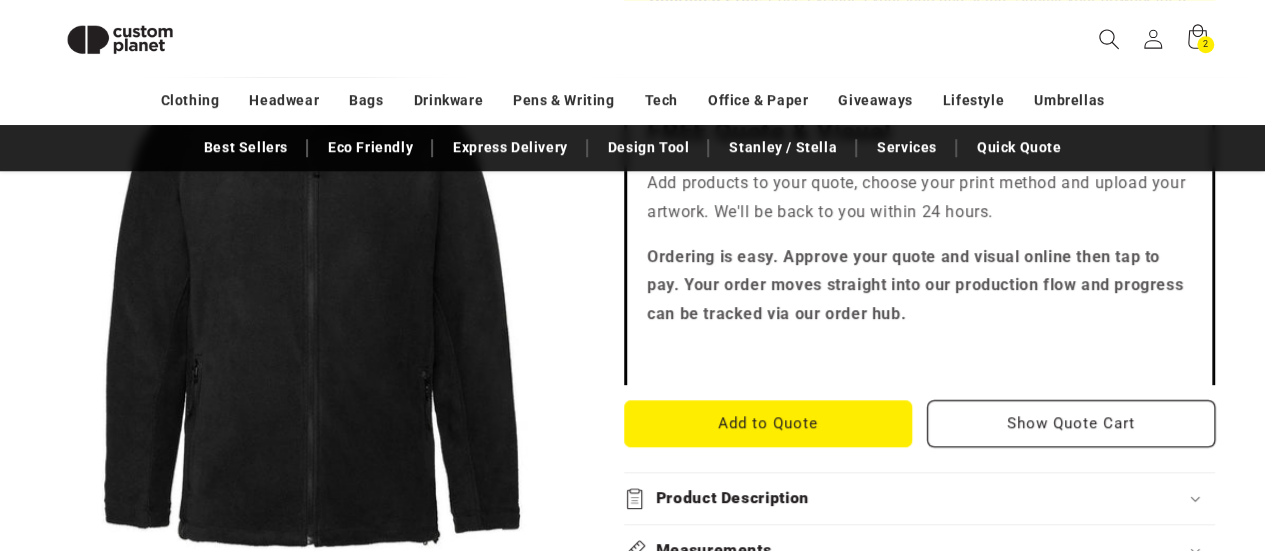 click at bounding box center [1109, 39] 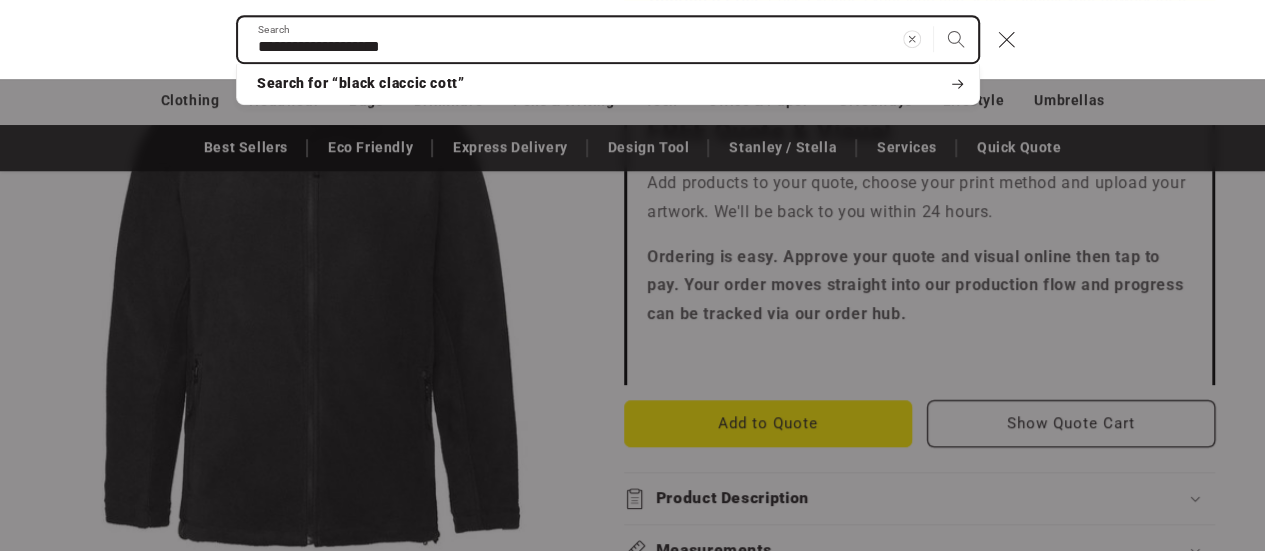 type on "**********" 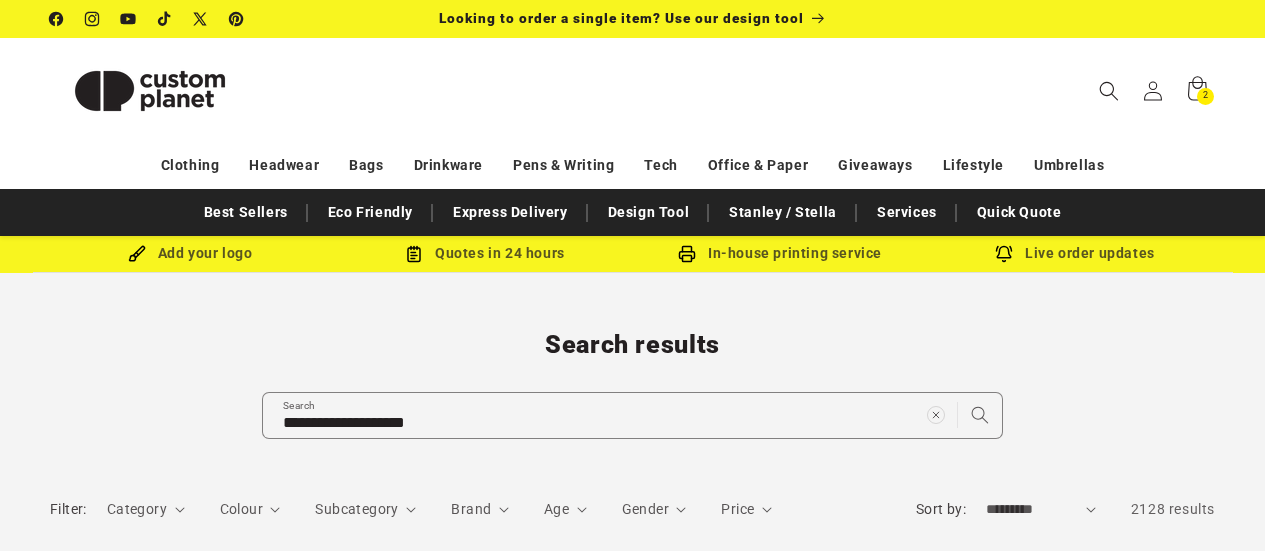 scroll, scrollTop: 0, scrollLeft: 0, axis: both 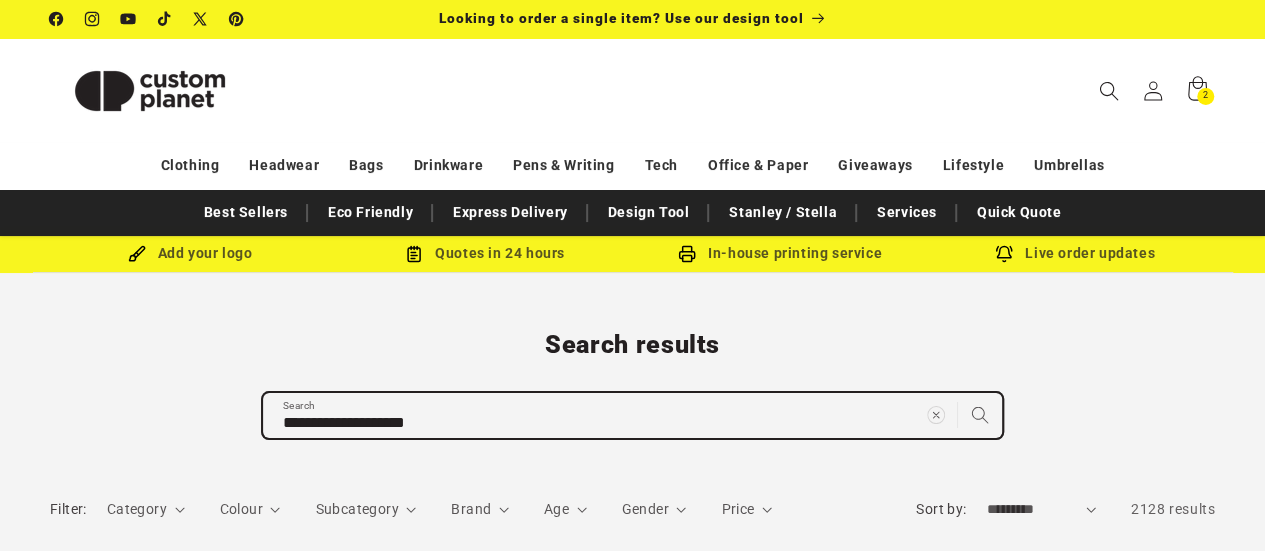 click on "**********" at bounding box center (632, 415) 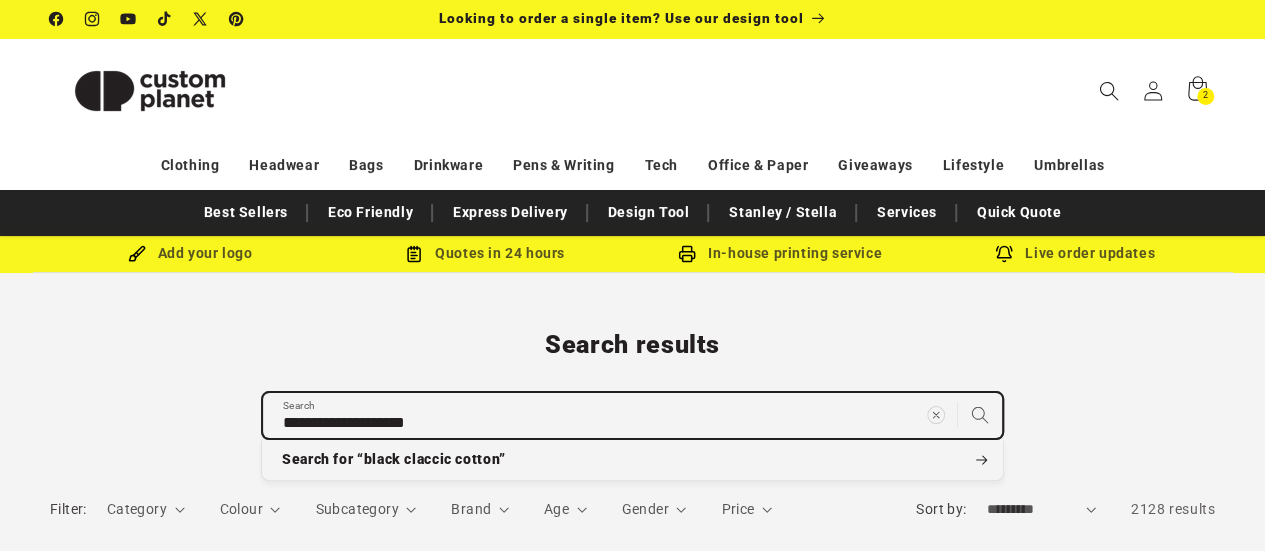 scroll, scrollTop: 100, scrollLeft: 0, axis: vertical 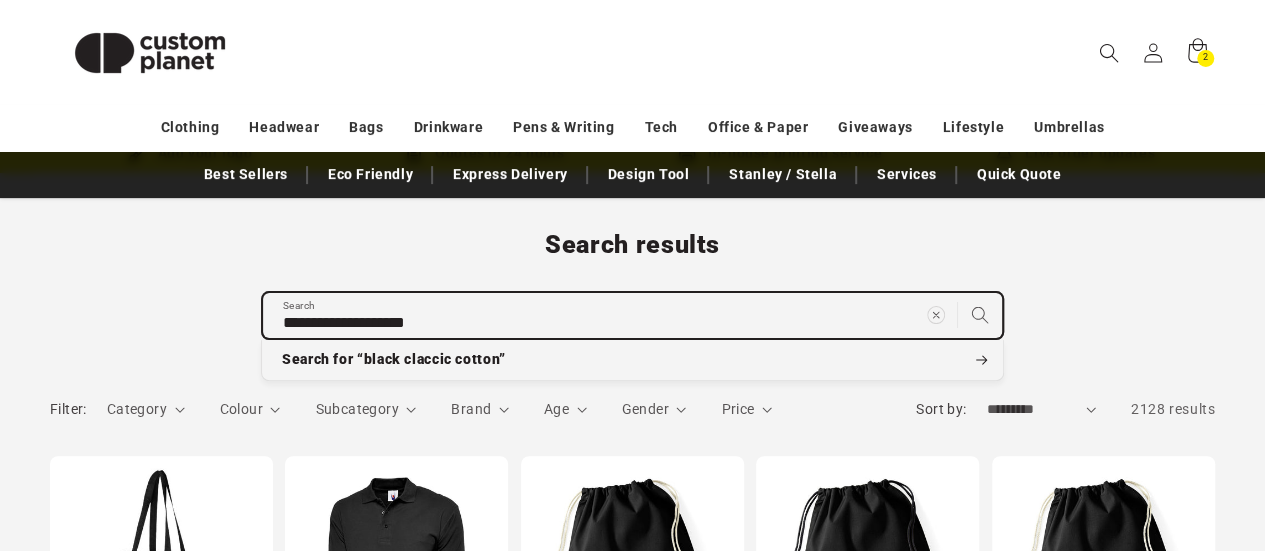 click on "**********" at bounding box center (632, 315) 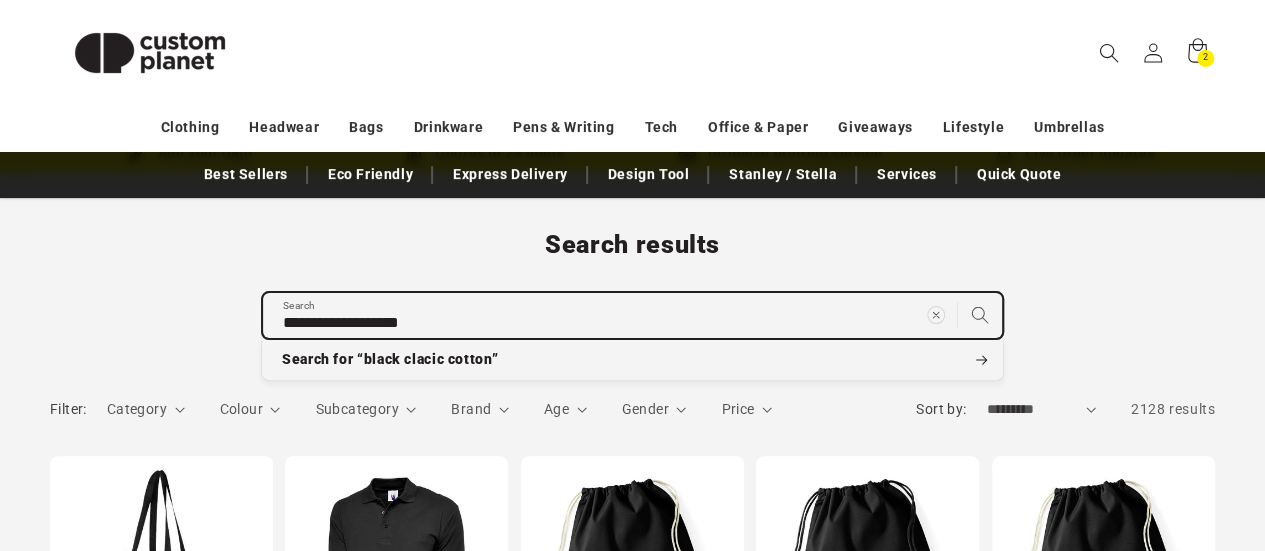 click on "**********" at bounding box center (632, 315) 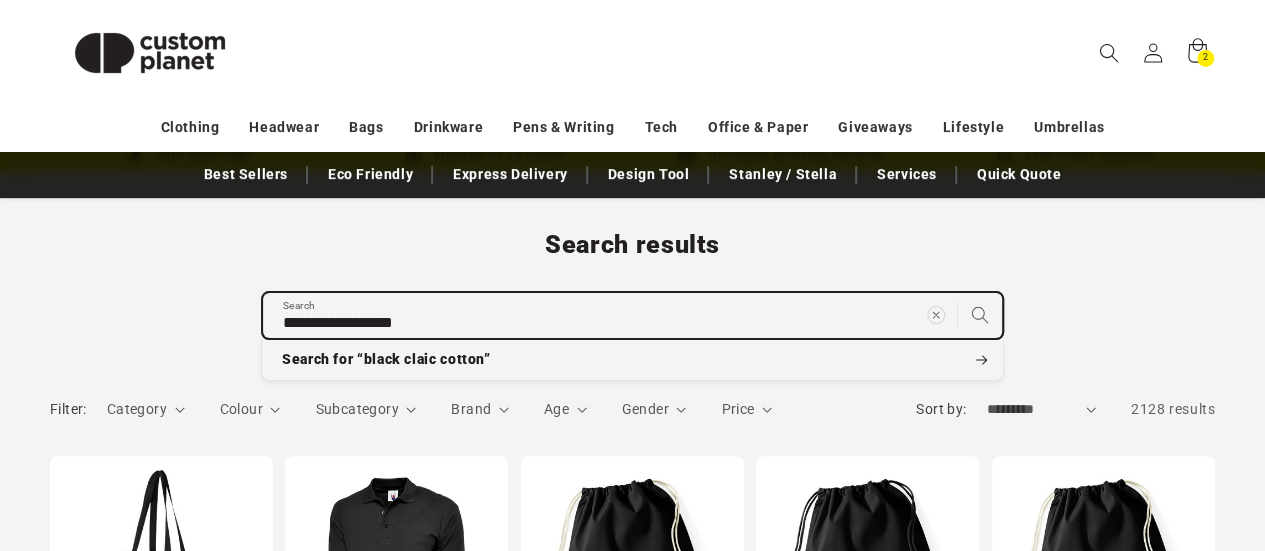 type on "**********" 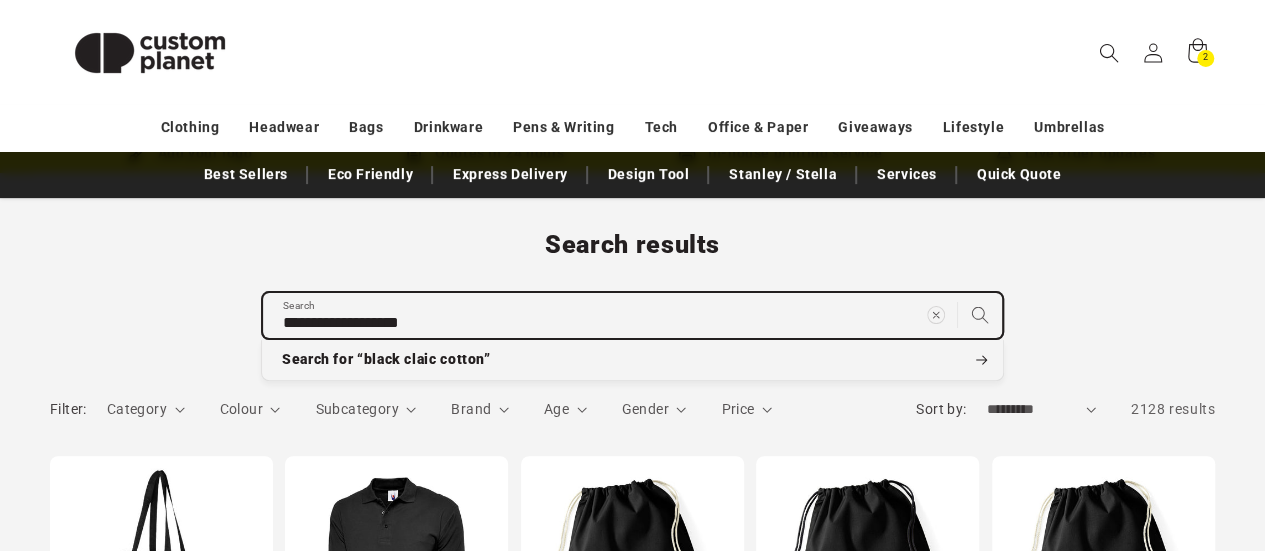 type on "**********" 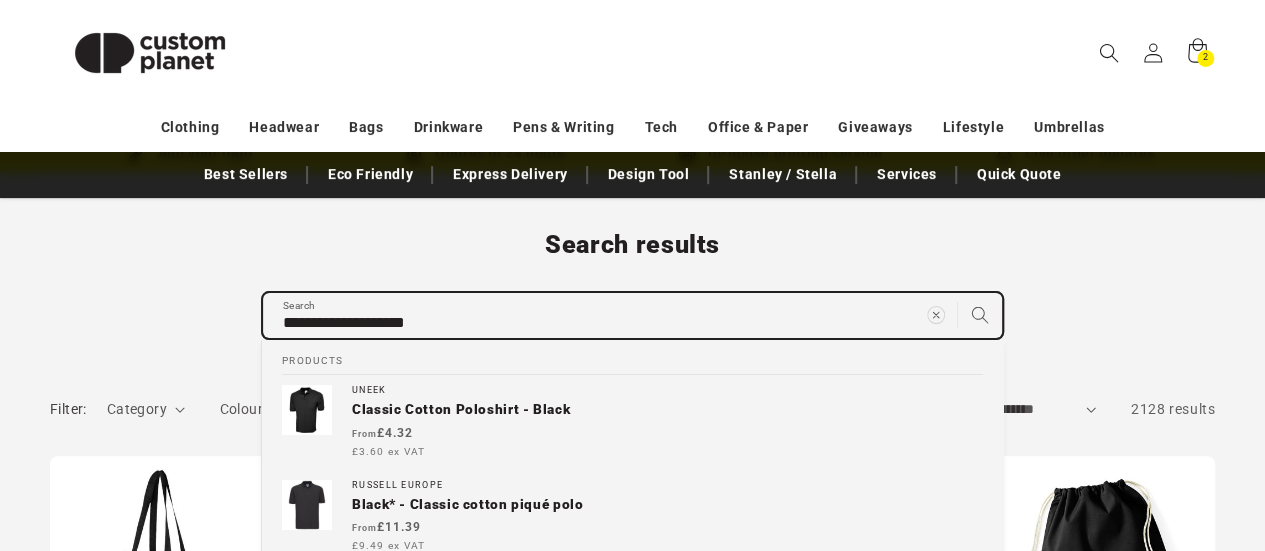 type on "**********" 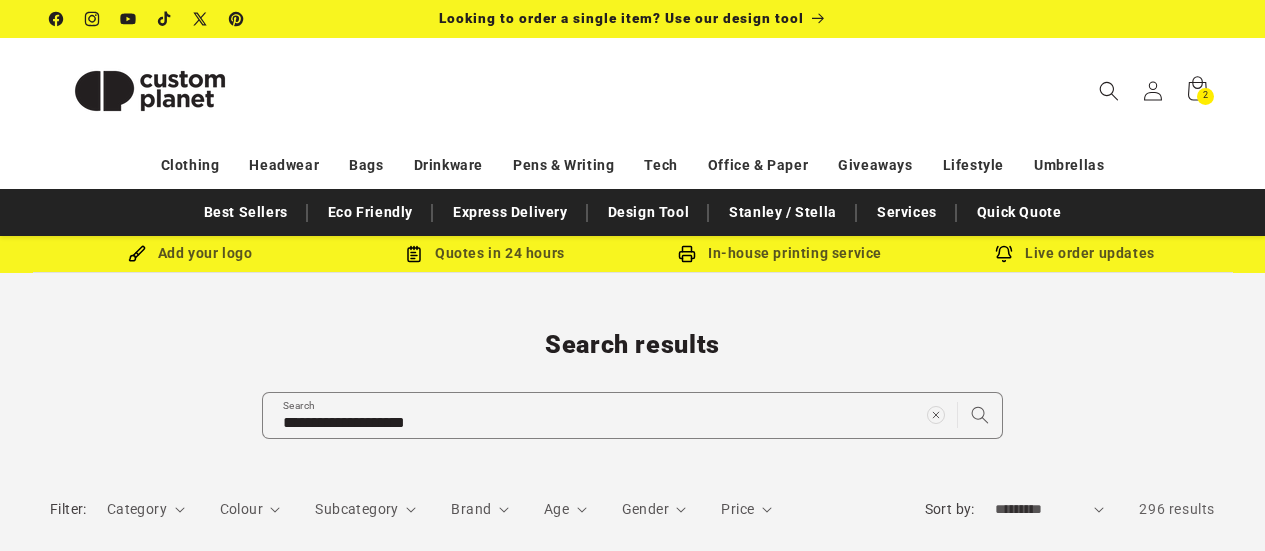 scroll, scrollTop: 0, scrollLeft: 0, axis: both 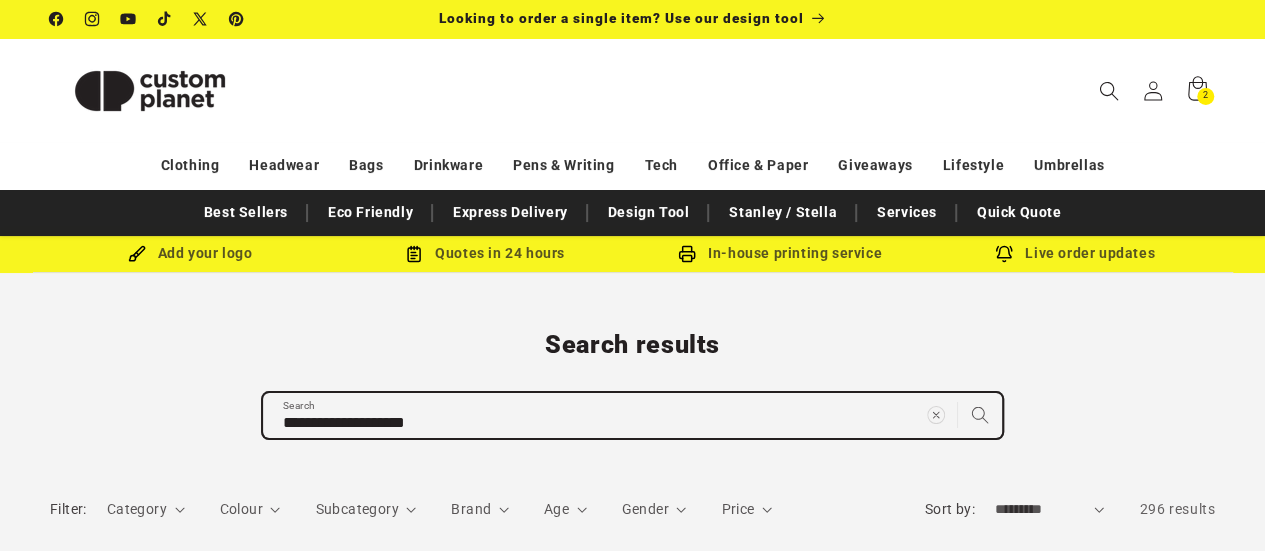 click on "**********" at bounding box center (632, 415) 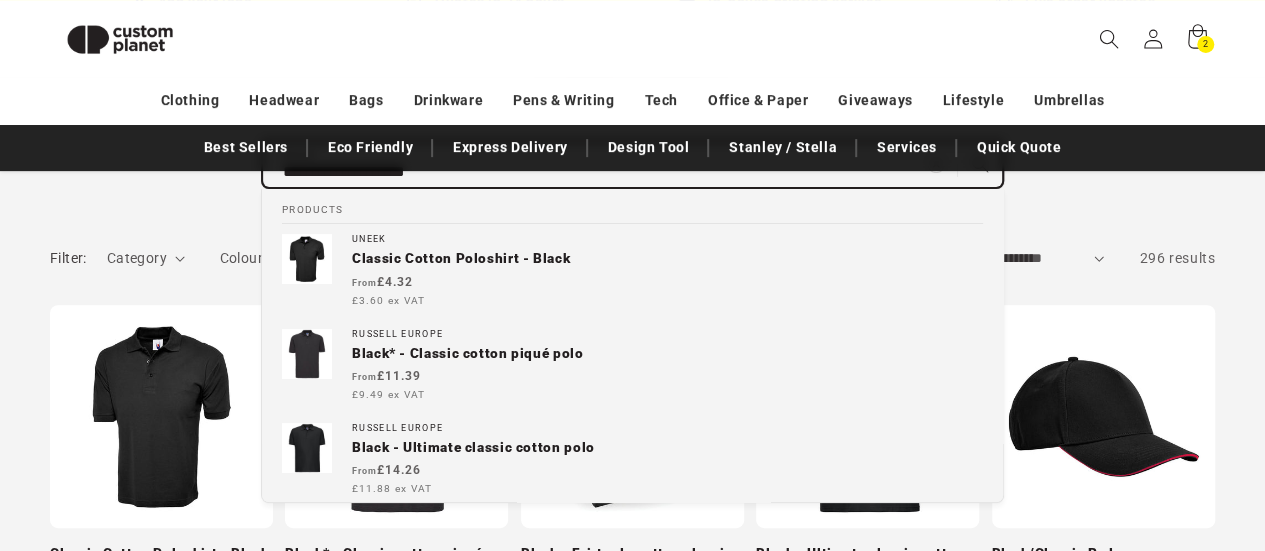 scroll, scrollTop: 222, scrollLeft: 0, axis: vertical 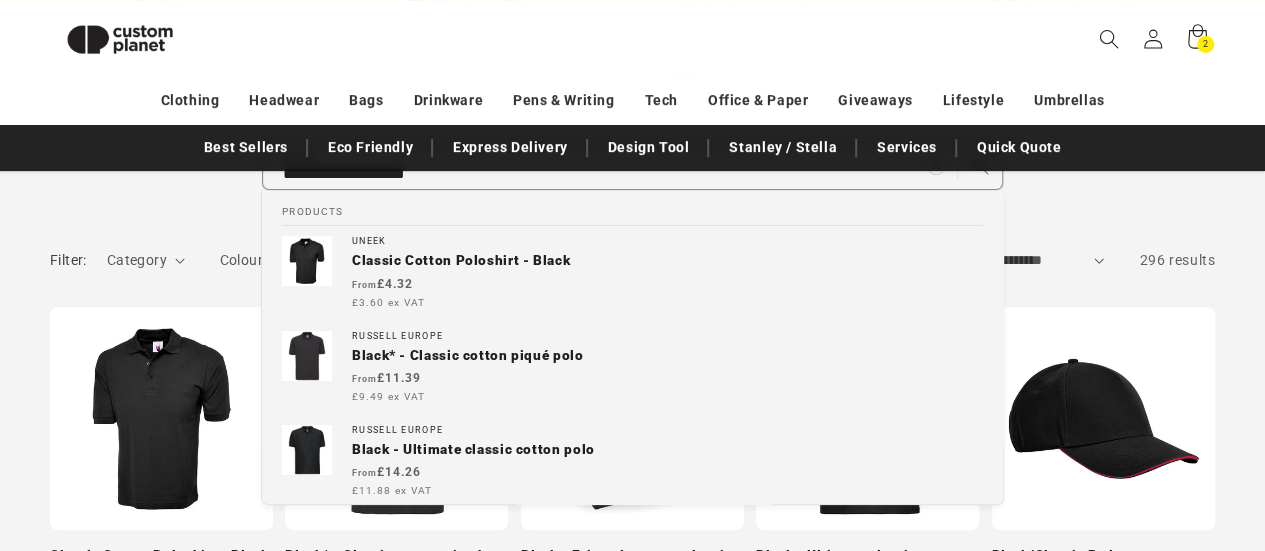 click on "**********" at bounding box center (632, 1176) 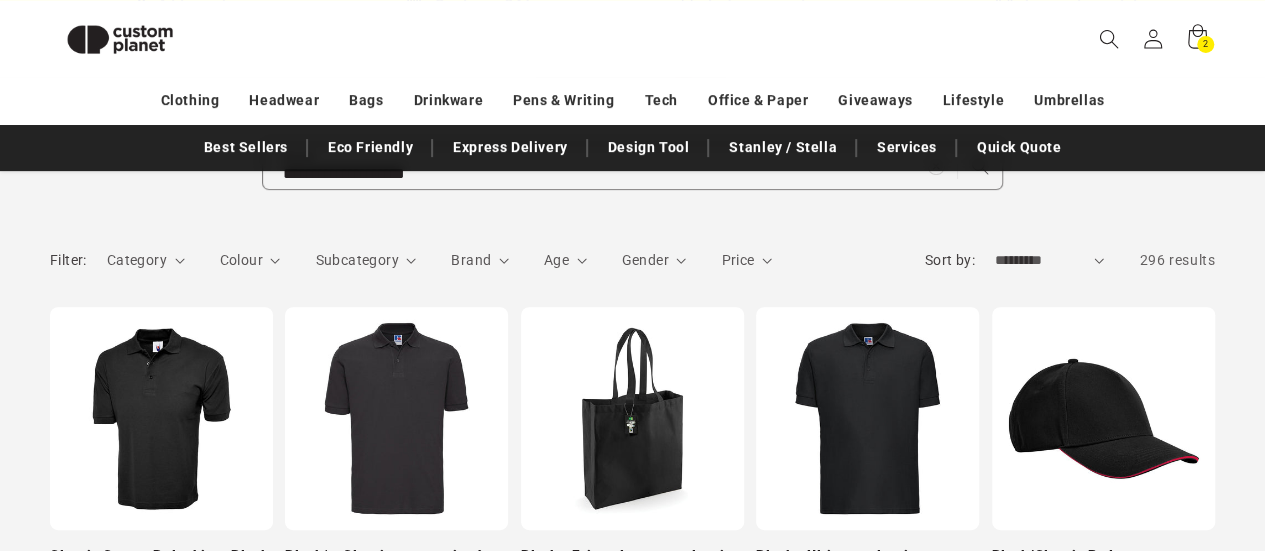 scroll, scrollTop: 356, scrollLeft: 0, axis: vertical 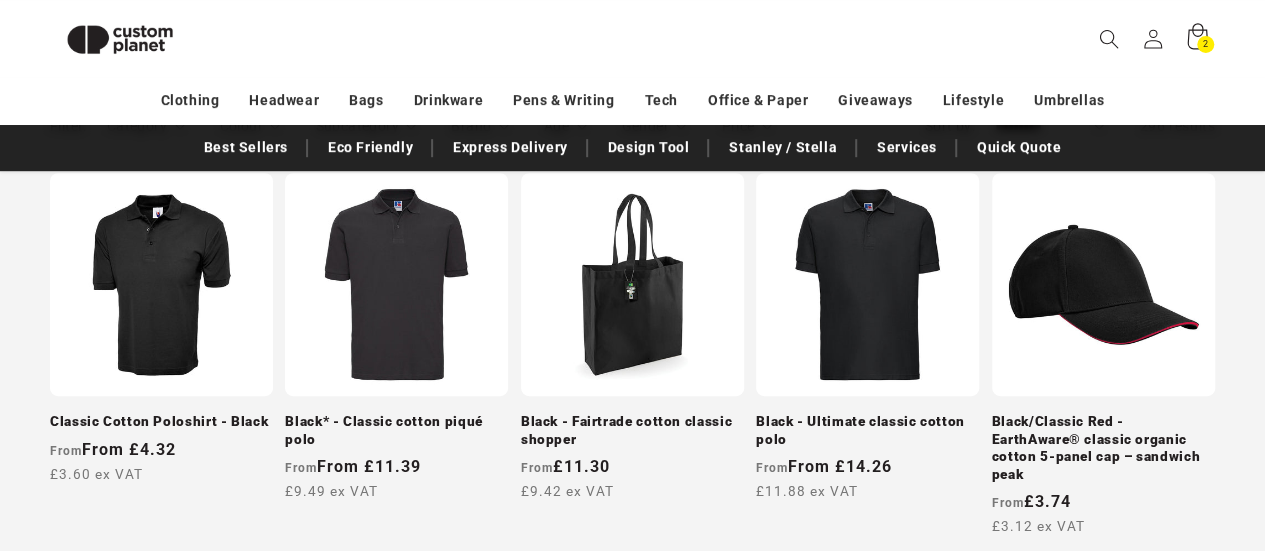 click on "2 2 items" at bounding box center [1205, 44] 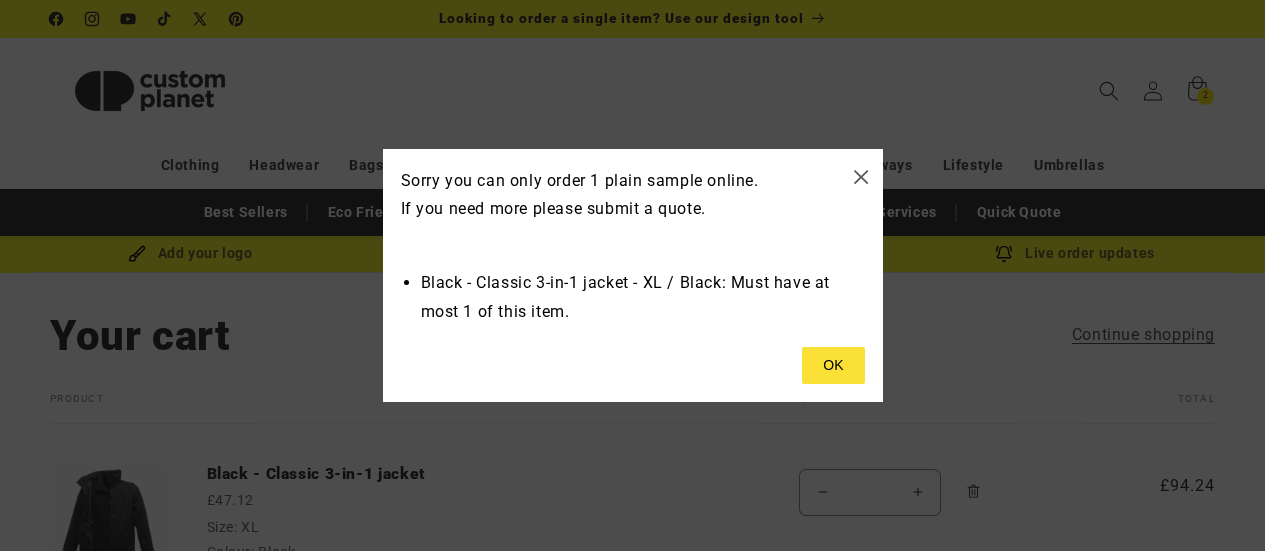 scroll, scrollTop: 0, scrollLeft: 0, axis: both 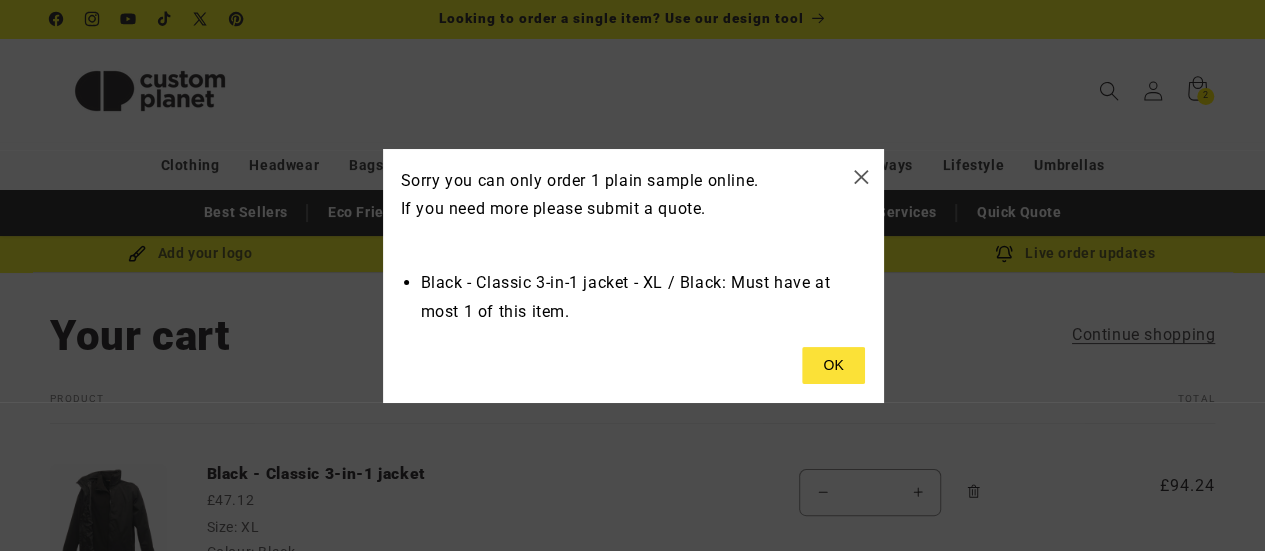 click at bounding box center [833, 366] 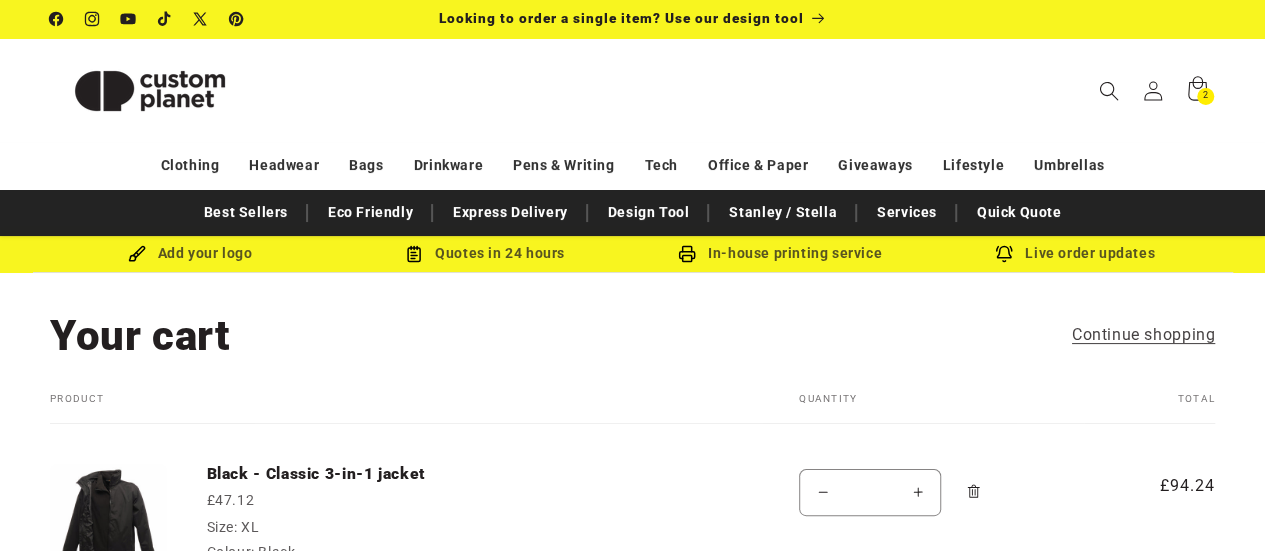 click on "Your cart" at bounding box center (140, 336) 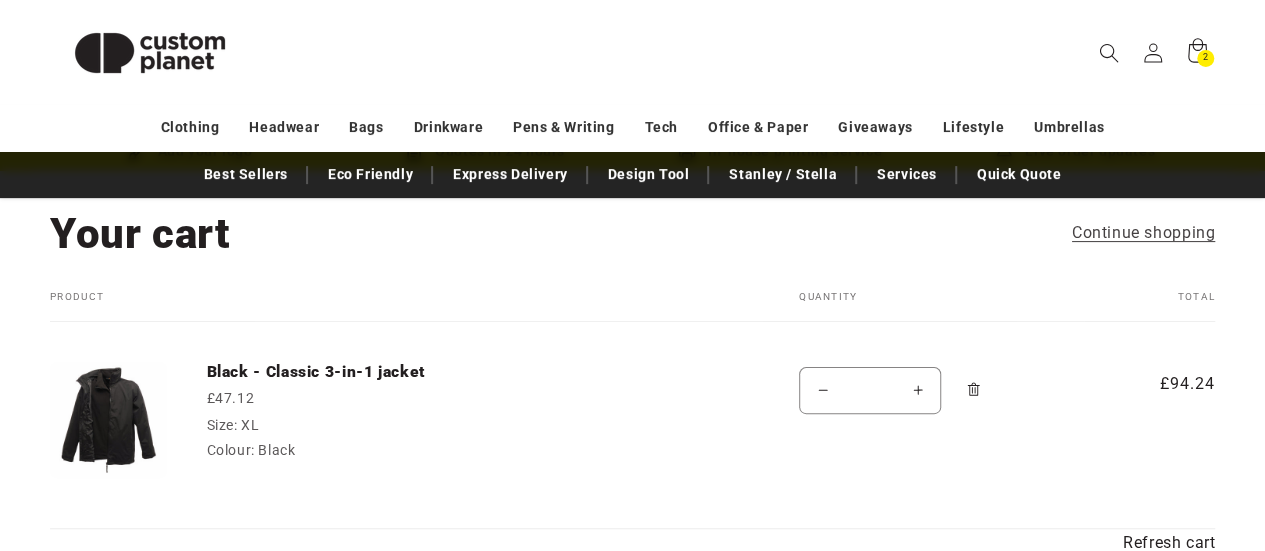 click at bounding box center [974, 390] 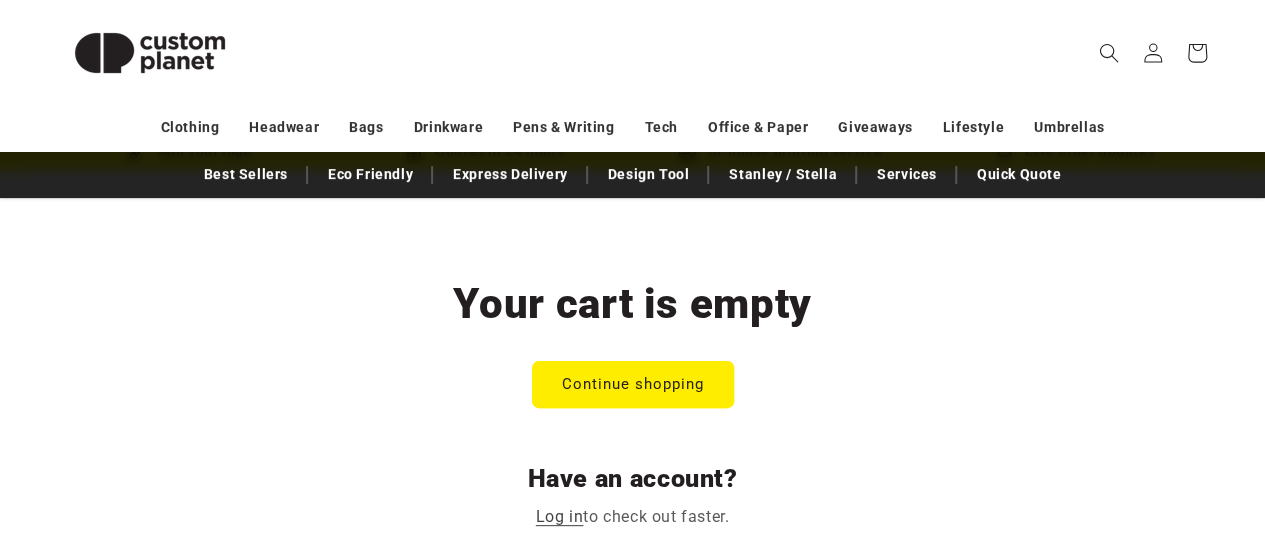 click on "Have an account?" at bounding box center [632, 479] 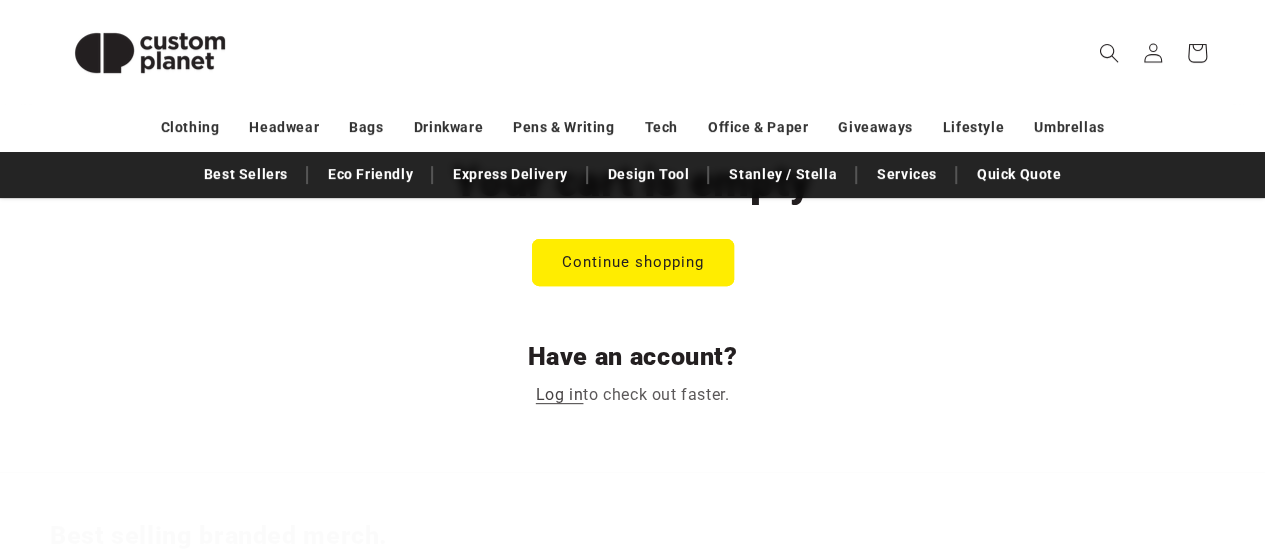 scroll, scrollTop: 0, scrollLeft: 0, axis: both 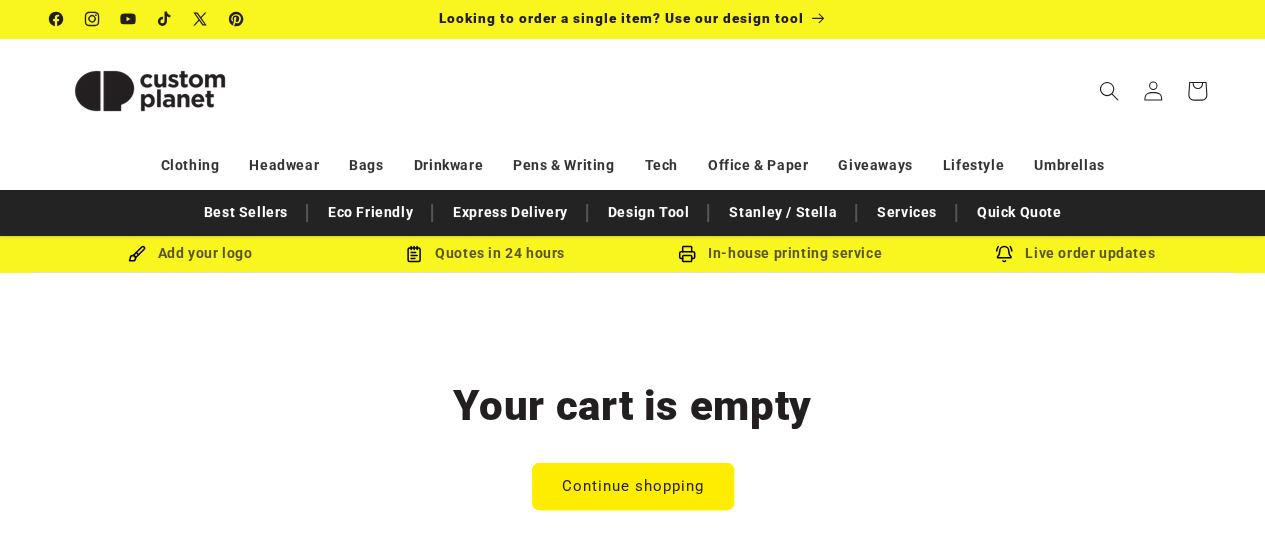 click on "Your cart
Continue shopping
Your cart is empty
Continue shopping
Have an account?
Log in  to check out faster.
New estimated total: £0.00 GBP
Loading...
Refresh cart" at bounding box center (632, 484) 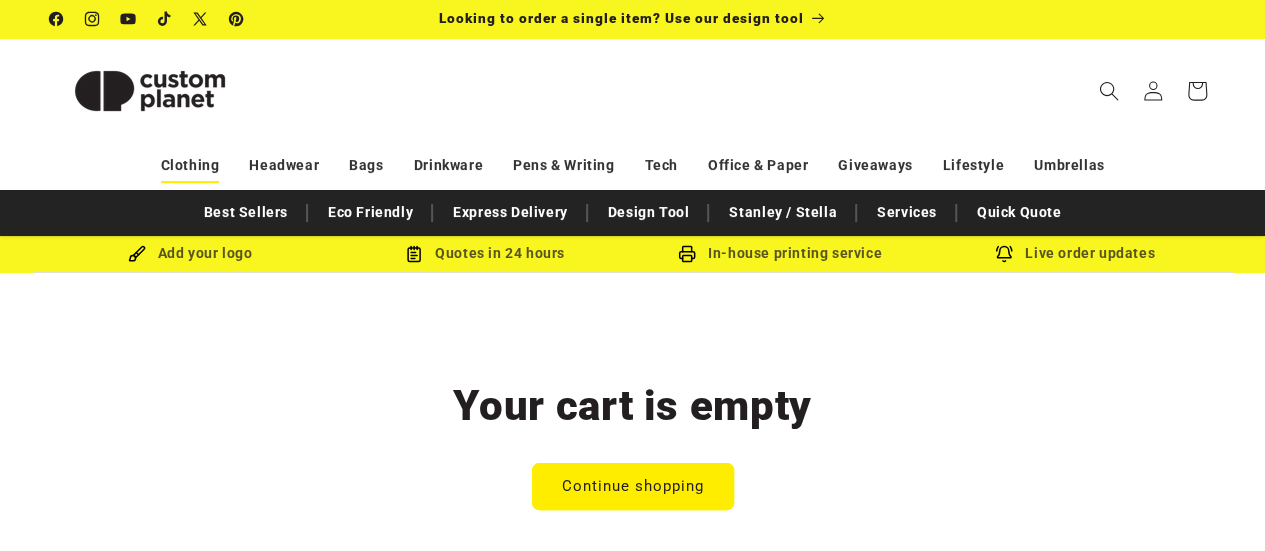 click on "Clothing" at bounding box center (190, 165) 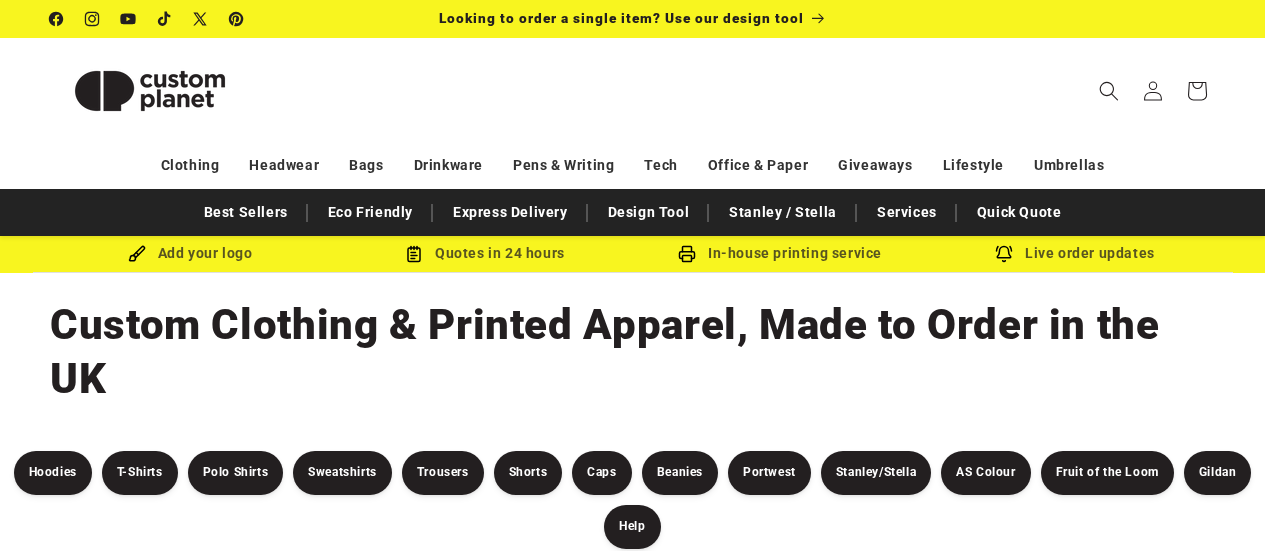 scroll, scrollTop: 0, scrollLeft: 0, axis: both 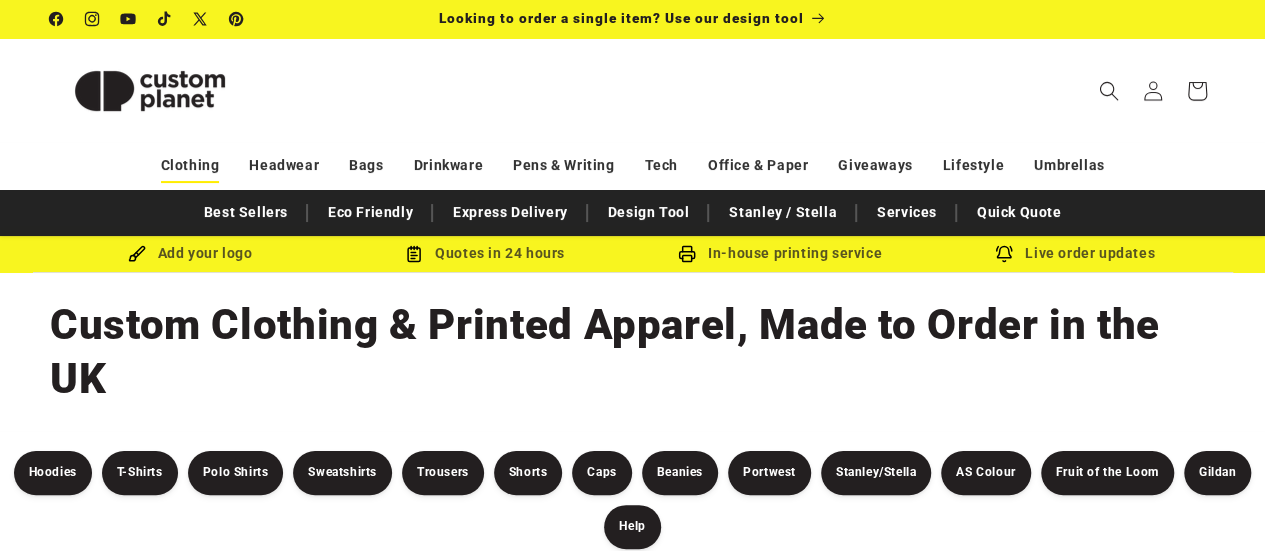 click on "Clothing" at bounding box center [190, 165] 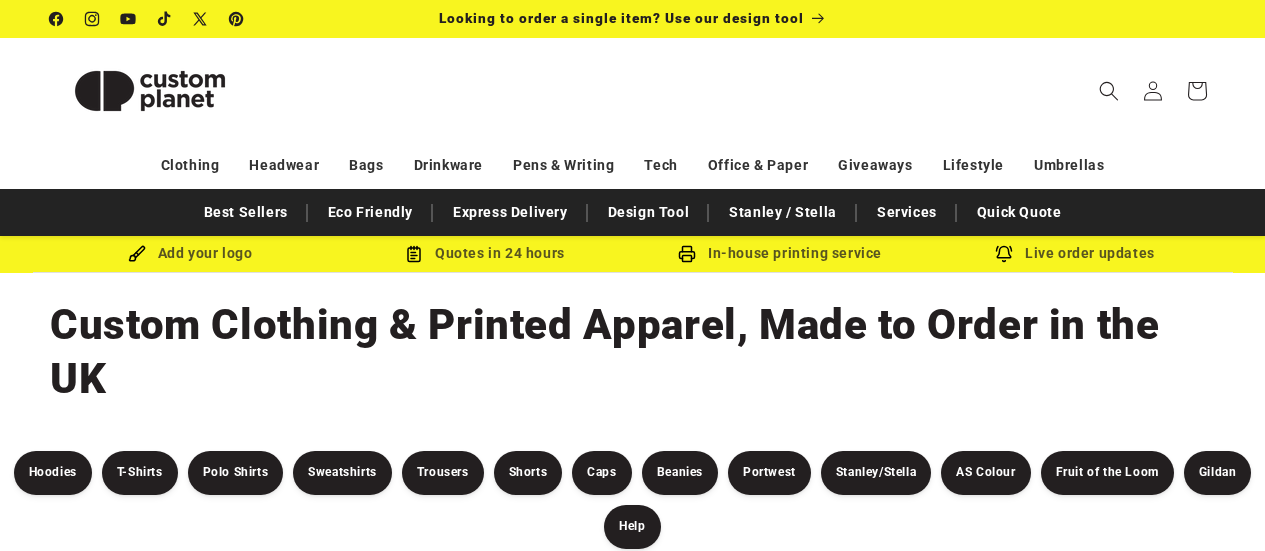 scroll, scrollTop: 0, scrollLeft: 0, axis: both 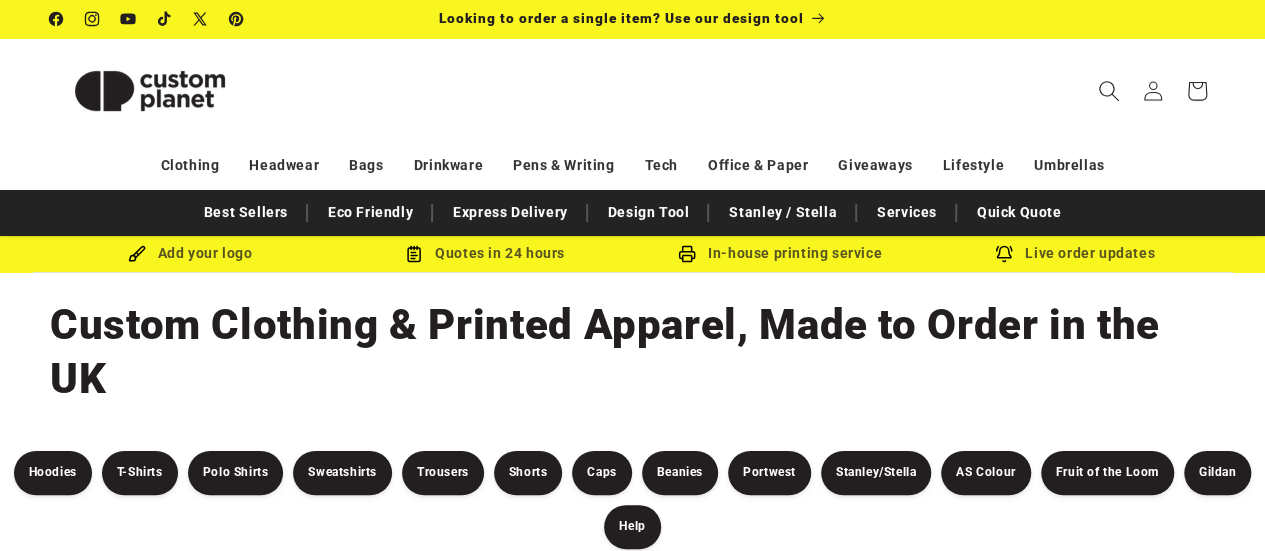 click 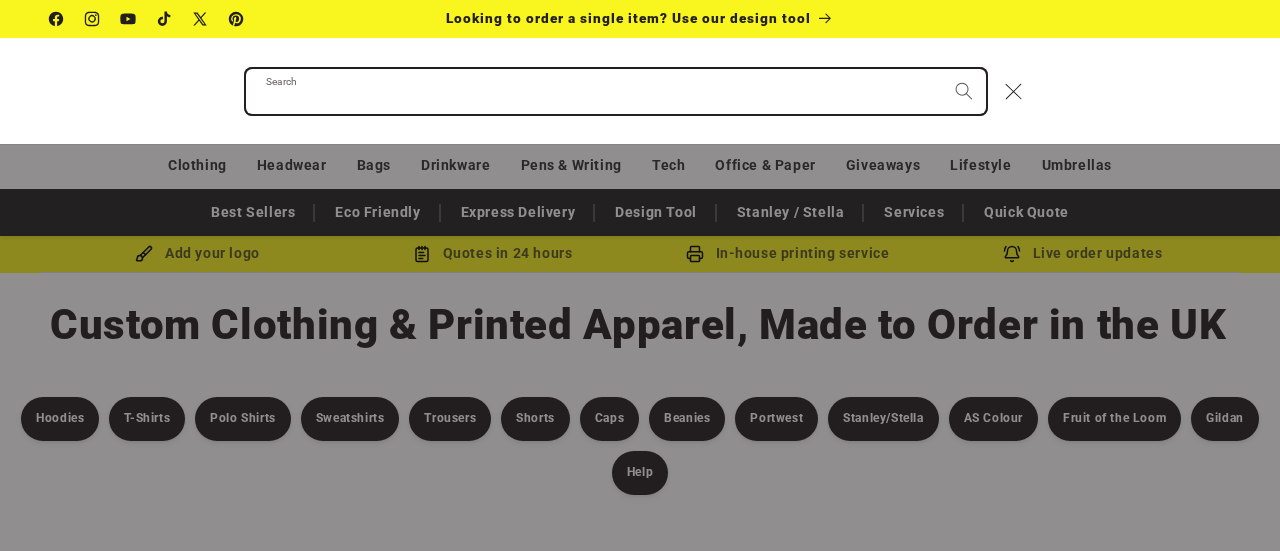 click on "Search" at bounding box center [616, 91] 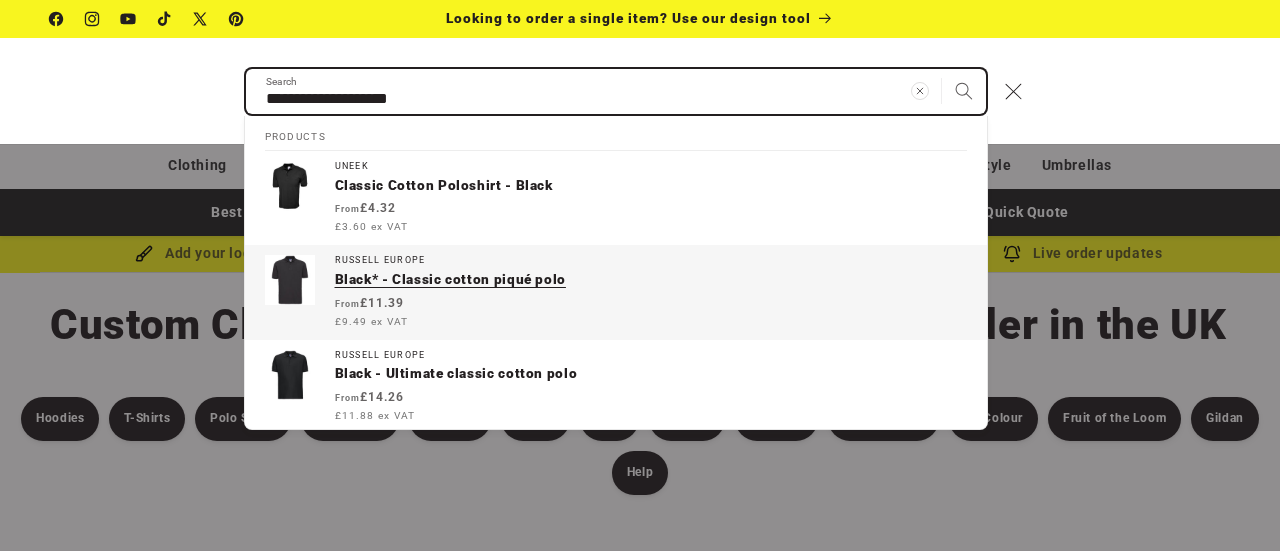 type on "**********" 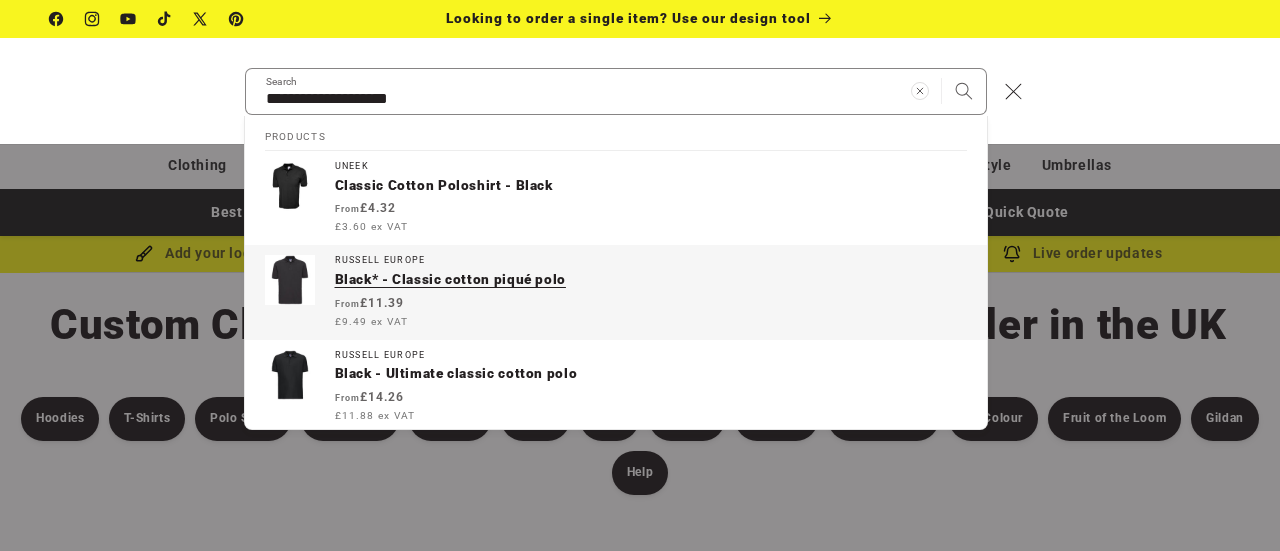 click on "Black* - Classic cotton piqué polo" at bounding box center [651, 280] 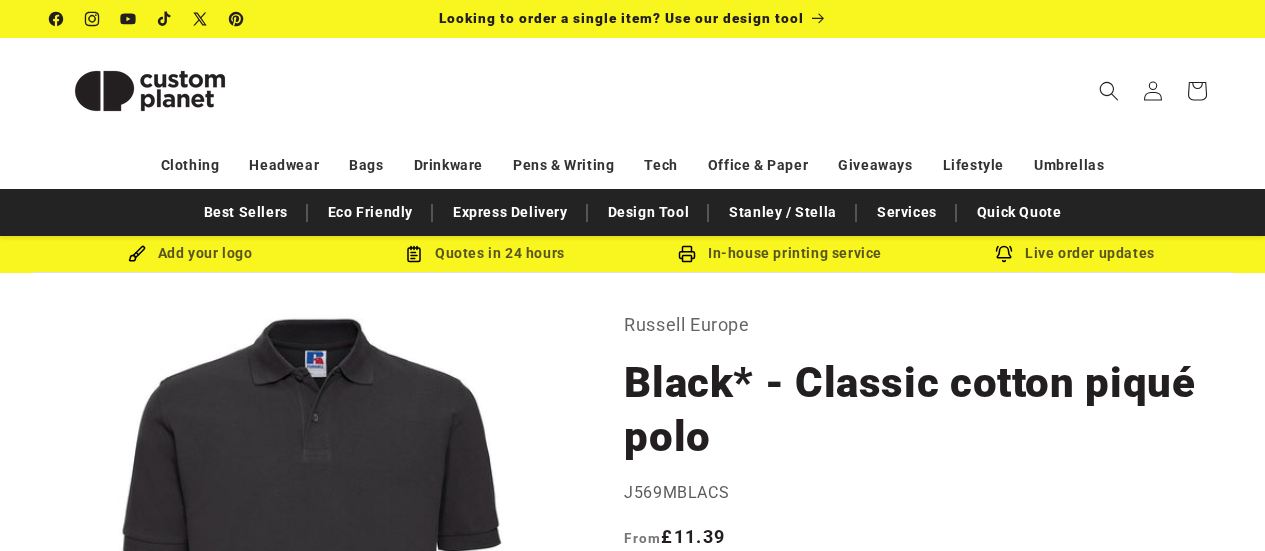 scroll, scrollTop: 0, scrollLeft: 0, axis: both 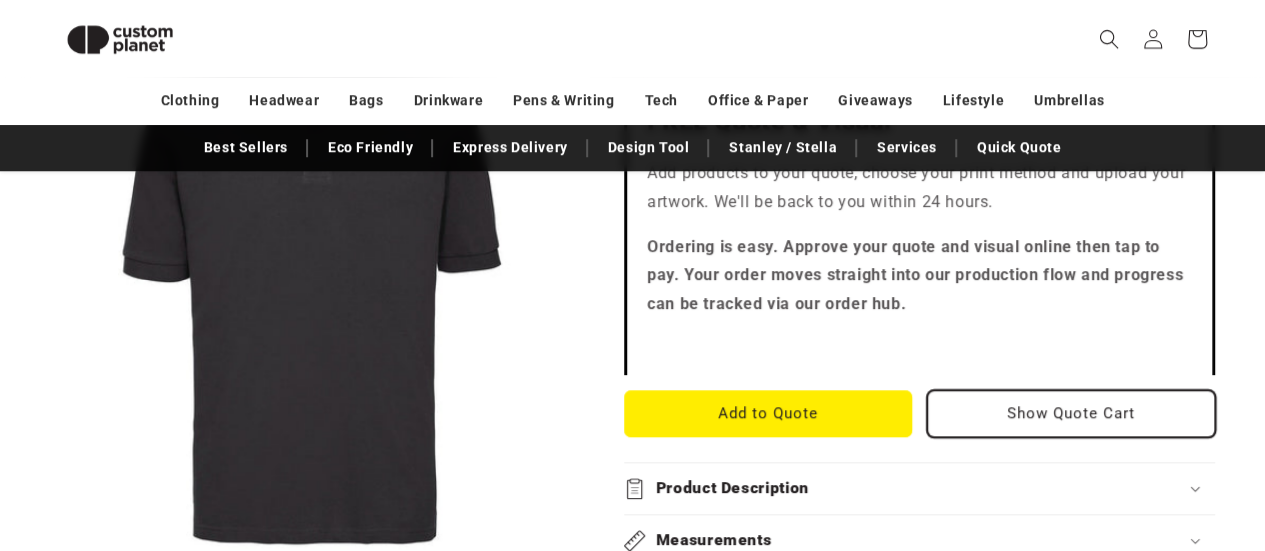 click on "Show Quote Cart" at bounding box center [1071, 413] 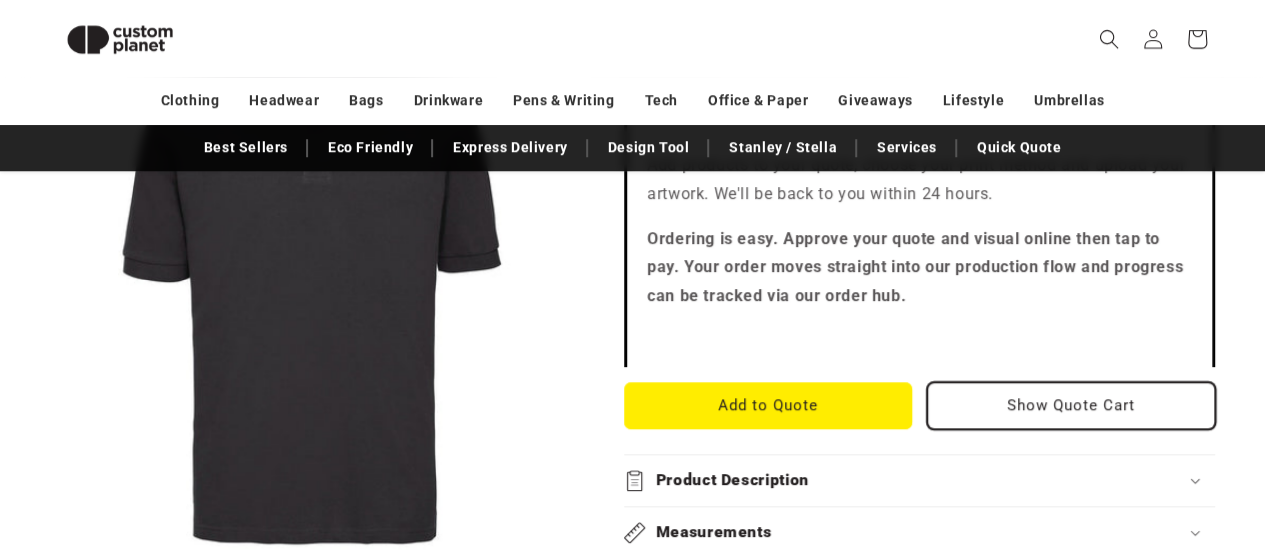 scroll, scrollTop: 651, scrollLeft: 0, axis: vertical 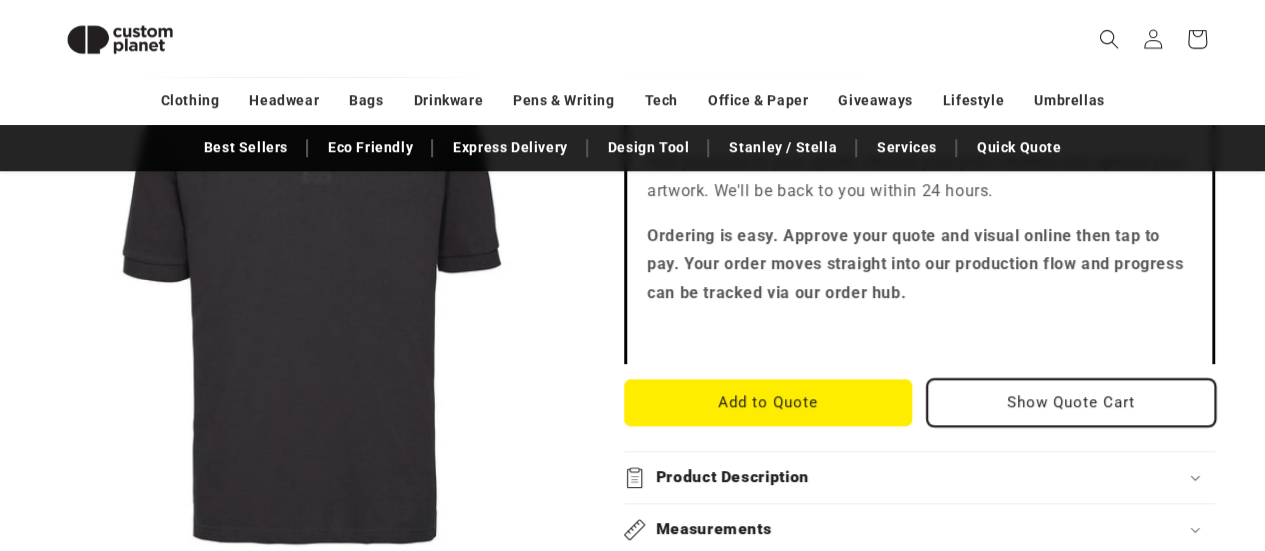 click on "Show Quote Cart" at bounding box center (1071, 402) 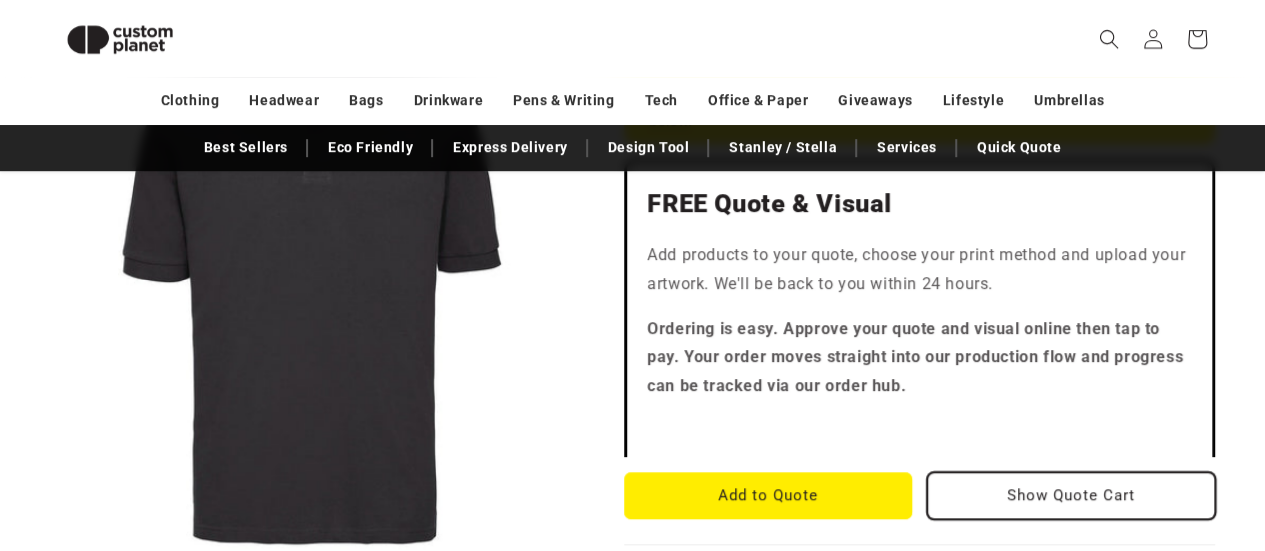 scroll, scrollTop: 558, scrollLeft: 0, axis: vertical 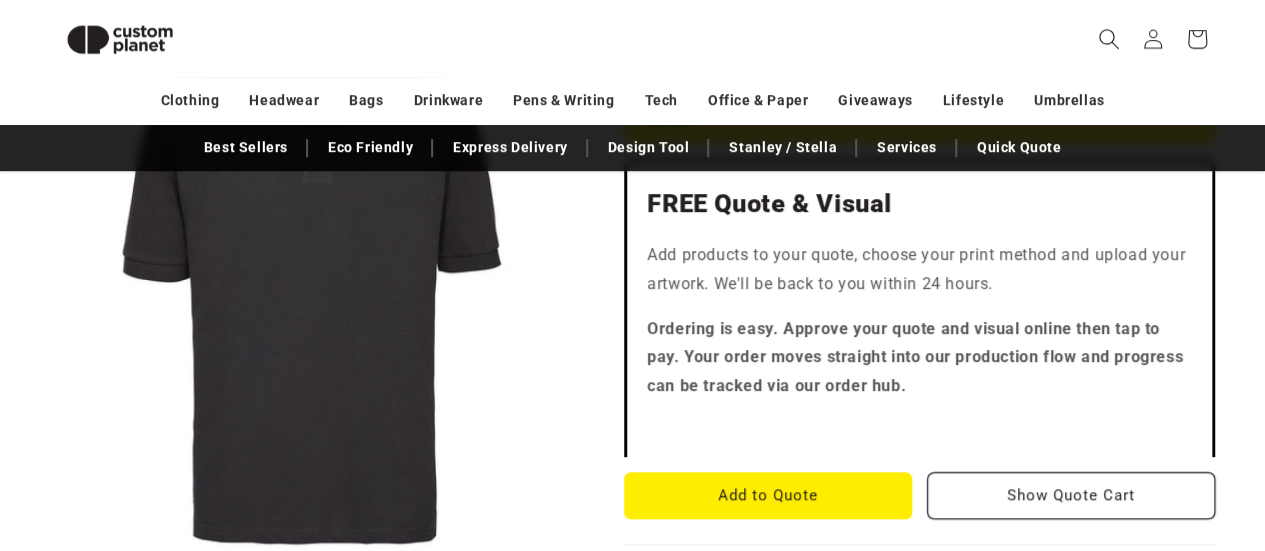 click 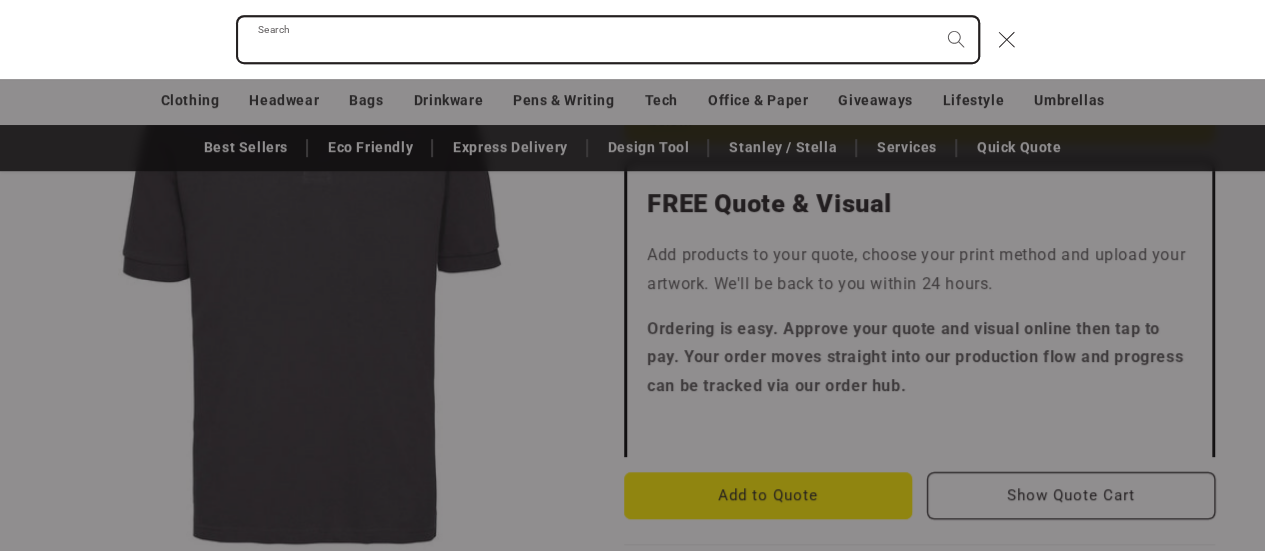 click on "Search" at bounding box center (608, 39) 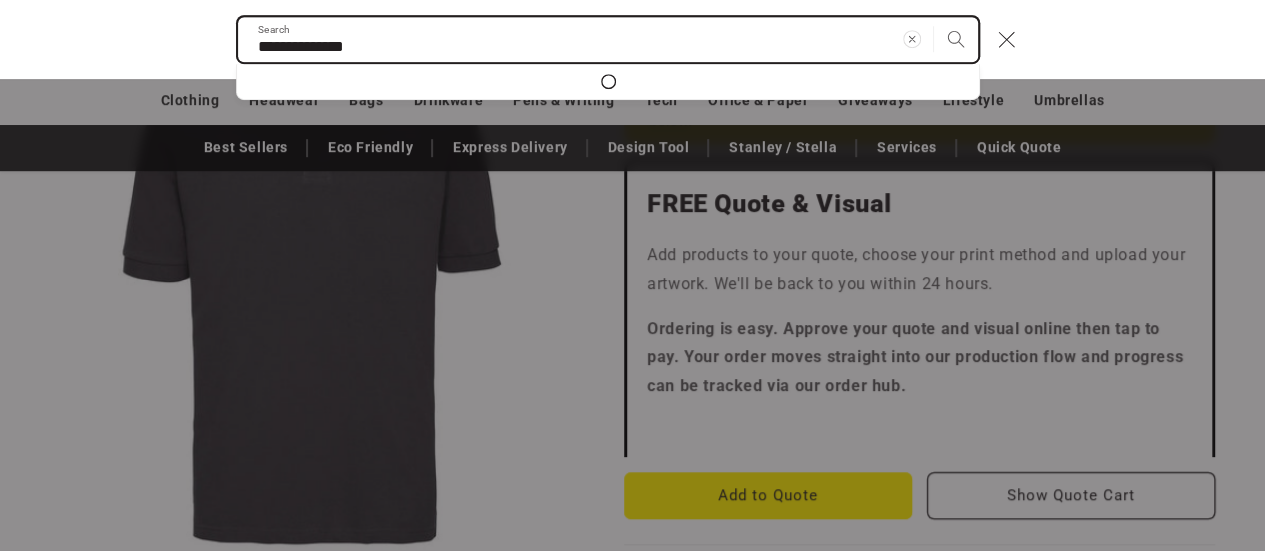 type on "**********" 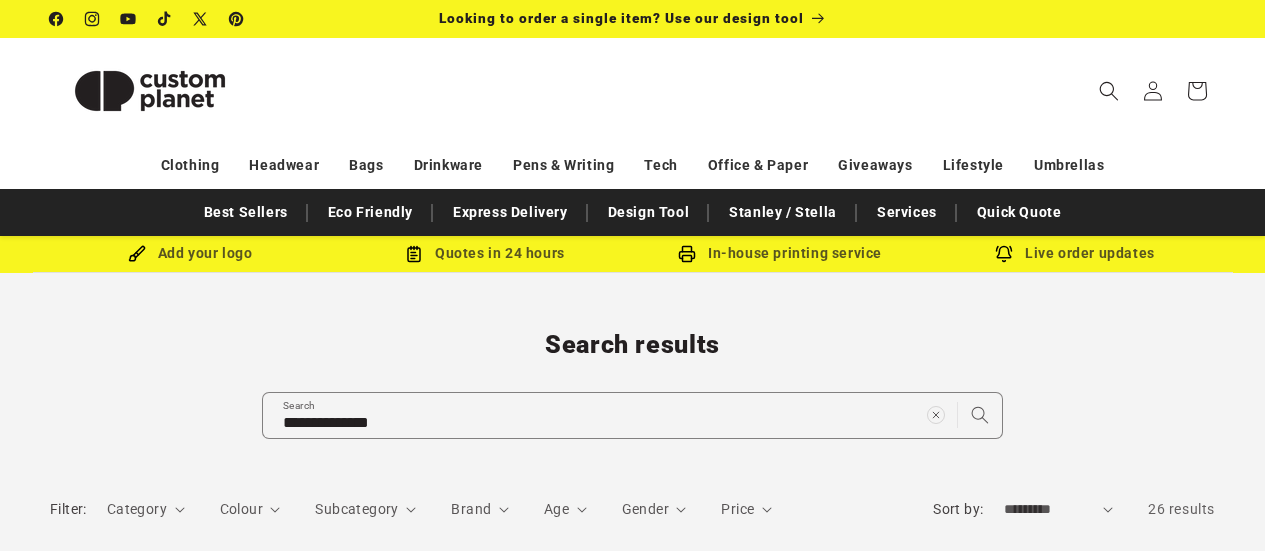 scroll, scrollTop: 0, scrollLeft: 0, axis: both 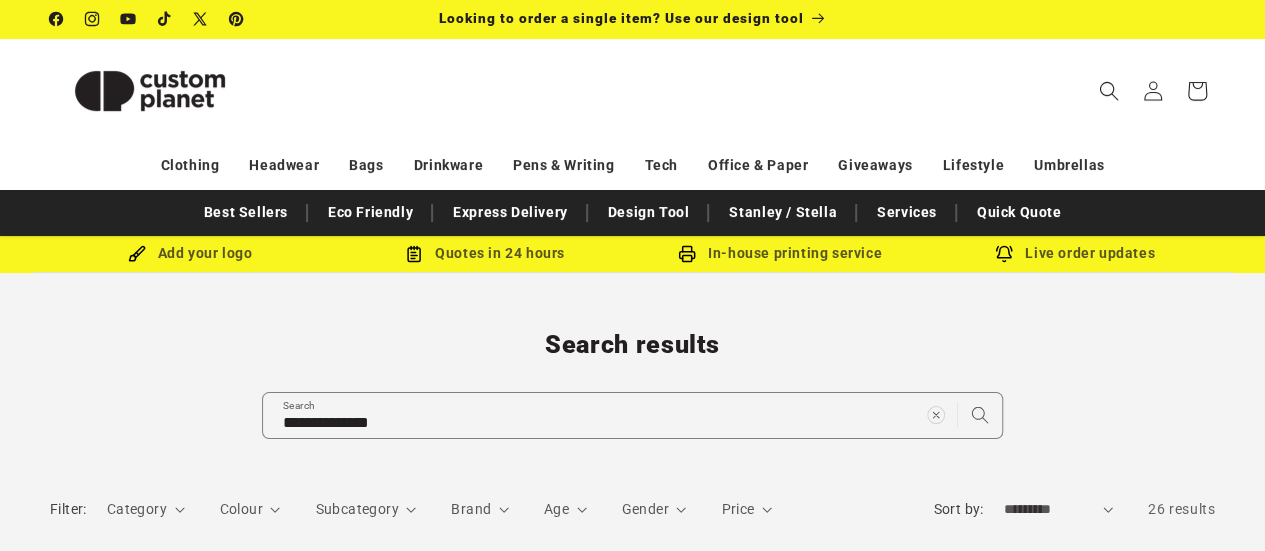click on "**********" at bounding box center (632, 383) 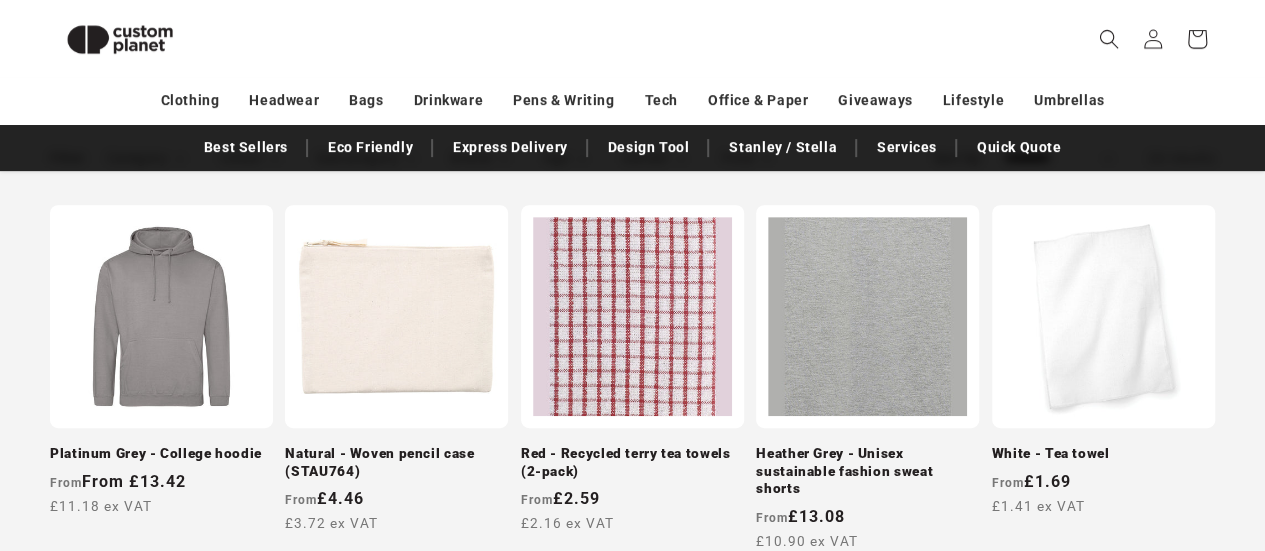 scroll, scrollTop: 325, scrollLeft: 0, axis: vertical 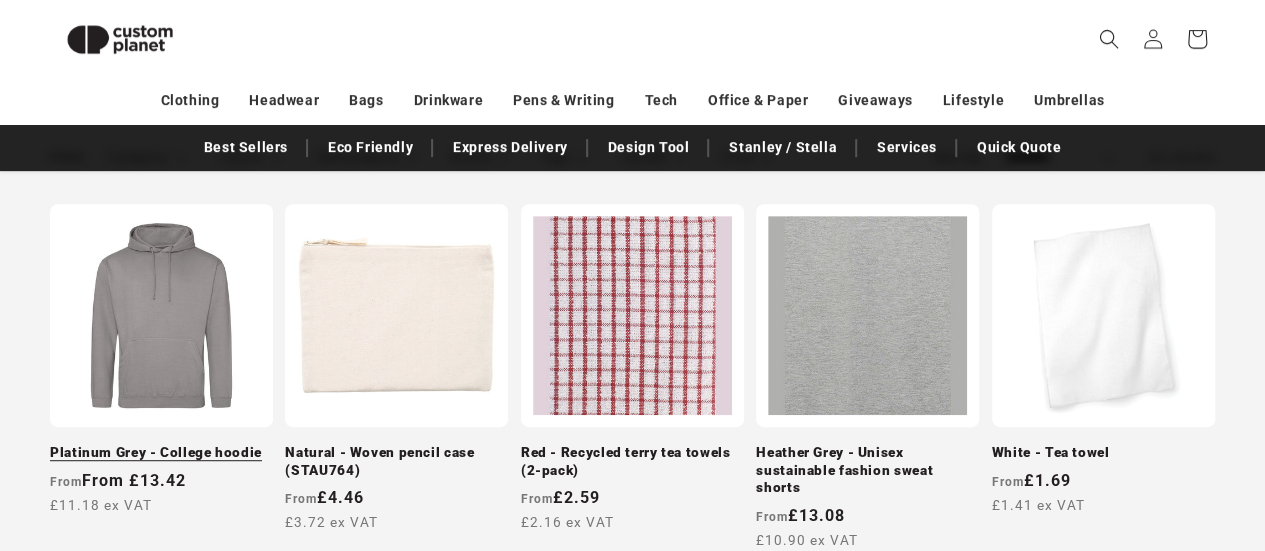 click on "Platinum Grey - College hoodie" at bounding box center [161, 453] 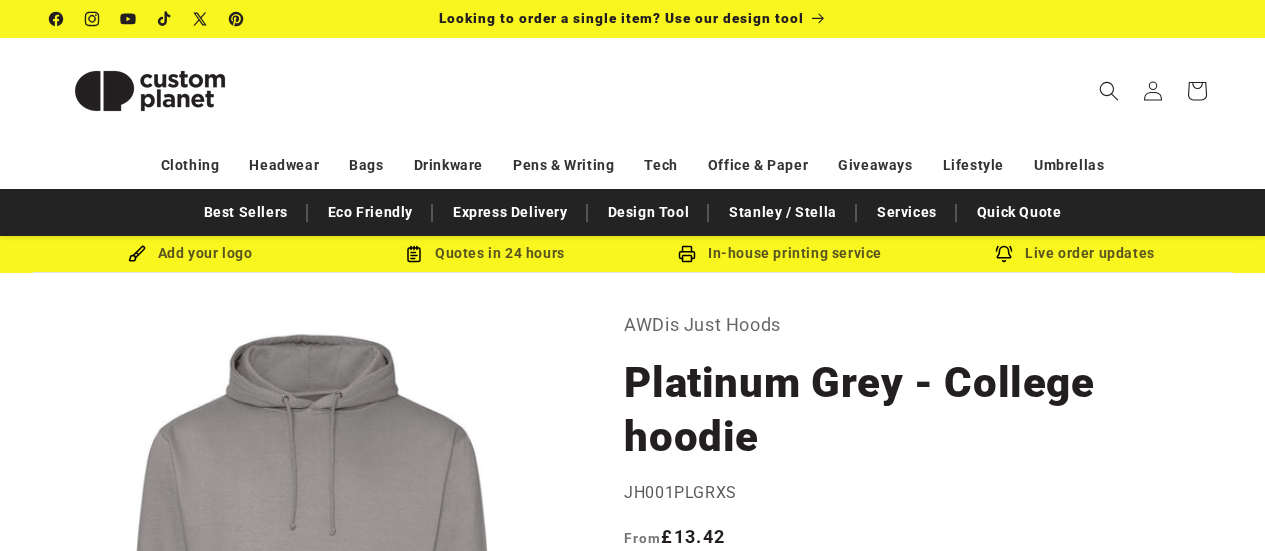 scroll, scrollTop: 0, scrollLeft: 0, axis: both 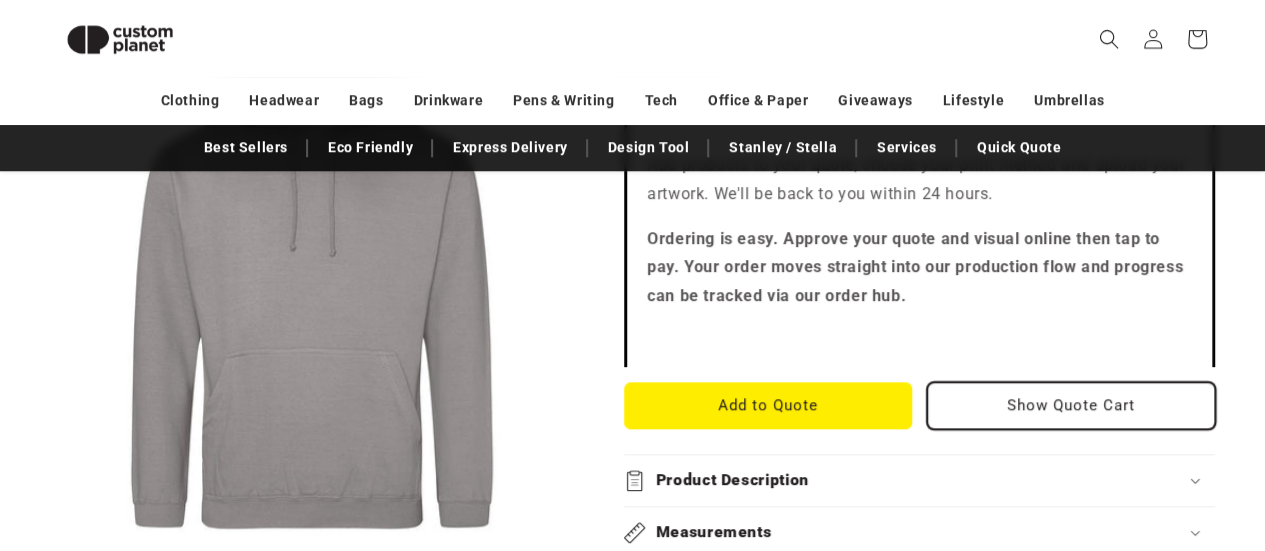 click on "Show Quote Cart" at bounding box center (1071, 405) 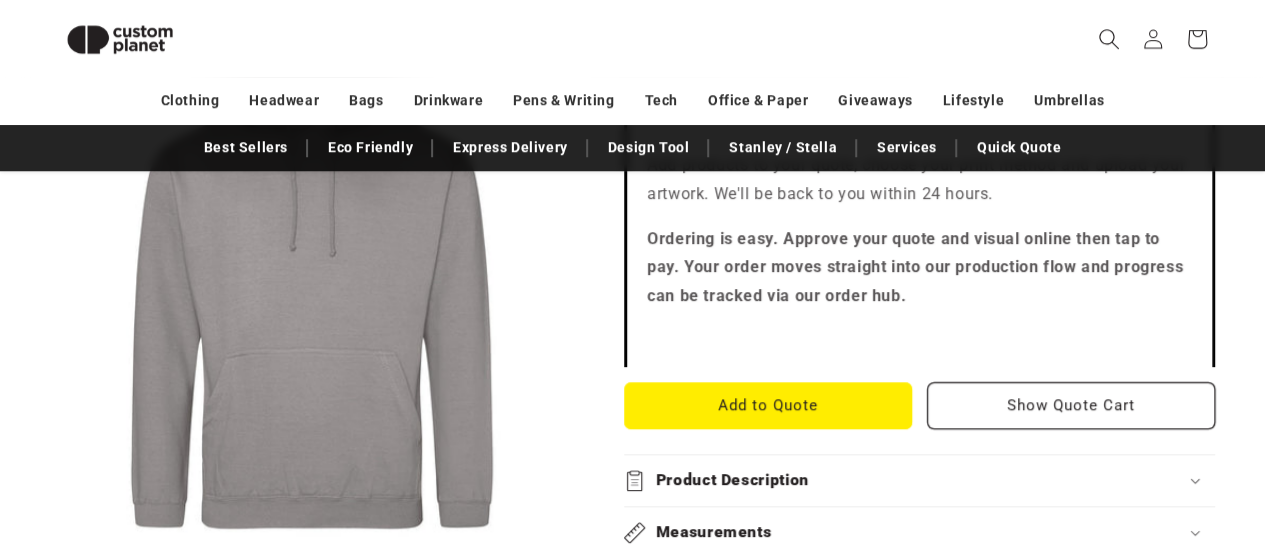 click at bounding box center (1109, 39) 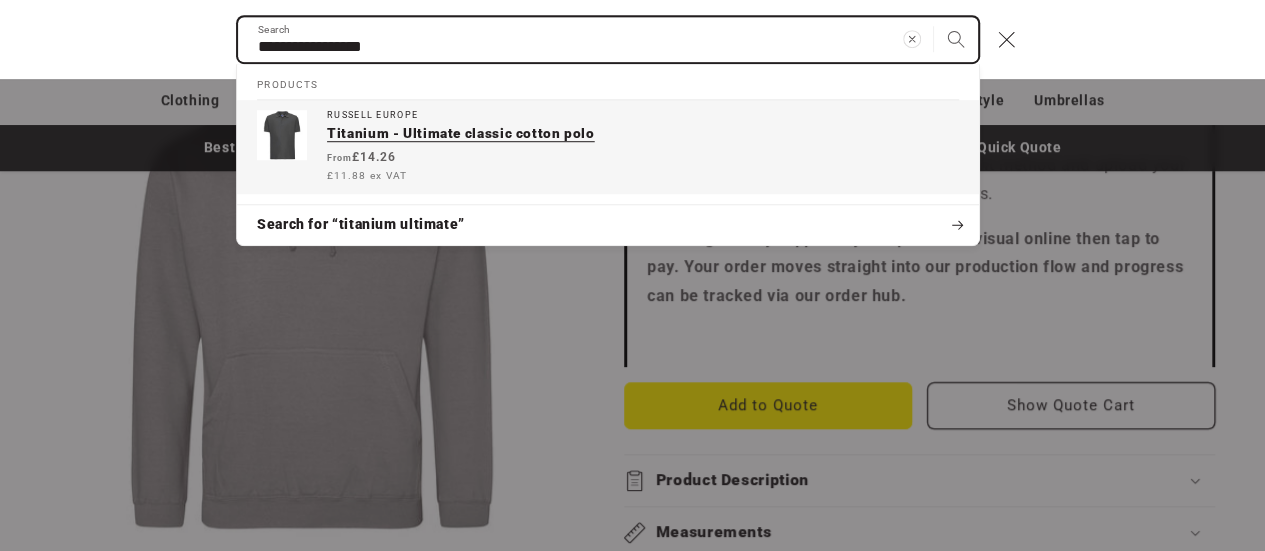 type on "**********" 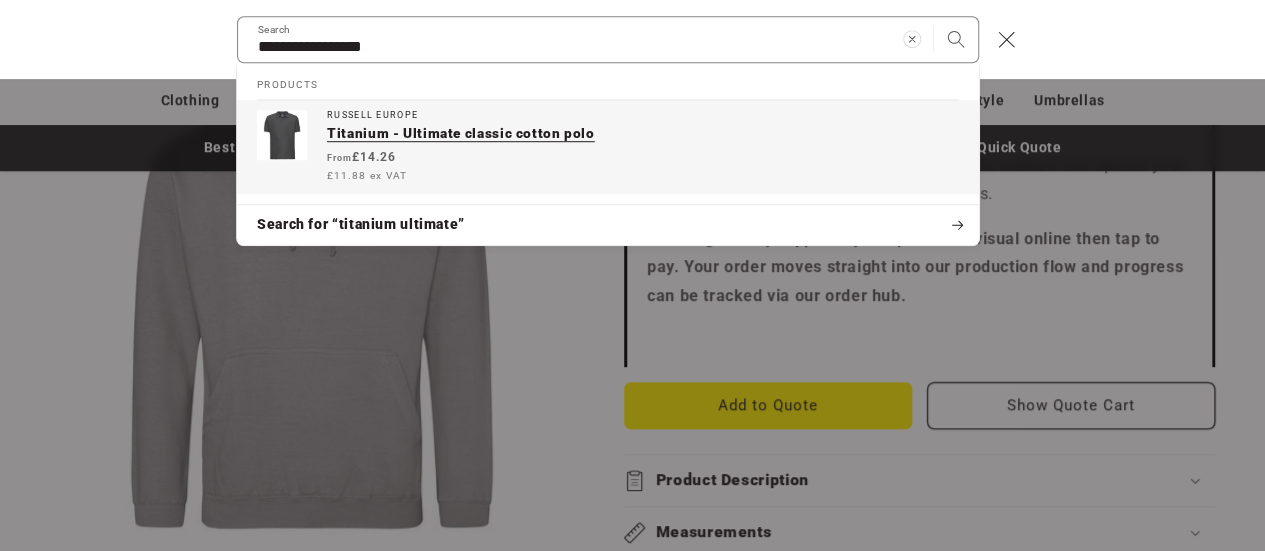 click on "Regular price
From  £14.26
£11.88 ex VAT
Regular price
Sale price
£14.26
Unit price
/
per" at bounding box center (643, 166) 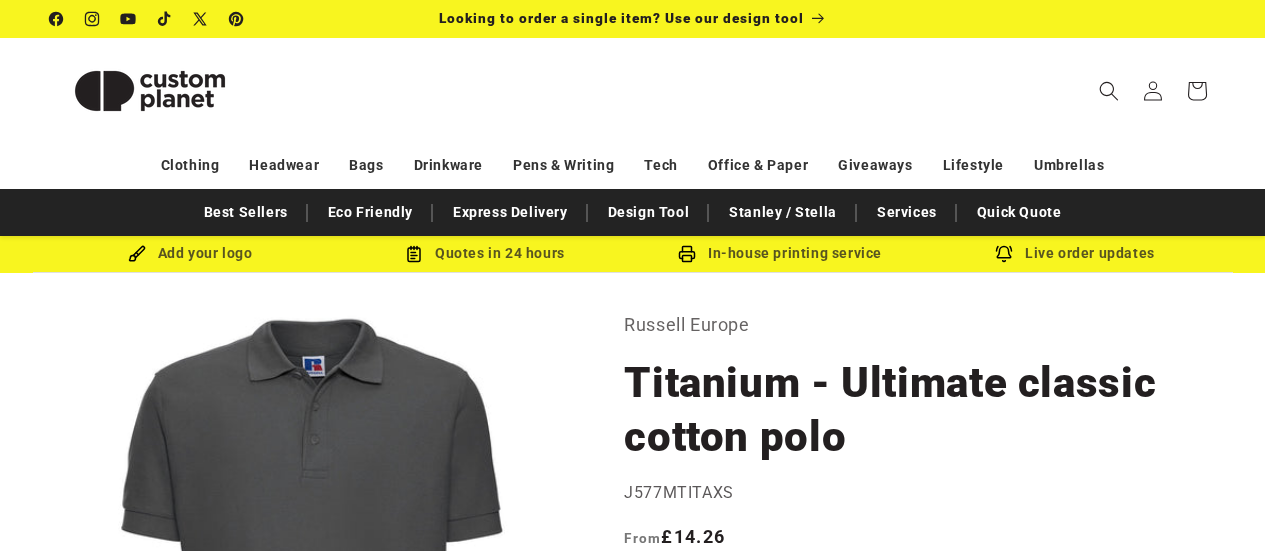 scroll, scrollTop: 0, scrollLeft: 0, axis: both 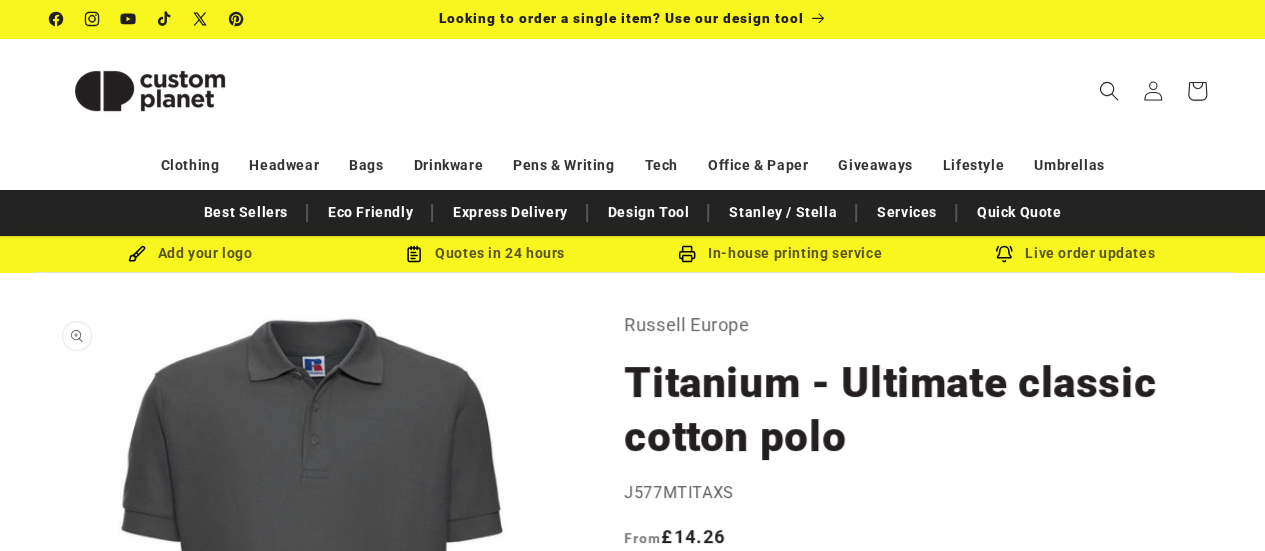 click on "Open media 1 in modal" at bounding box center (50, 833) 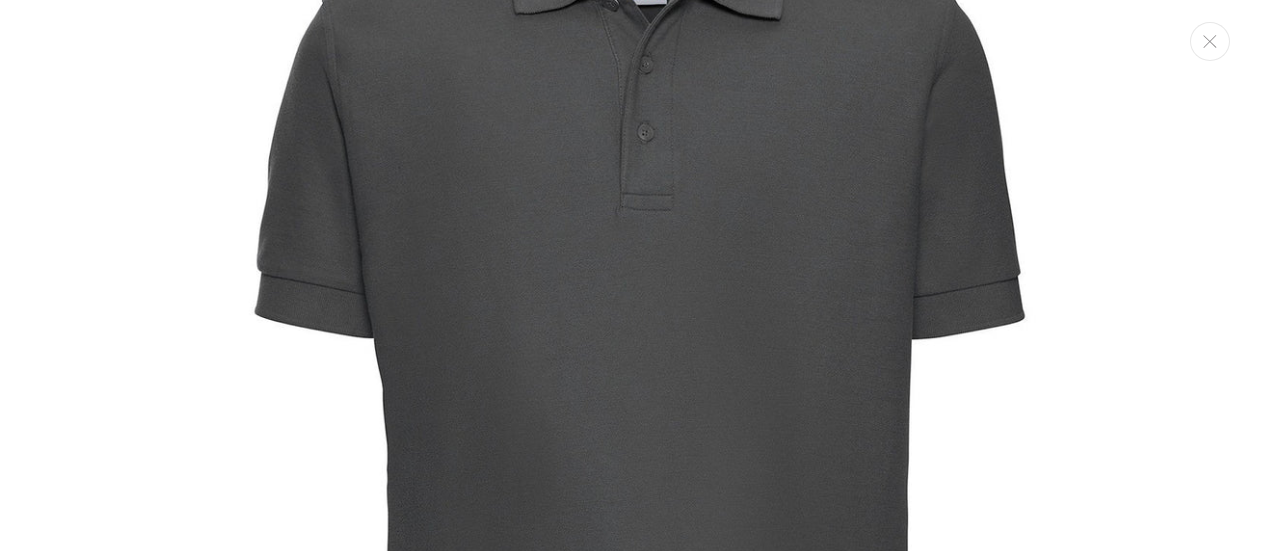 scroll, scrollTop: 0, scrollLeft: 0, axis: both 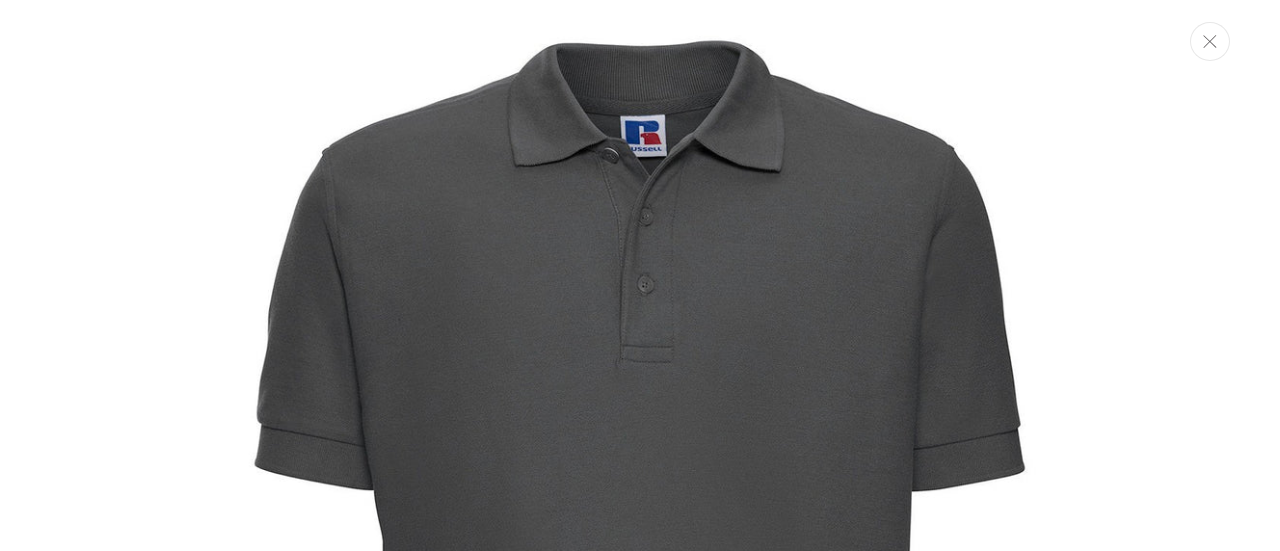 click 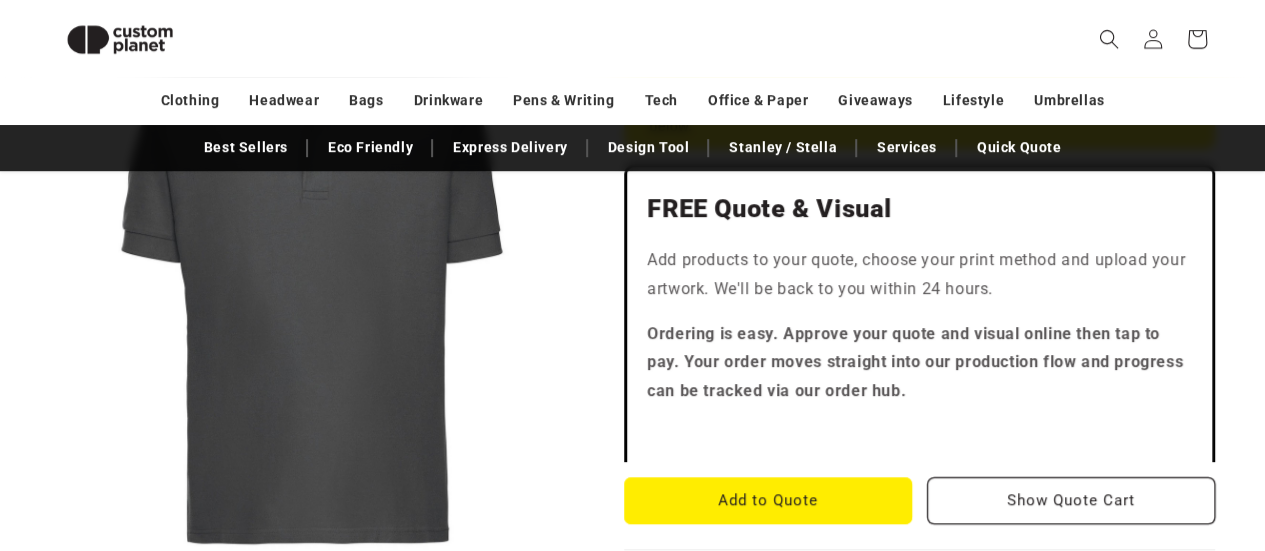 scroll, scrollTop: 530, scrollLeft: 0, axis: vertical 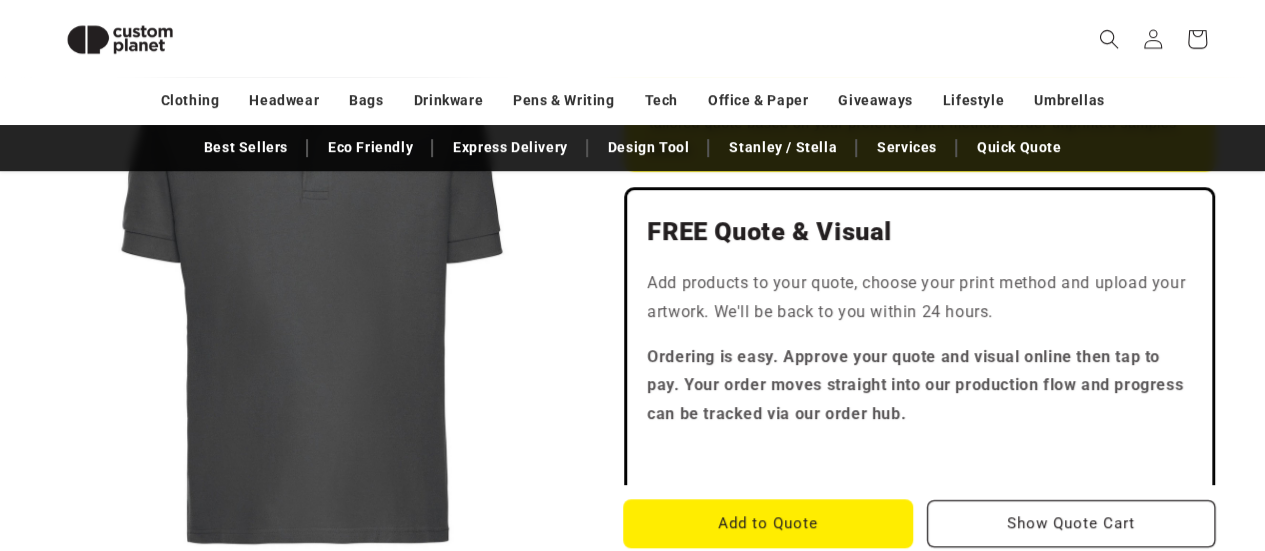 click on "Add to Quote" at bounding box center (768, 523) 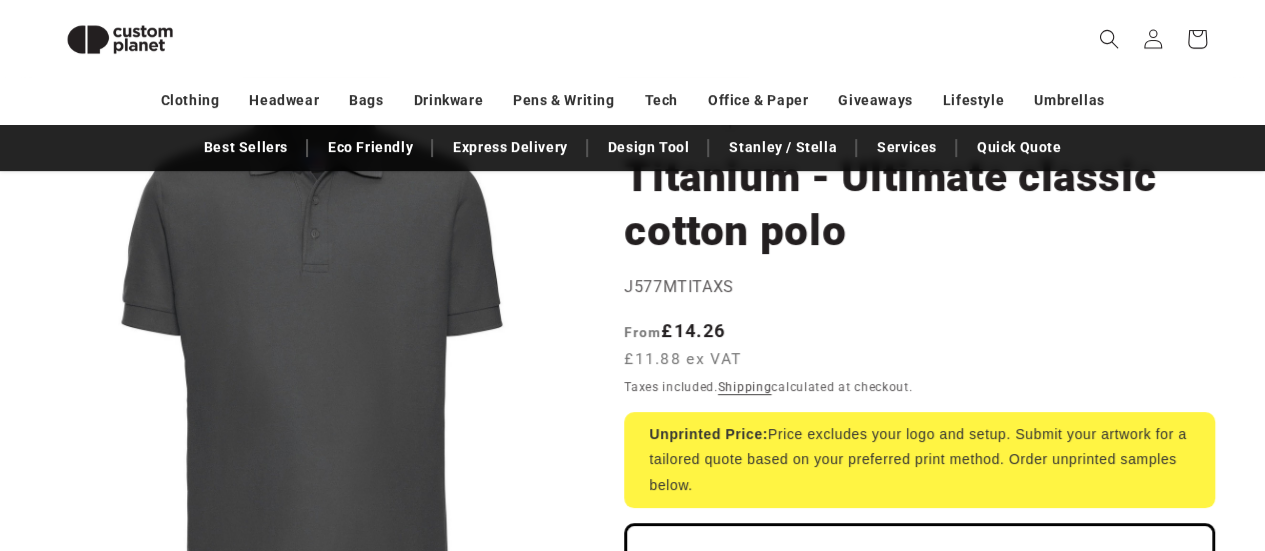 scroll, scrollTop: 0, scrollLeft: 0, axis: both 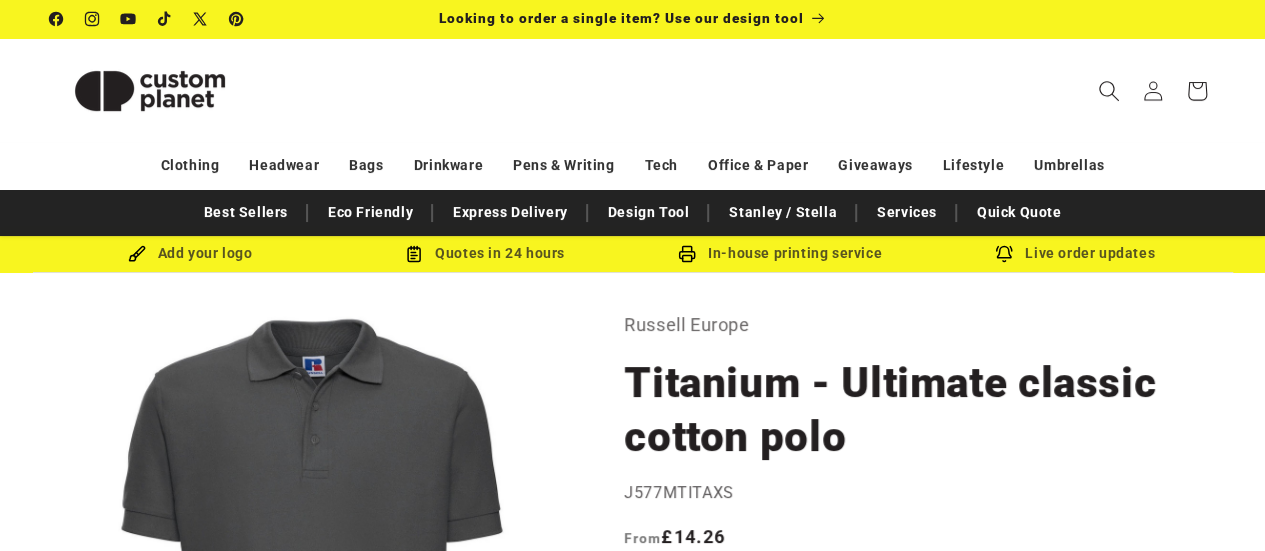 click 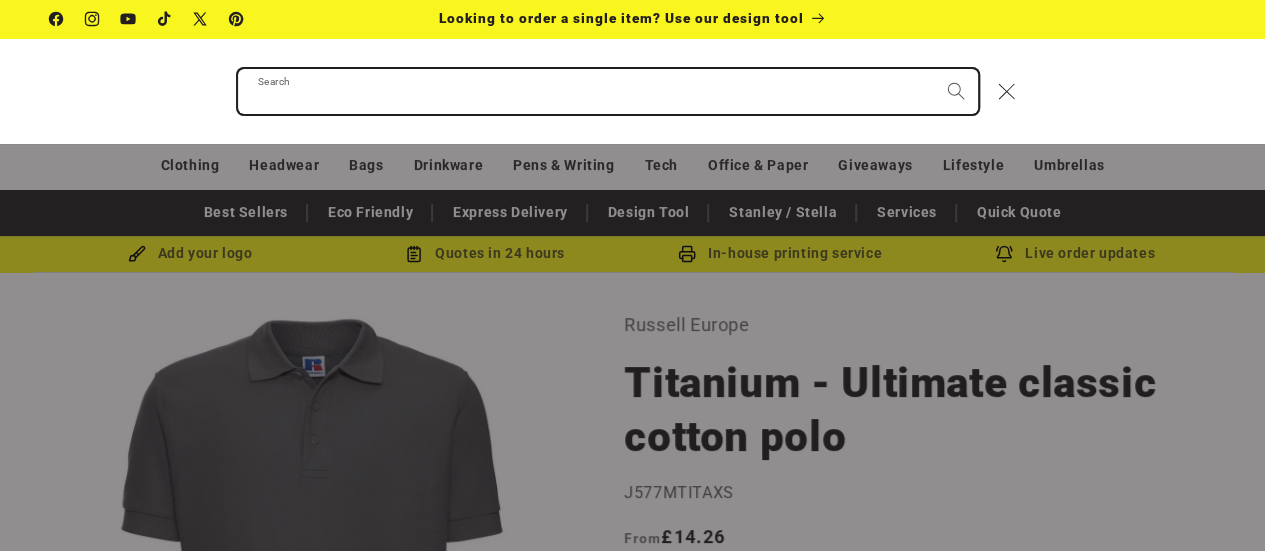 click on "Search" at bounding box center [608, 91] 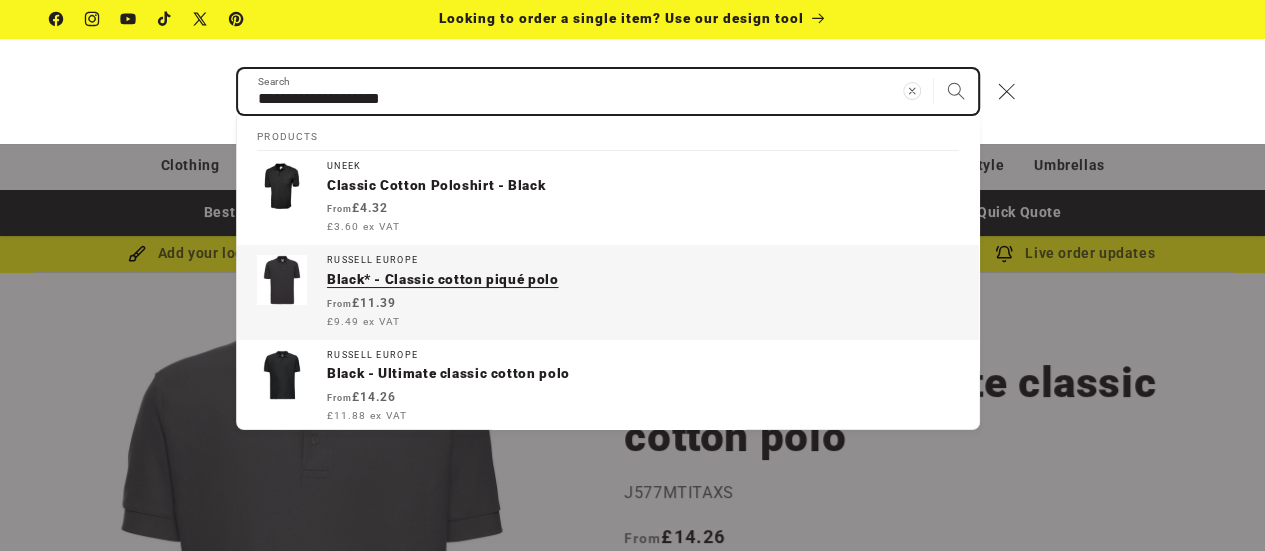 type on "**********" 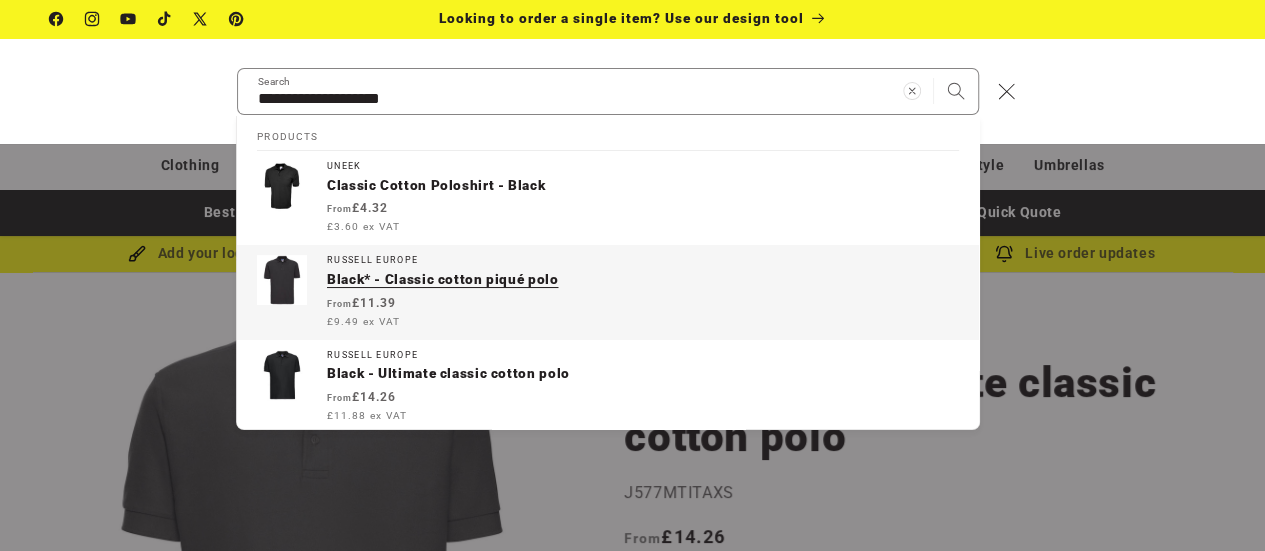 click at bounding box center [282, 280] 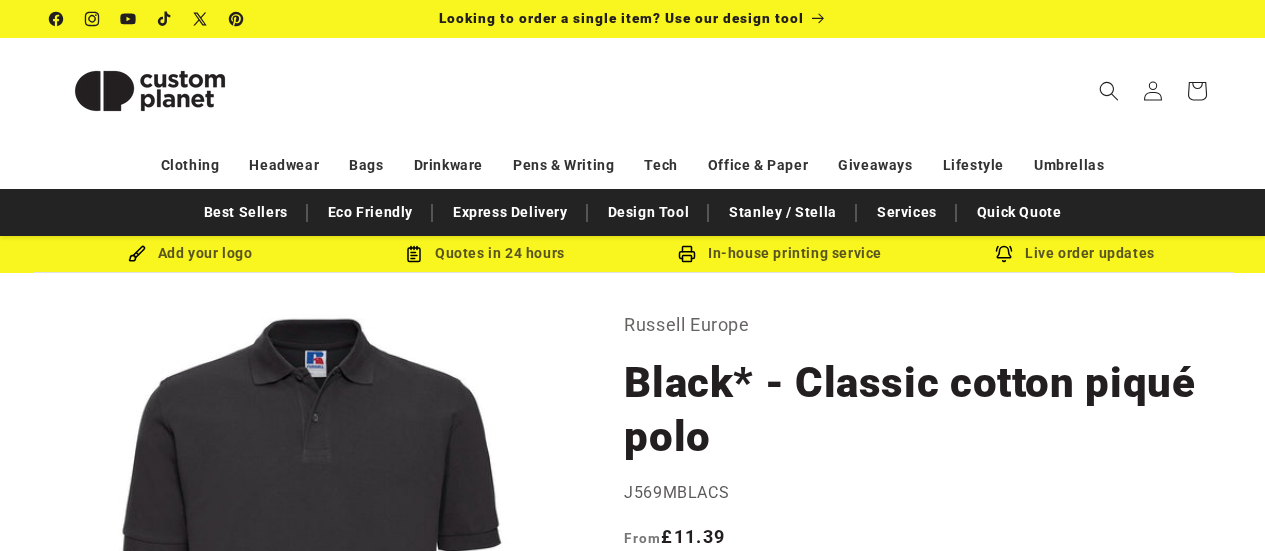 scroll, scrollTop: 0, scrollLeft: 0, axis: both 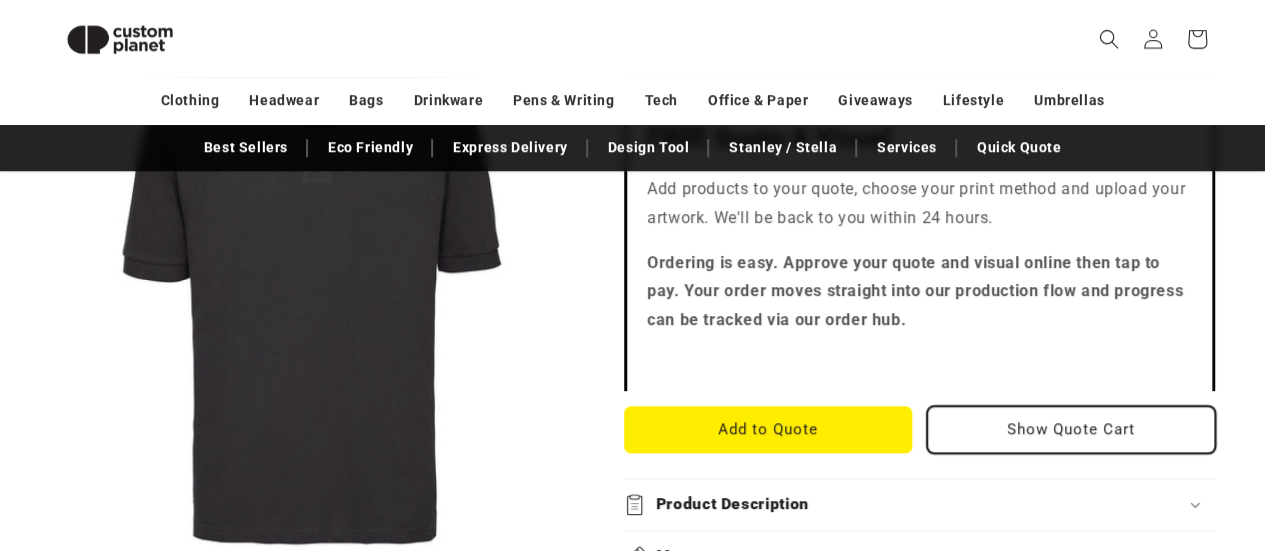 click on "Show Quote Cart" at bounding box center [1071, 429] 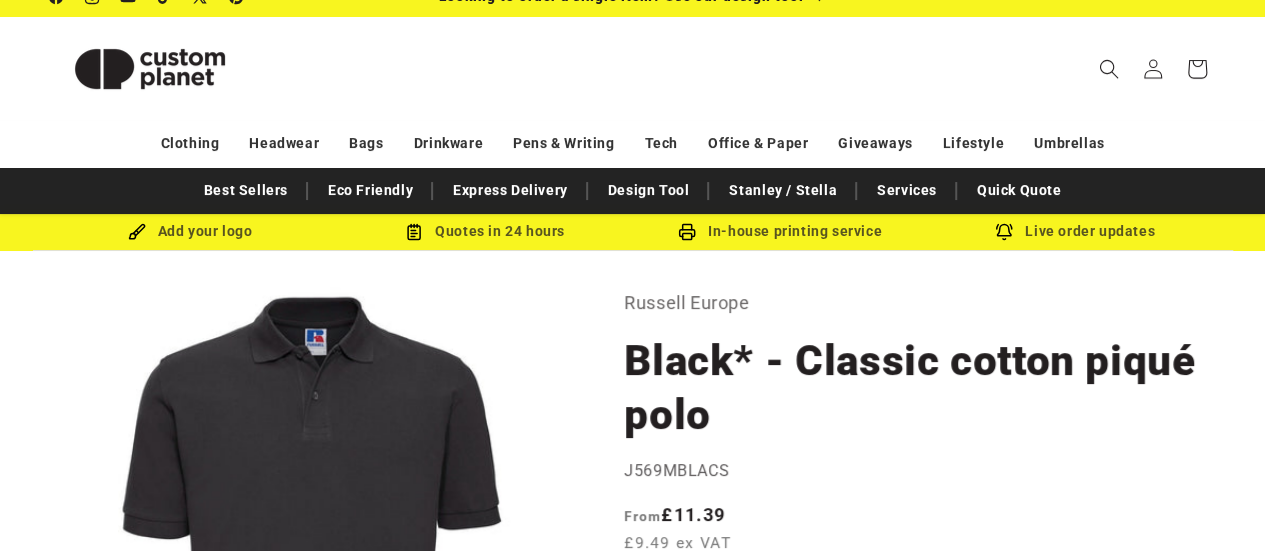 scroll, scrollTop: 0, scrollLeft: 0, axis: both 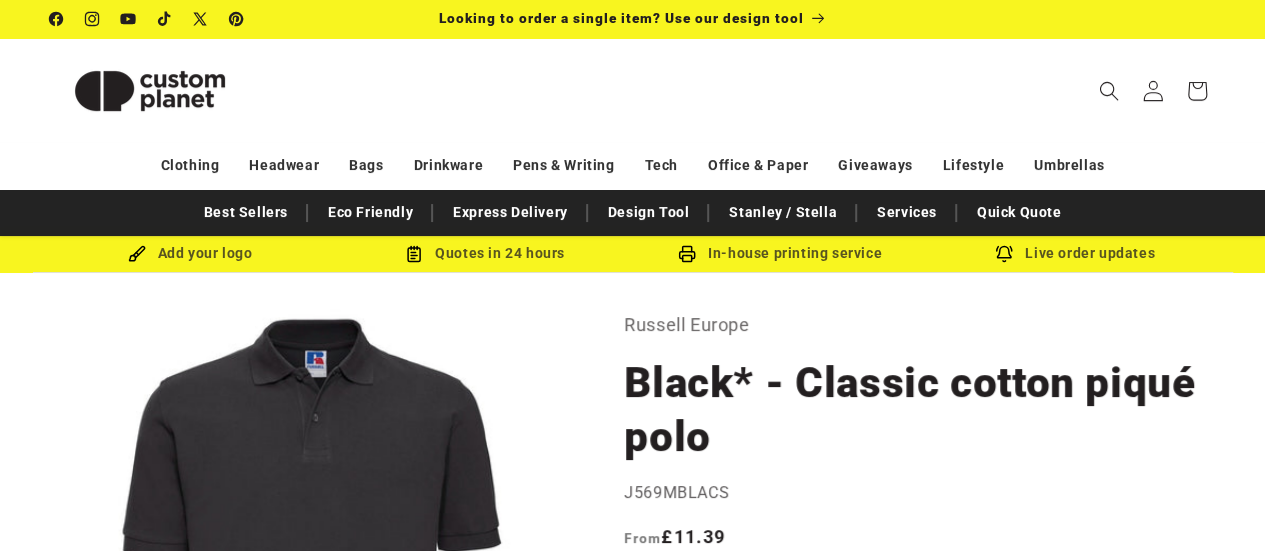 click 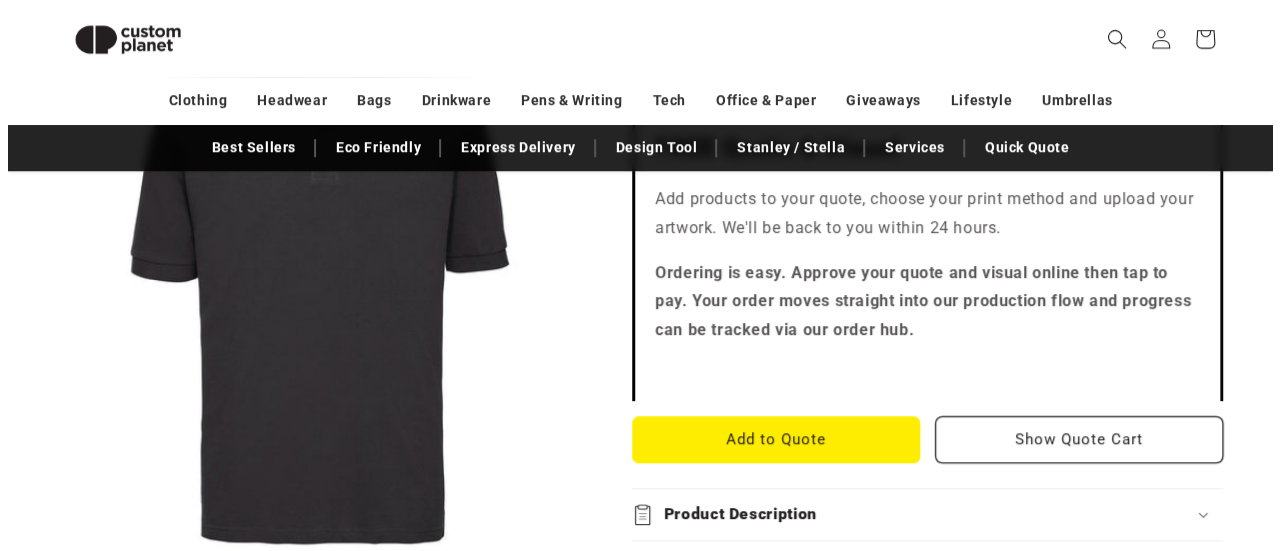 scroll, scrollTop: 627, scrollLeft: 0, axis: vertical 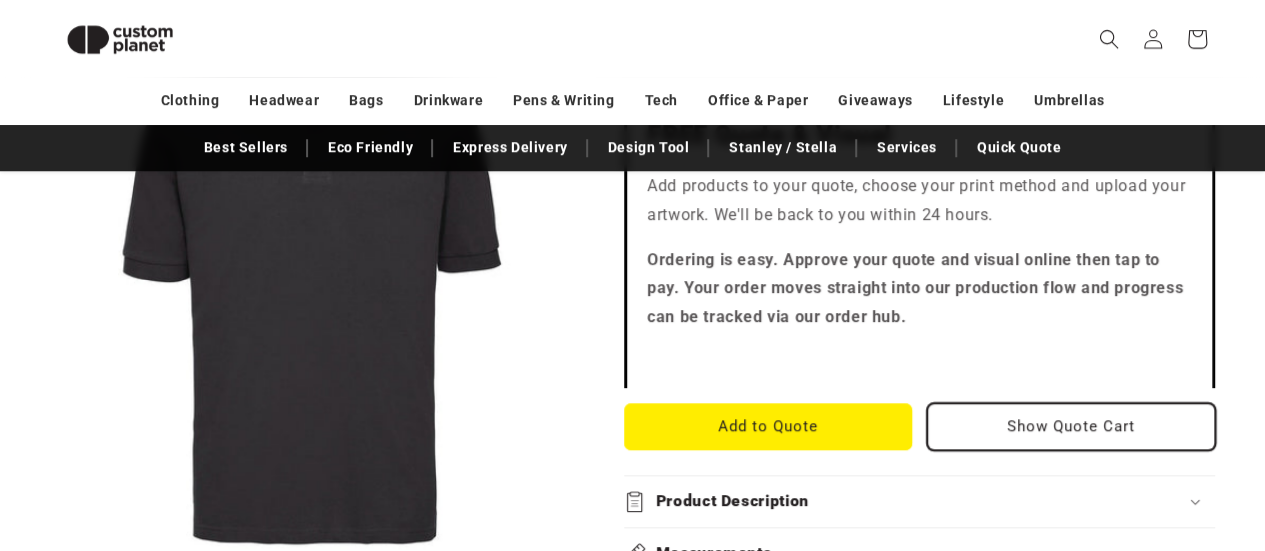 click on "Show Quote Cart" at bounding box center (1071, 426) 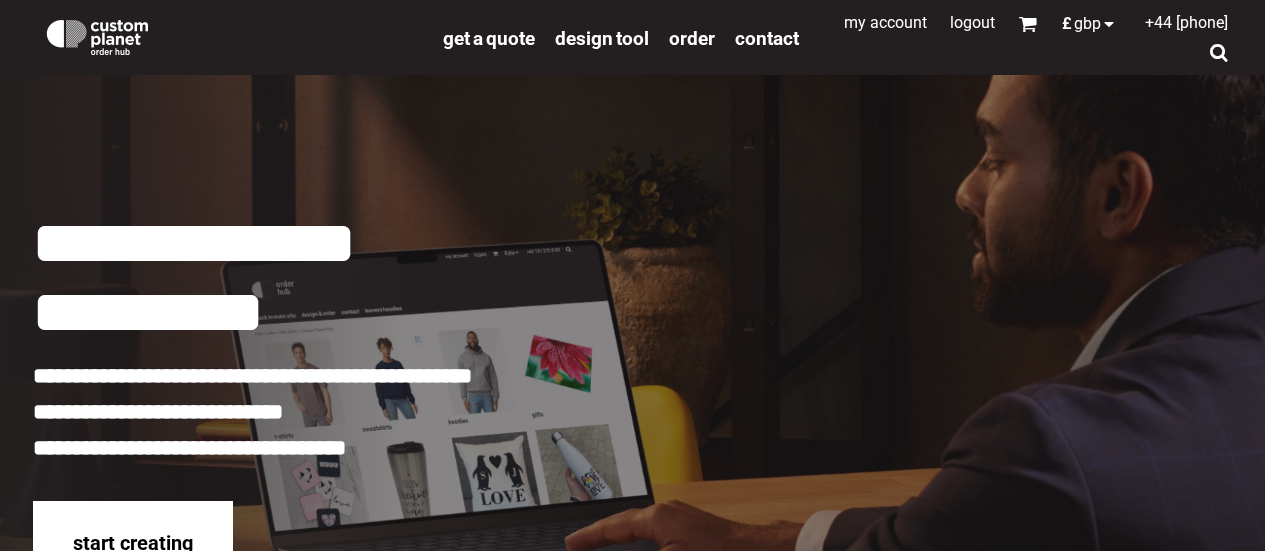 scroll, scrollTop: 0, scrollLeft: 0, axis: both 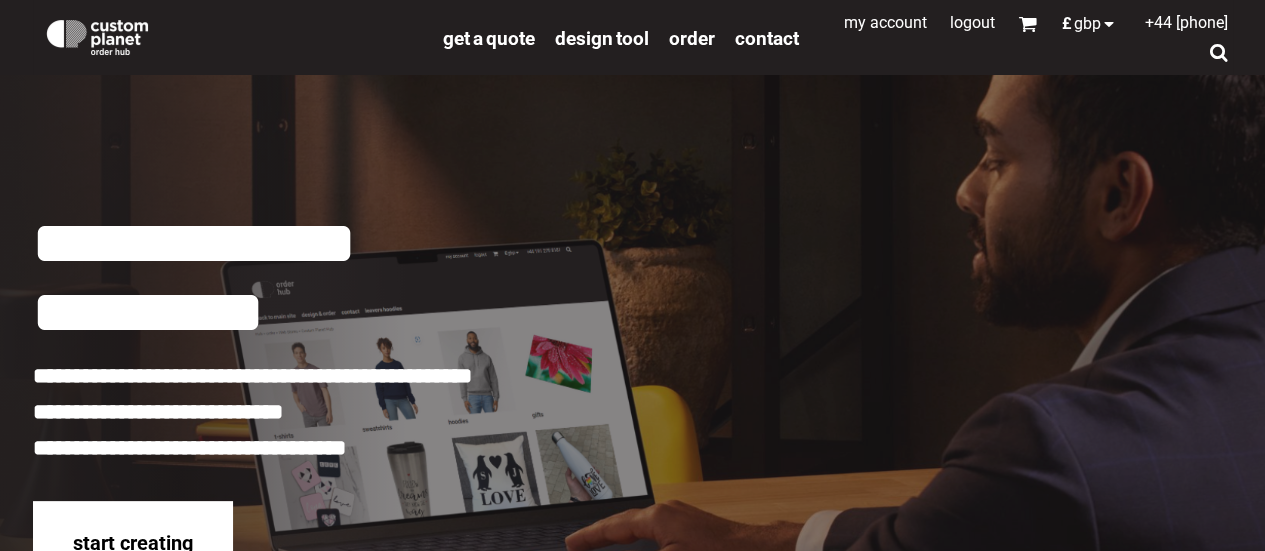 click on "My Account" at bounding box center [885, 22] 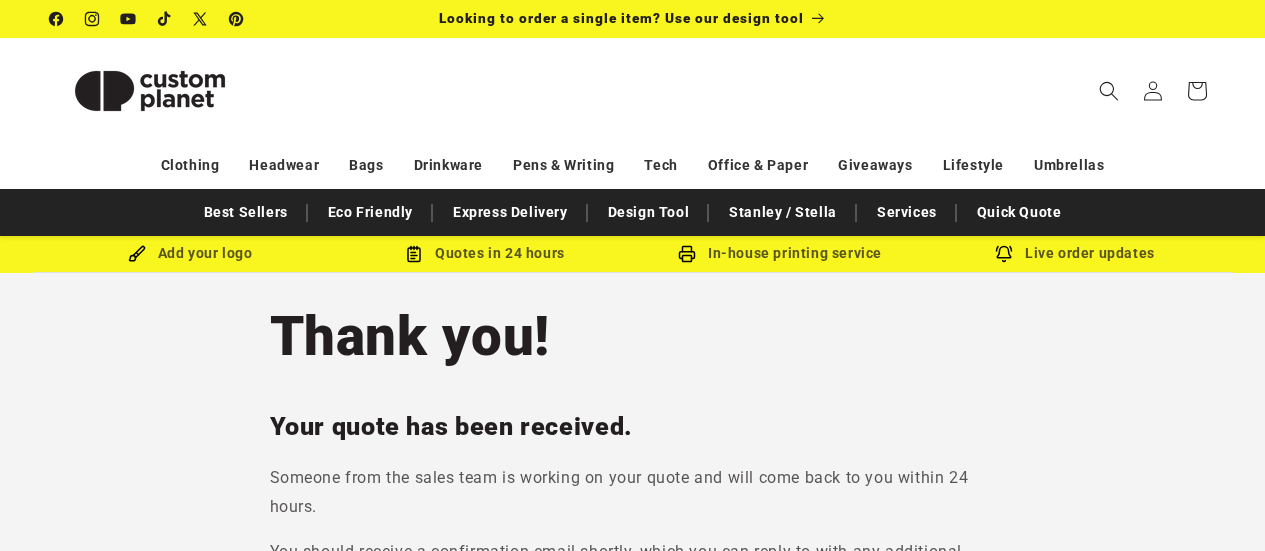 scroll, scrollTop: 0, scrollLeft: 0, axis: both 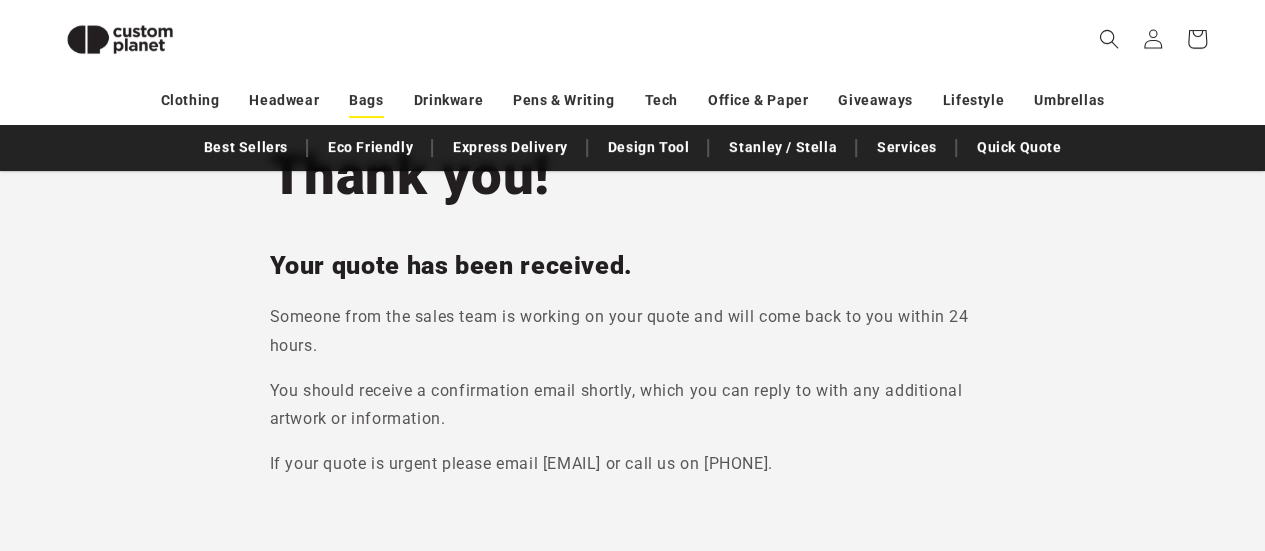 click on "Bags" at bounding box center [366, 100] 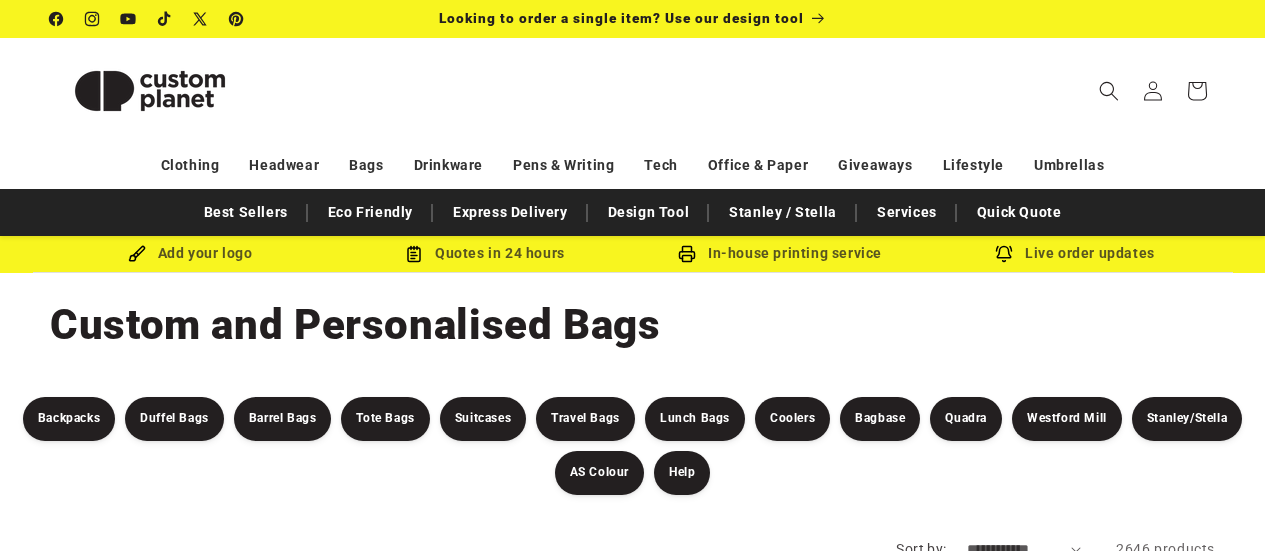 scroll, scrollTop: 0, scrollLeft: 0, axis: both 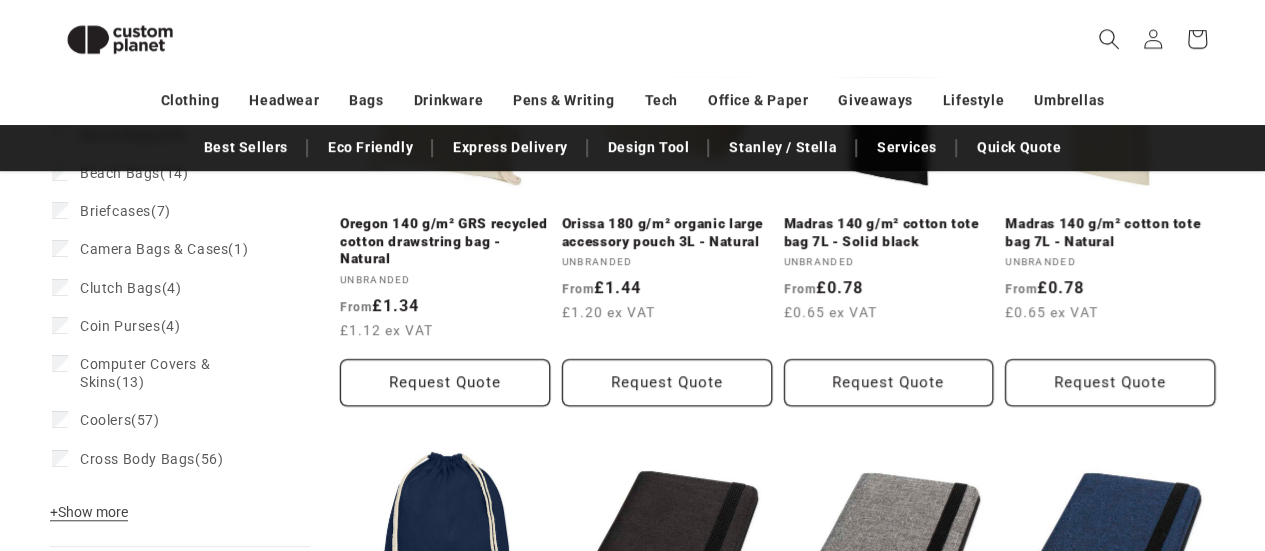click 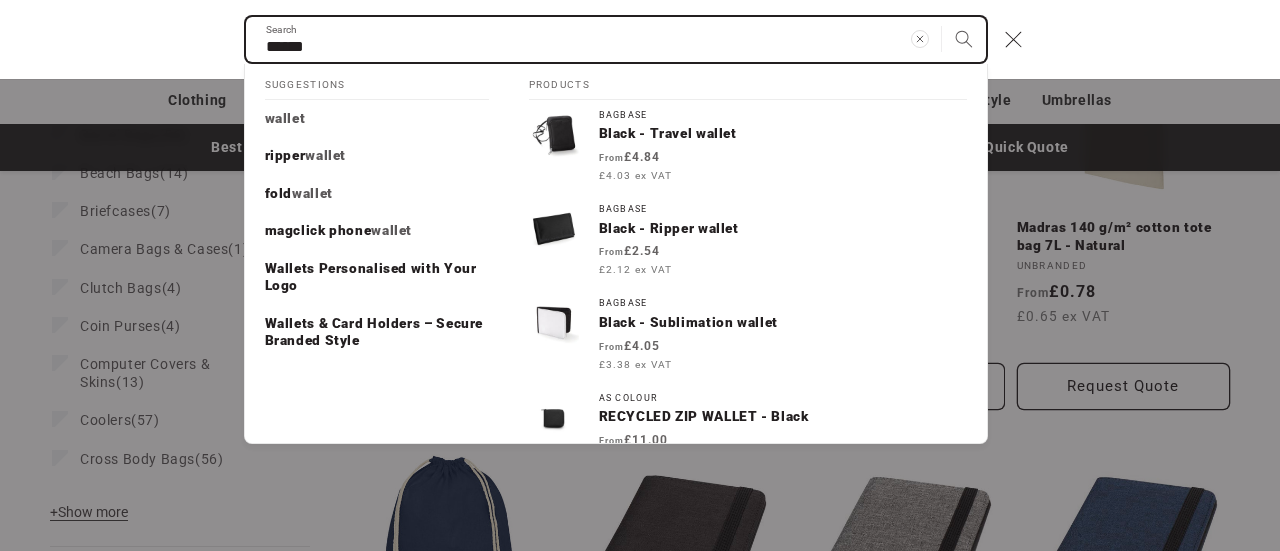 type on "******" 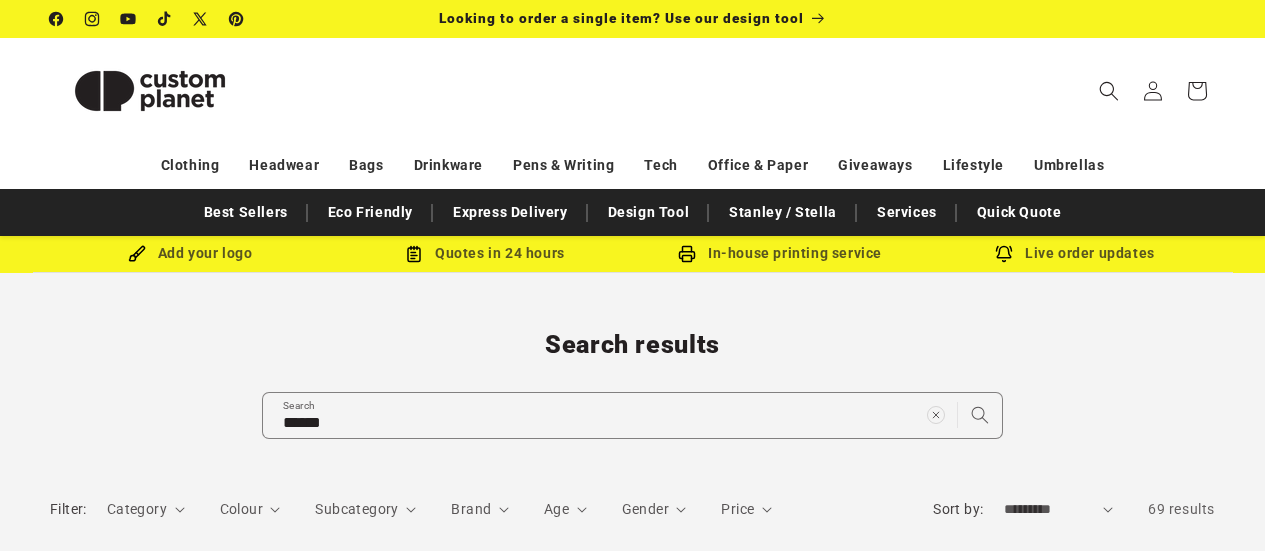 scroll, scrollTop: 0, scrollLeft: 0, axis: both 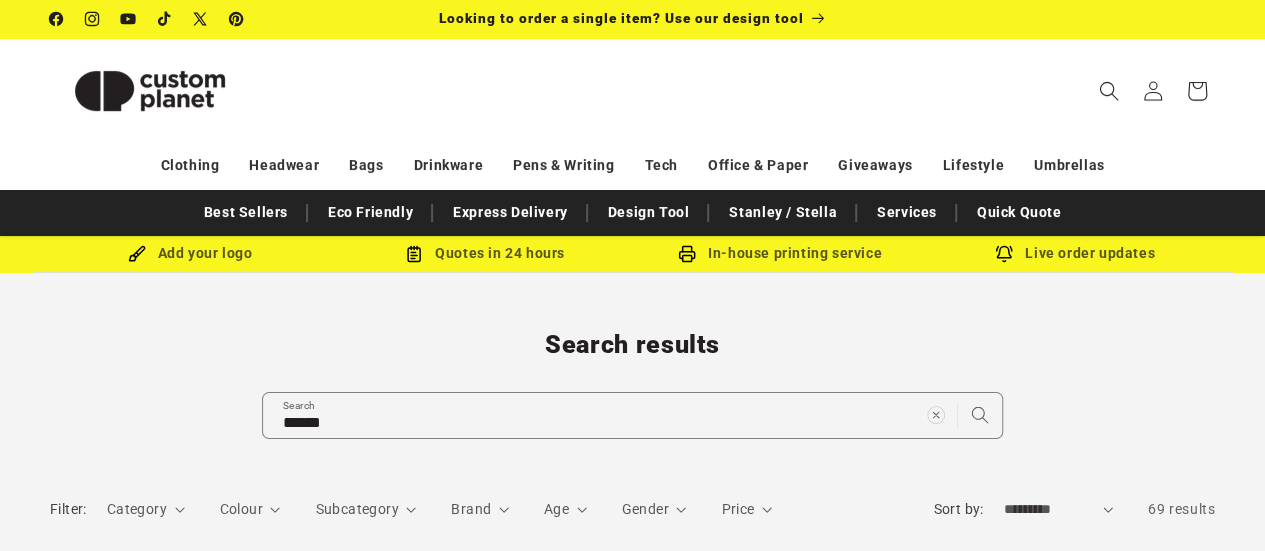 click on "Search results" at bounding box center (632, 345) 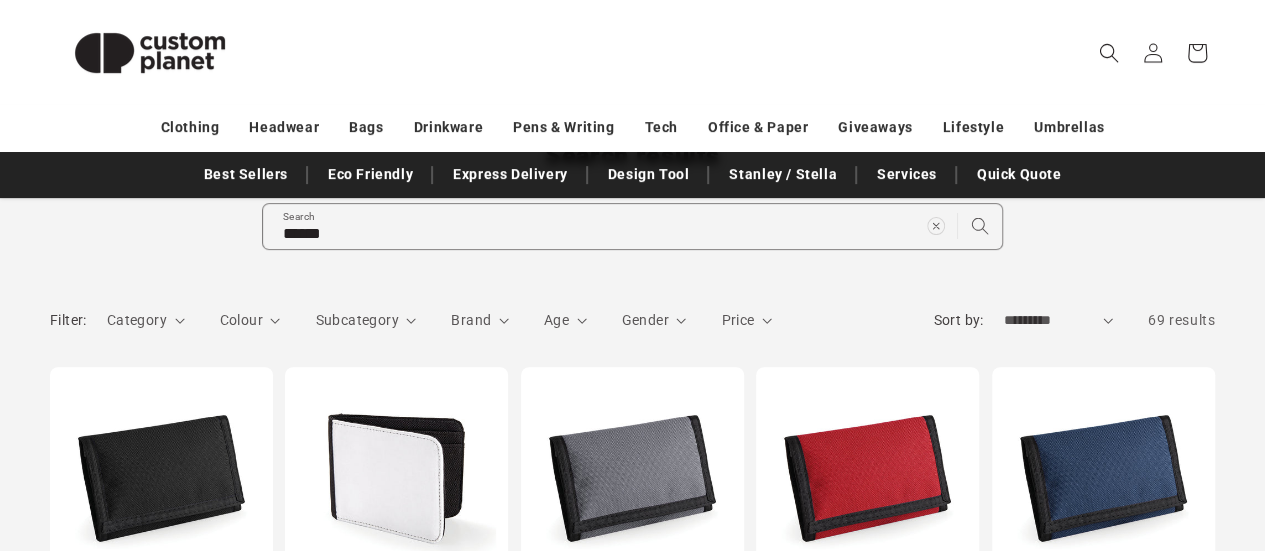 scroll, scrollTop: 214, scrollLeft: 0, axis: vertical 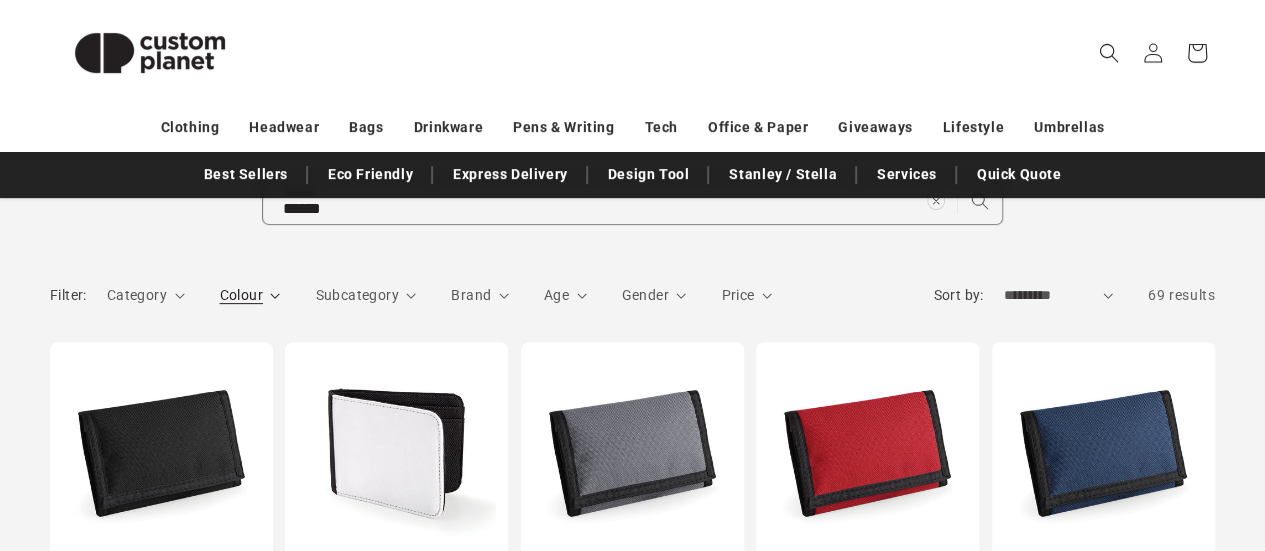 click 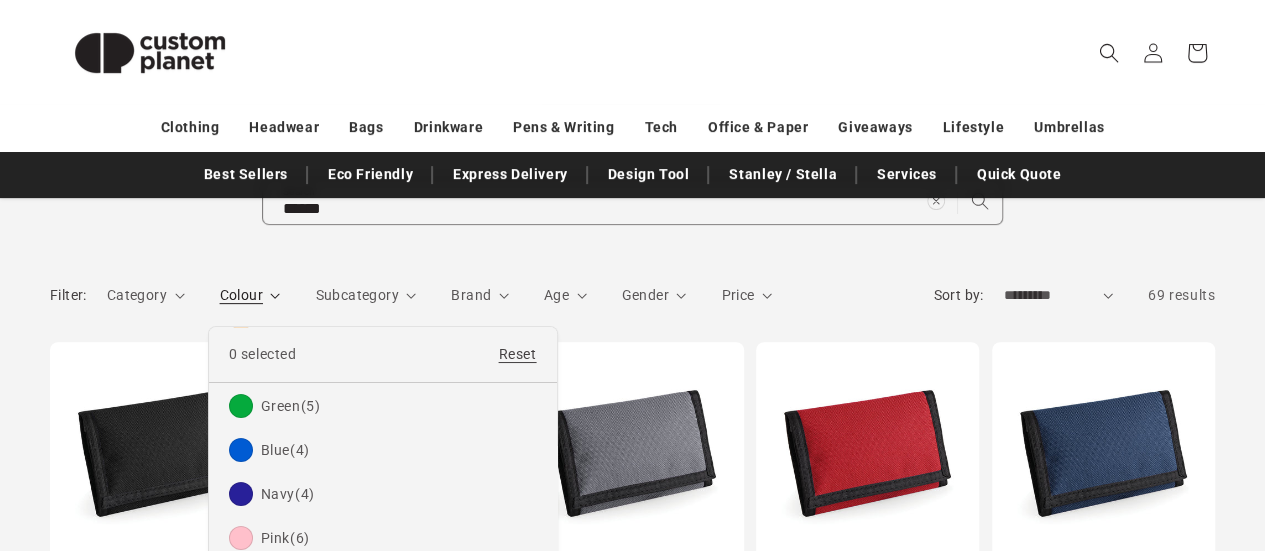 scroll, scrollTop: 177, scrollLeft: 0, axis: vertical 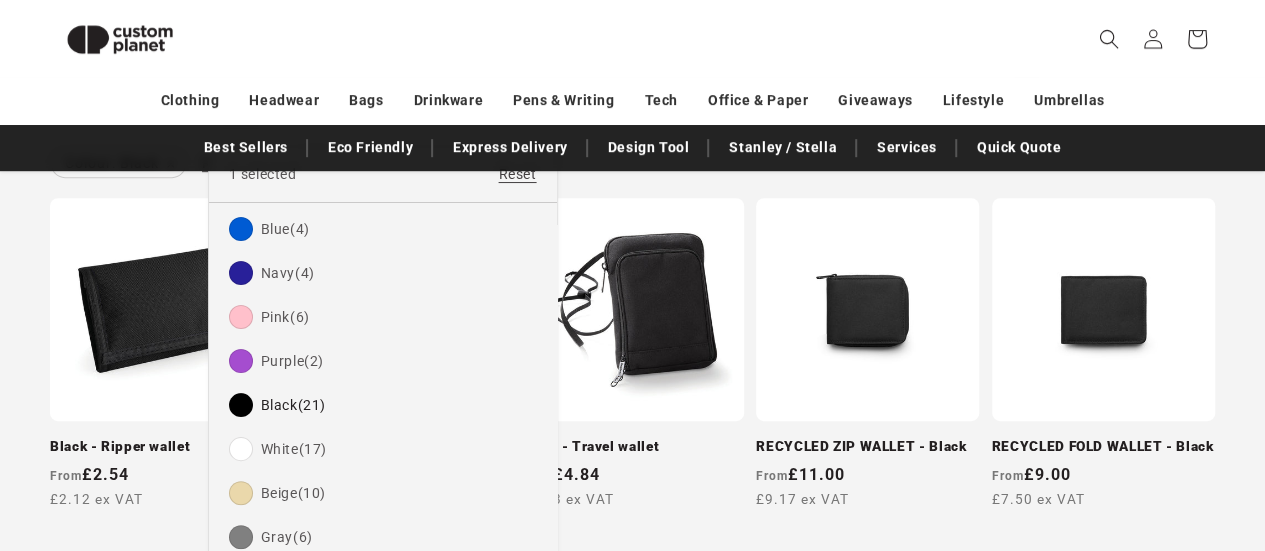 click on "Colour" at bounding box center (250, 115) 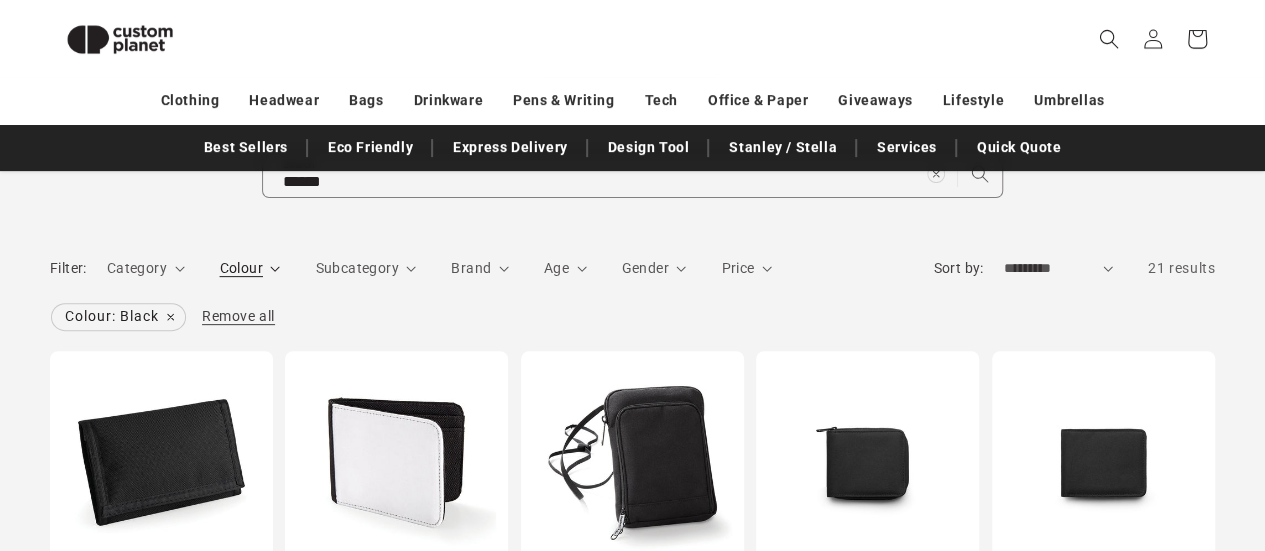 scroll, scrollTop: 205, scrollLeft: 0, axis: vertical 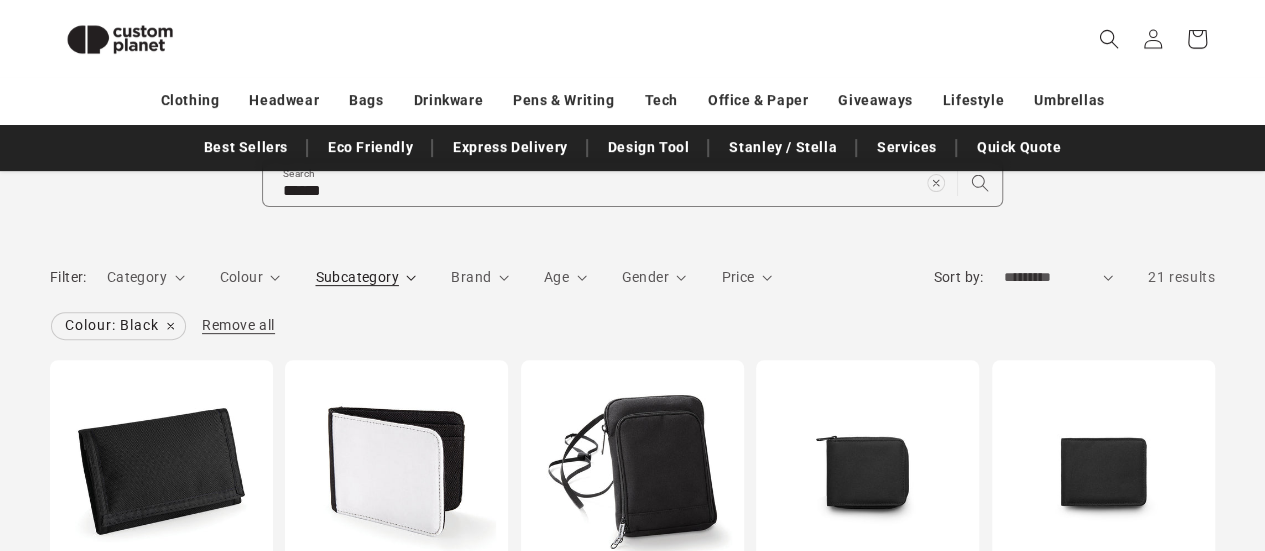 click on "Subcategory" at bounding box center (356, 277) 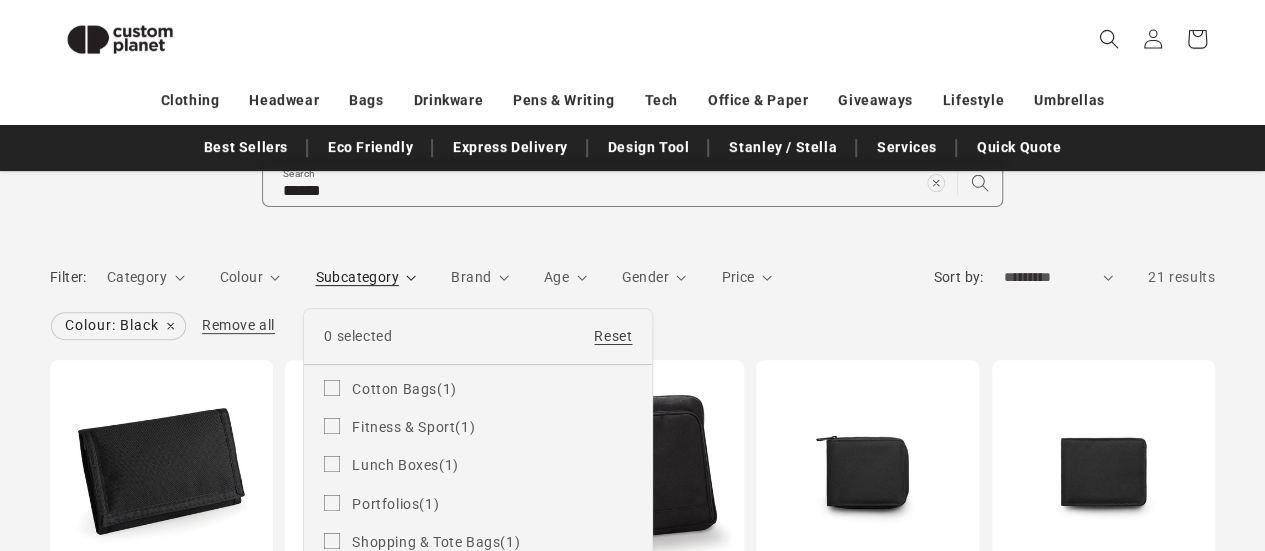 scroll, scrollTop: 14, scrollLeft: 0, axis: vertical 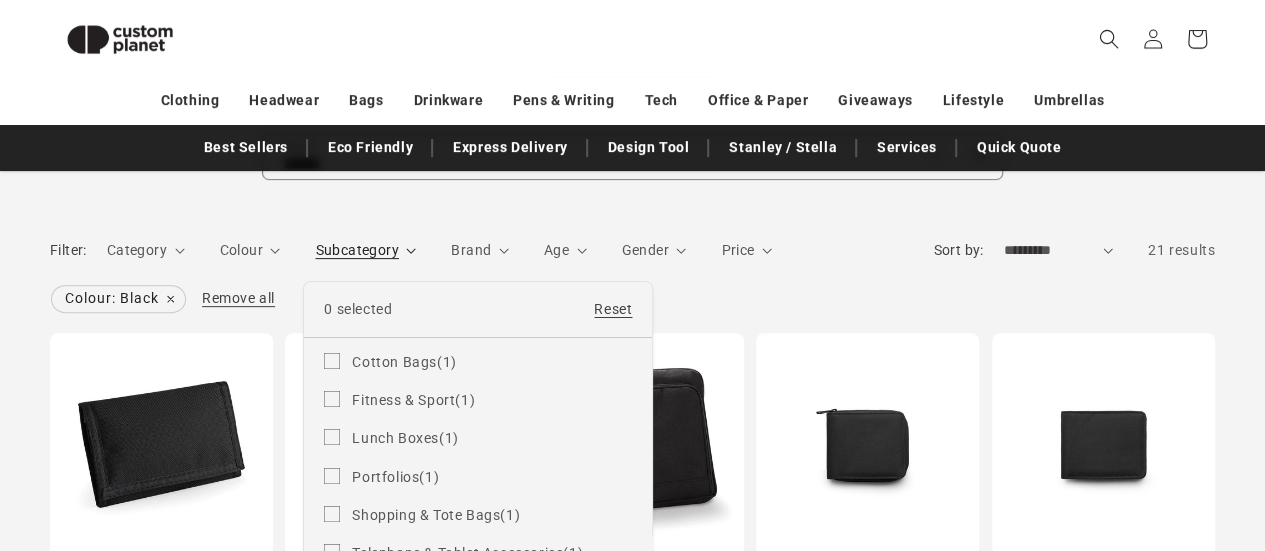click on "Subcategory" at bounding box center (365, 250) 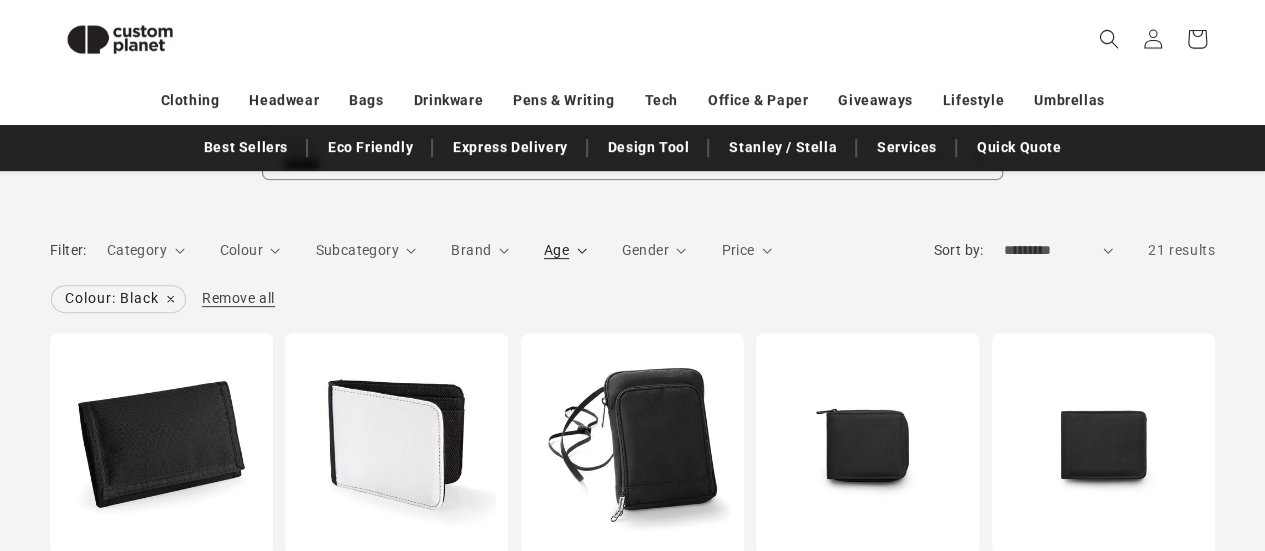click on "Age" at bounding box center [556, 250] 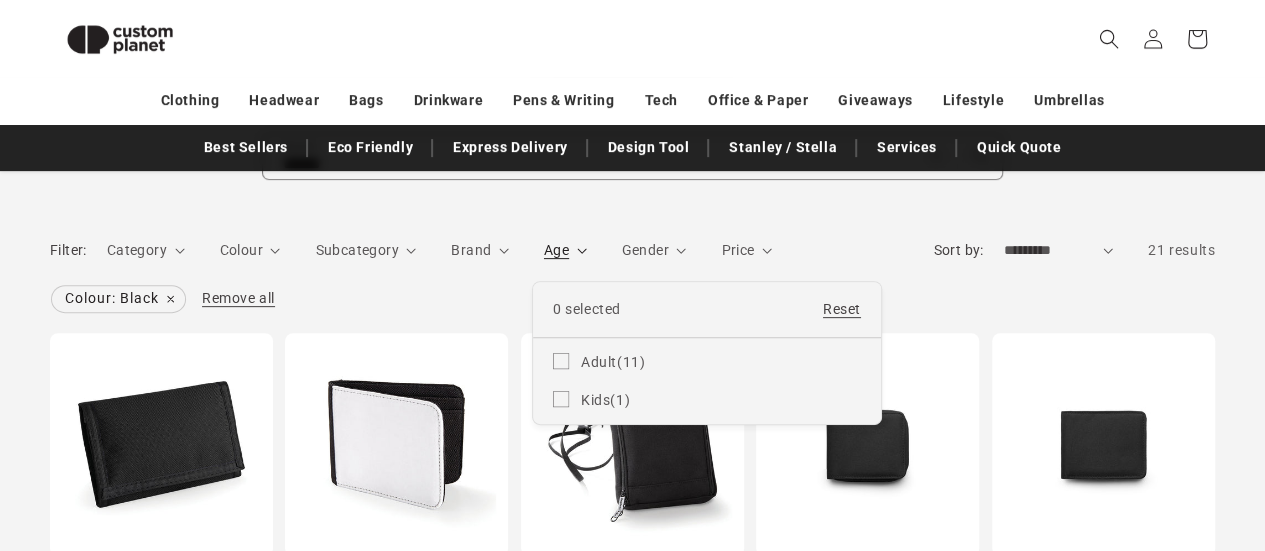 click on "Age" at bounding box center (565, 250) 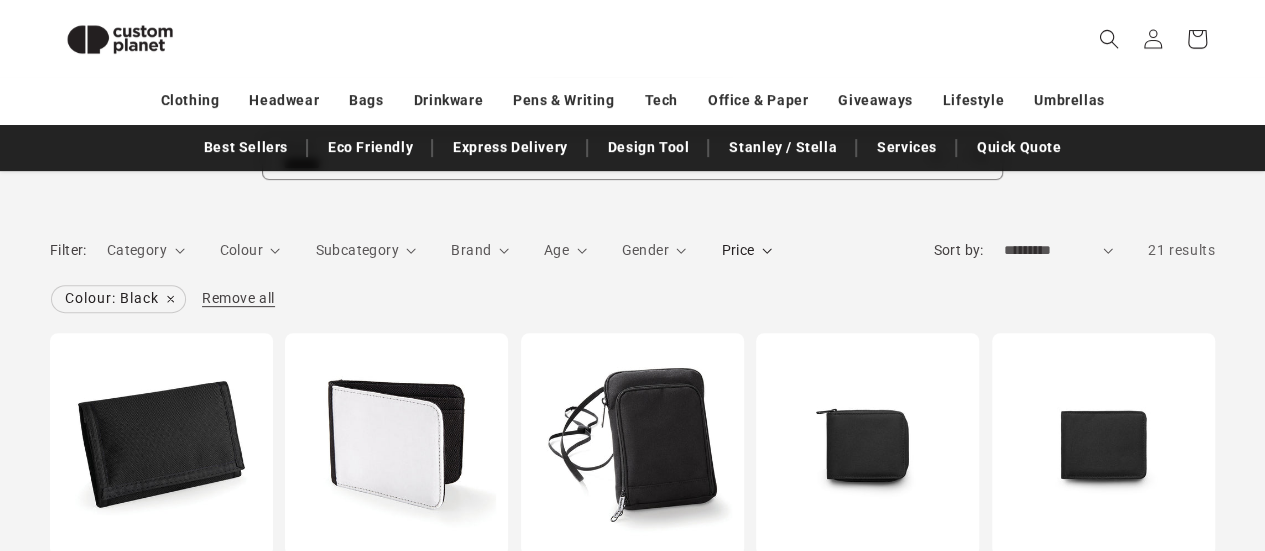 click on "Price" at bounding box center [737, 250] 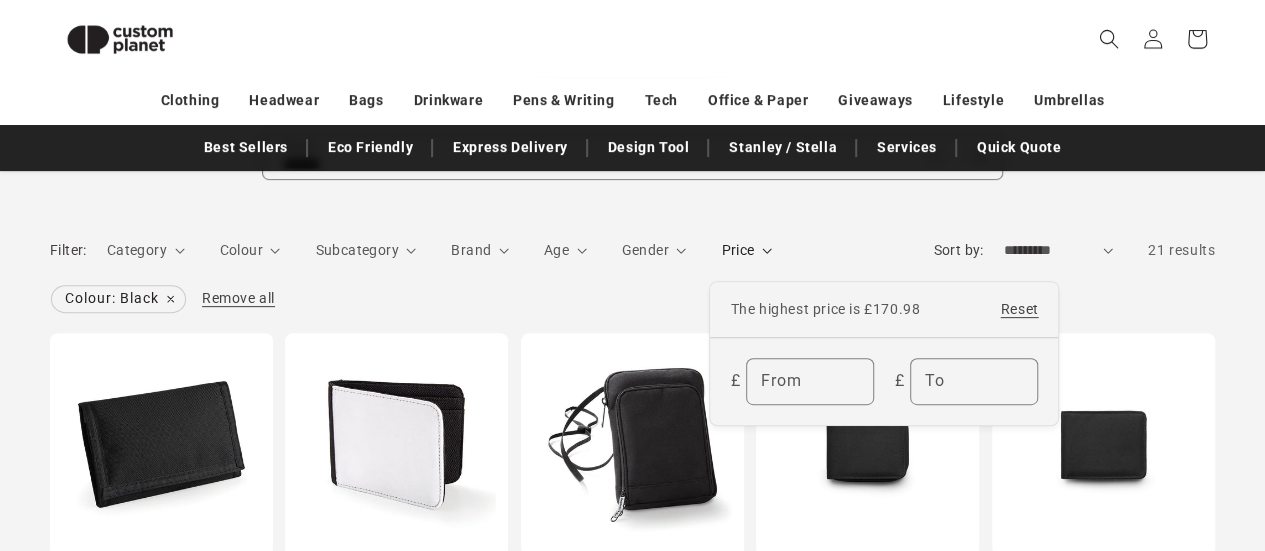 click on "Price" at bounding box center (746, 250) 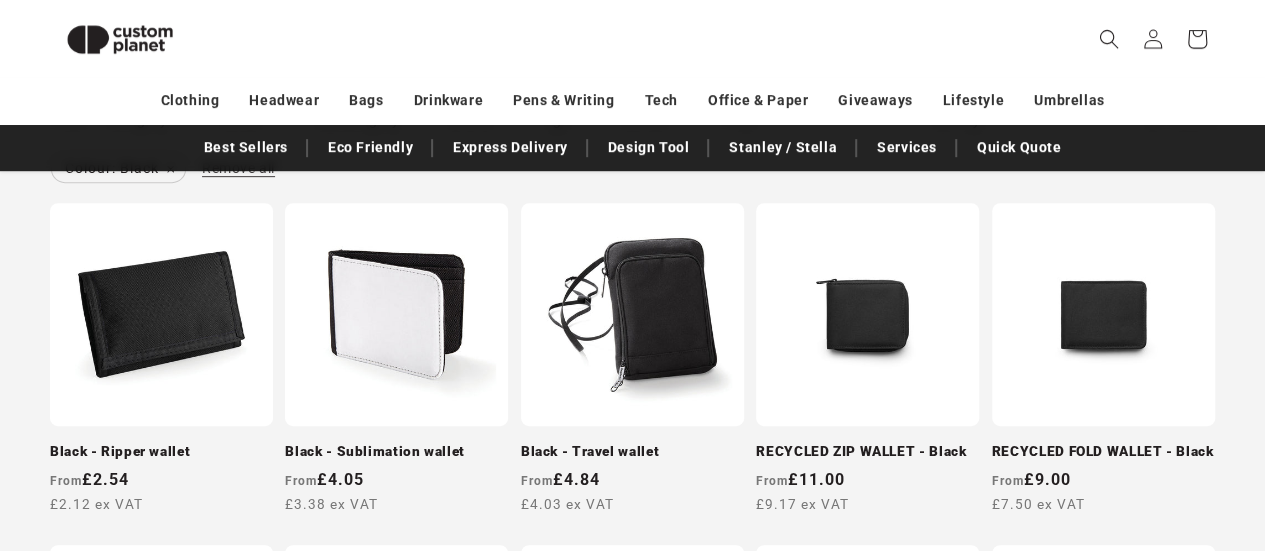 scroll, scrollTop: 377, scrollLeft: 0, axis: vertical 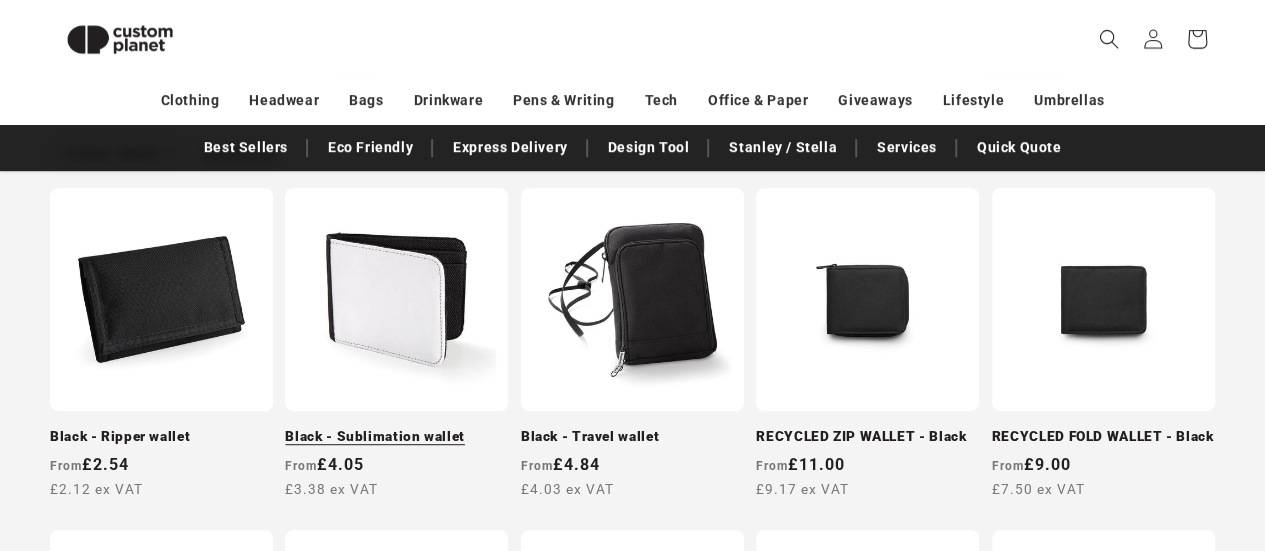 click on "Black - Sublimation wallet" at bounding box center (396, 437) 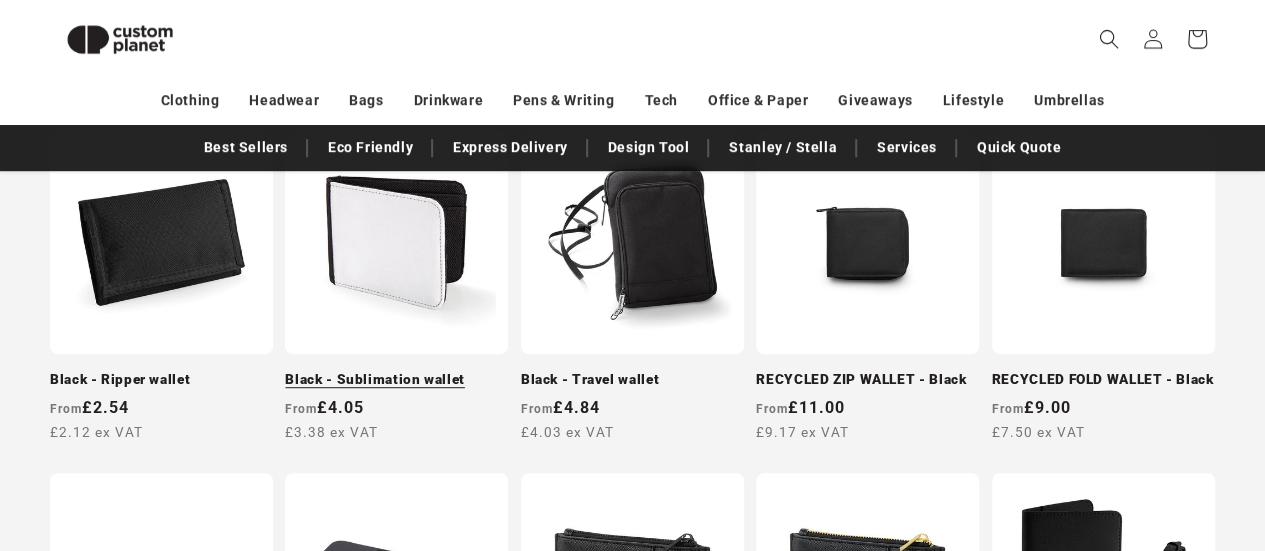 scroll, scrollTop: 428, scrollLeft: 0, axis: vertical 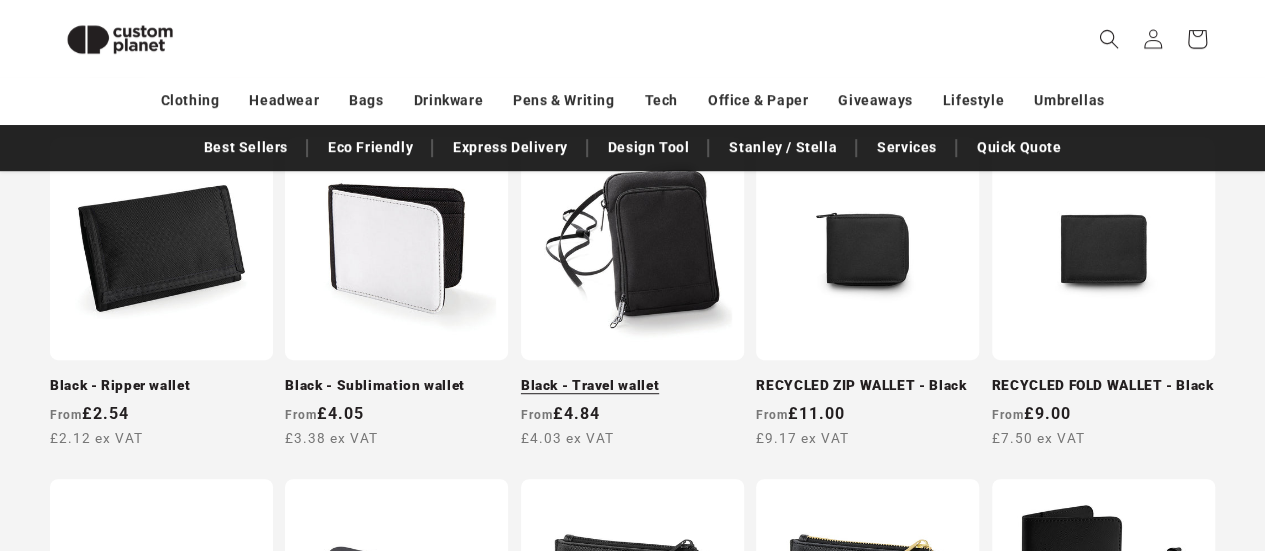 click on "Black - Travel wallet" at bounding box center (632, 386) 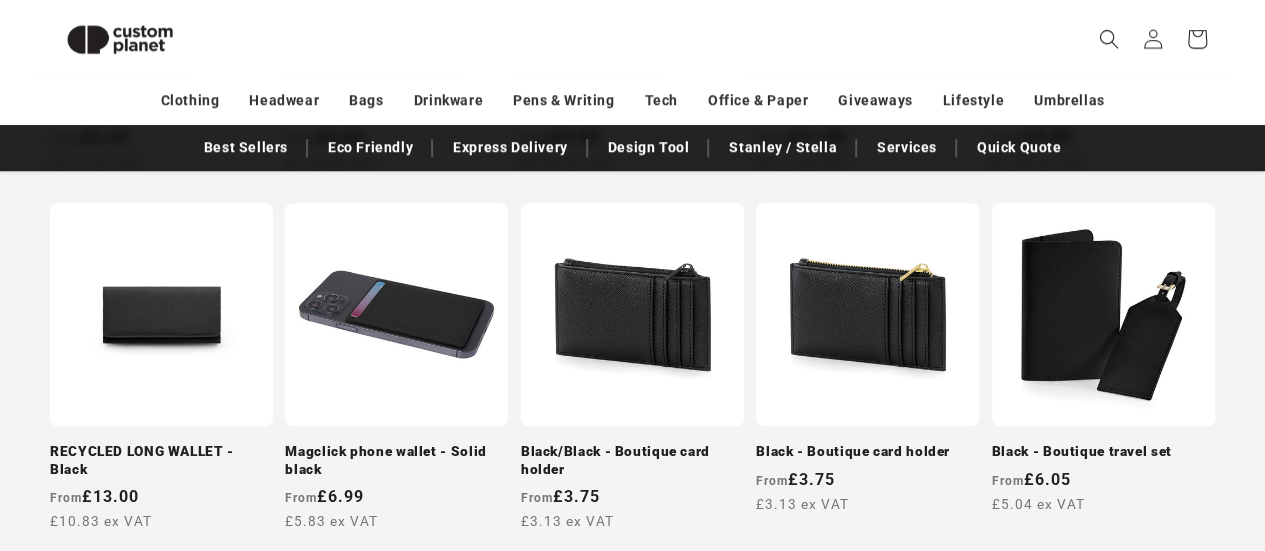 scroll, scrollTop: 704, scrollLeft: 0, axis: vertical 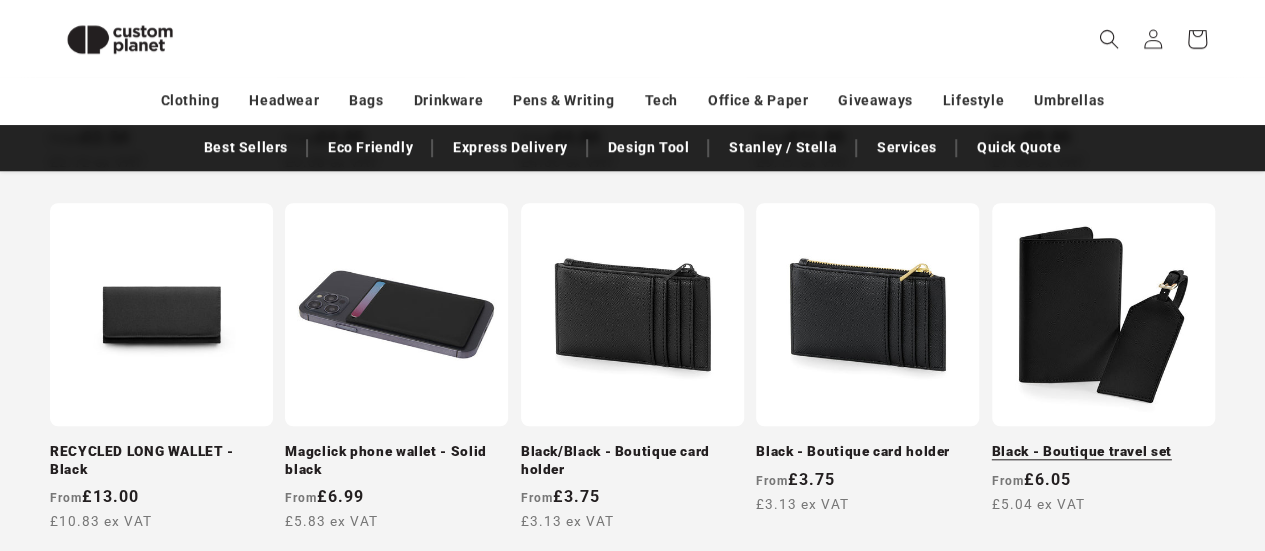 click on "Black - Boutique travel set" at bounding box center (1103, 452) 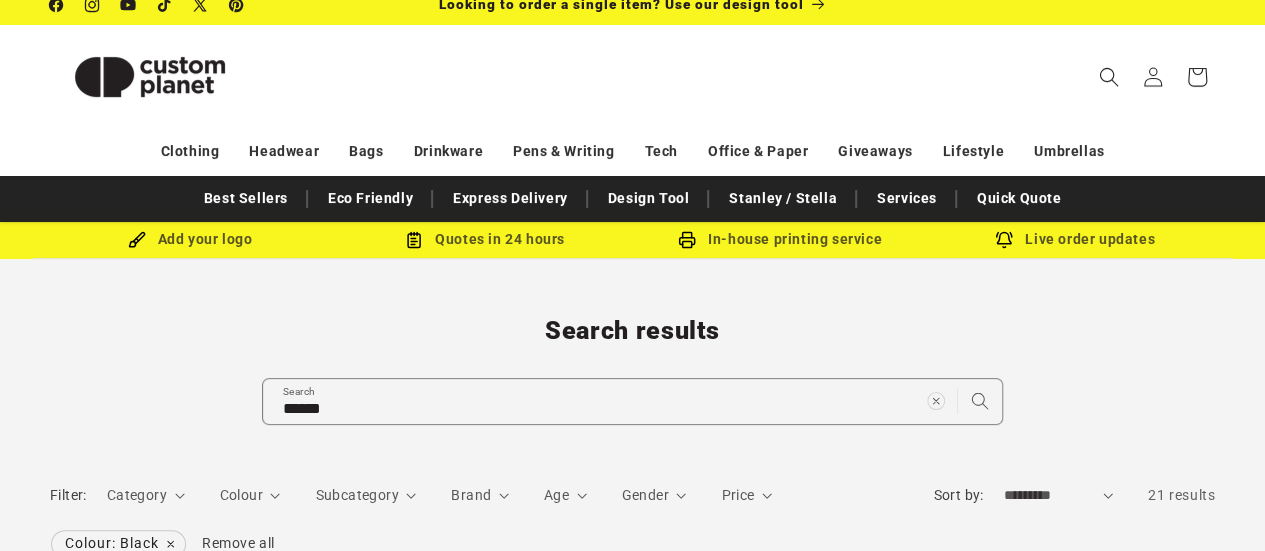 scroll, scrollTop: 0, scrollLeft: 0, axis: both 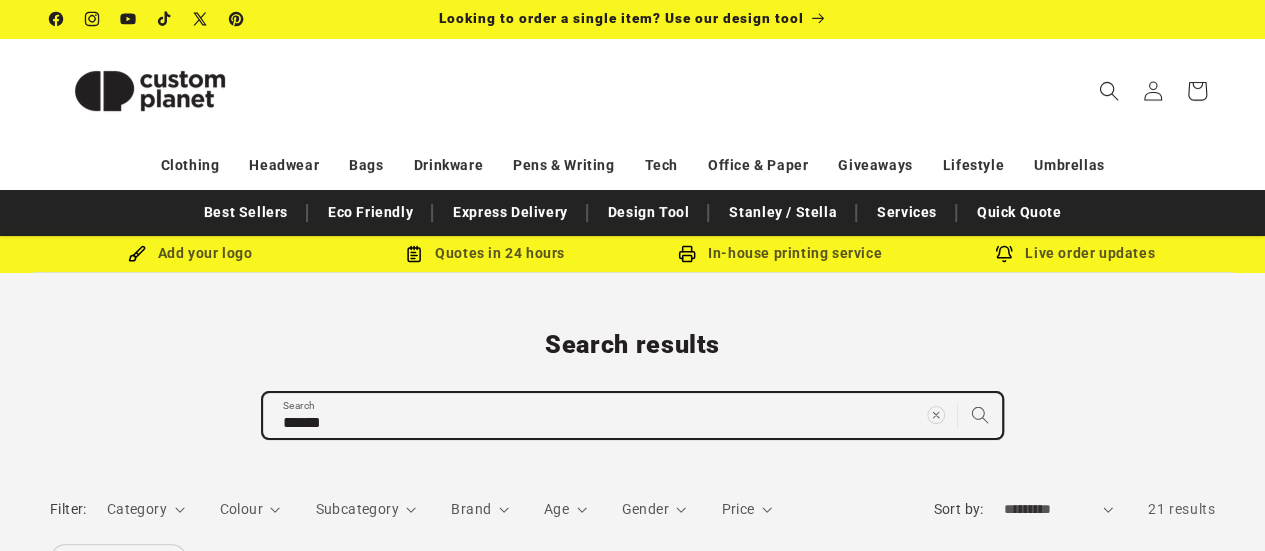 click on "******" at bounding box center [632, 415] 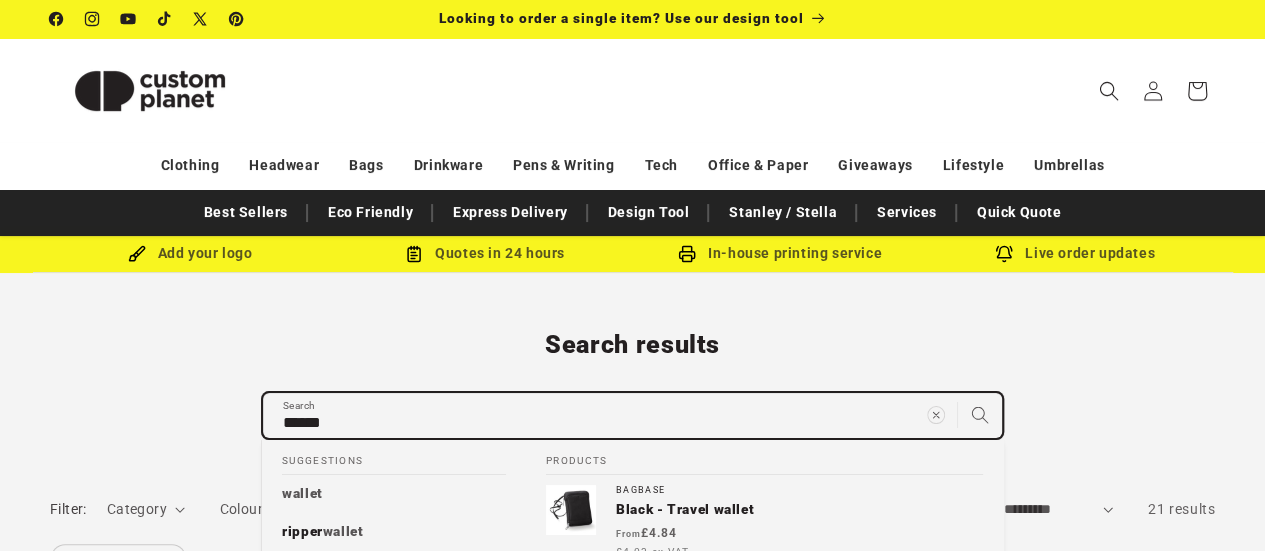 type on "*****" 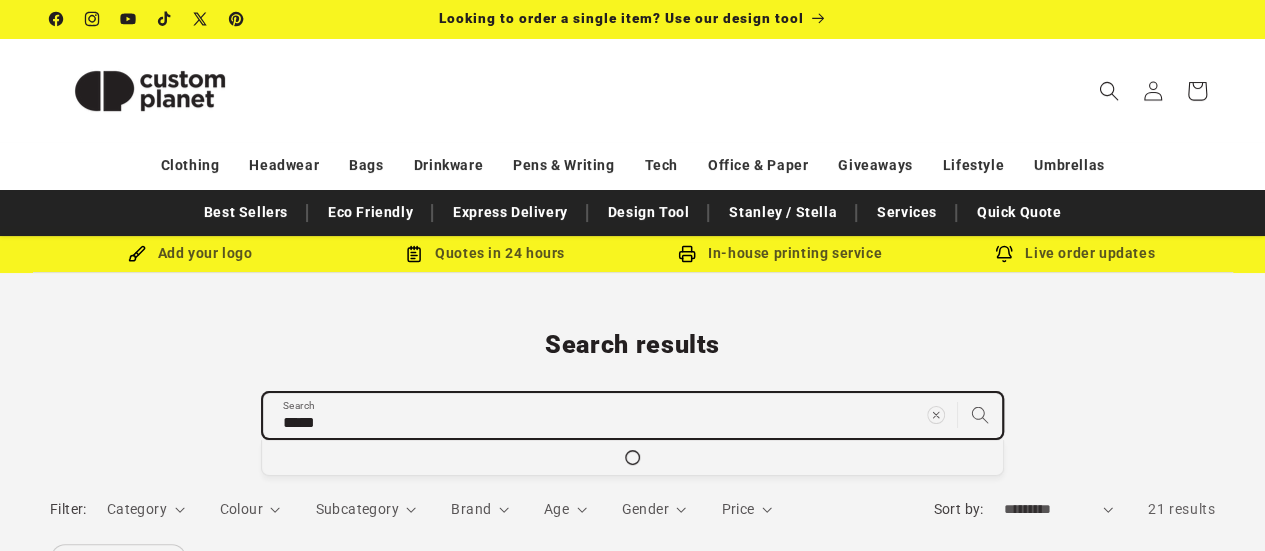 type on "****" 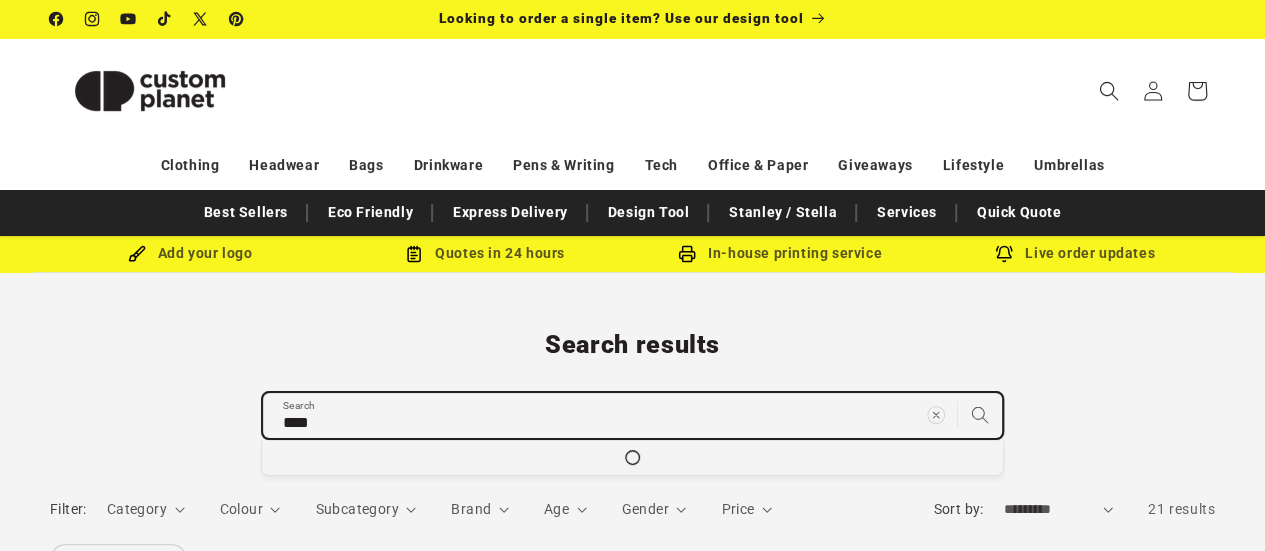 type on "***" 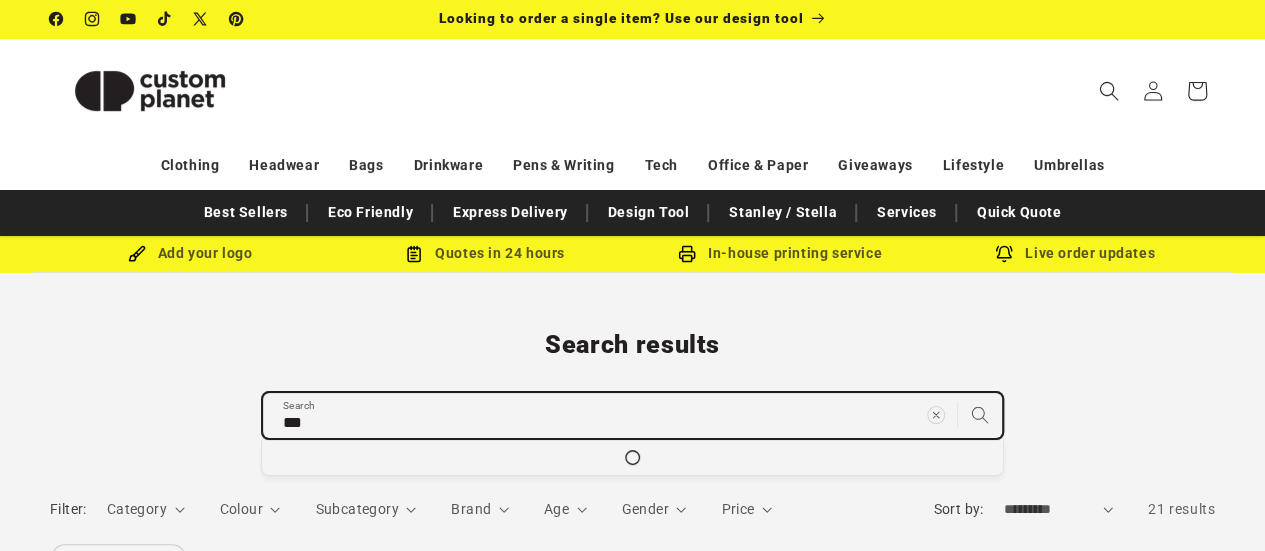 type on "**" 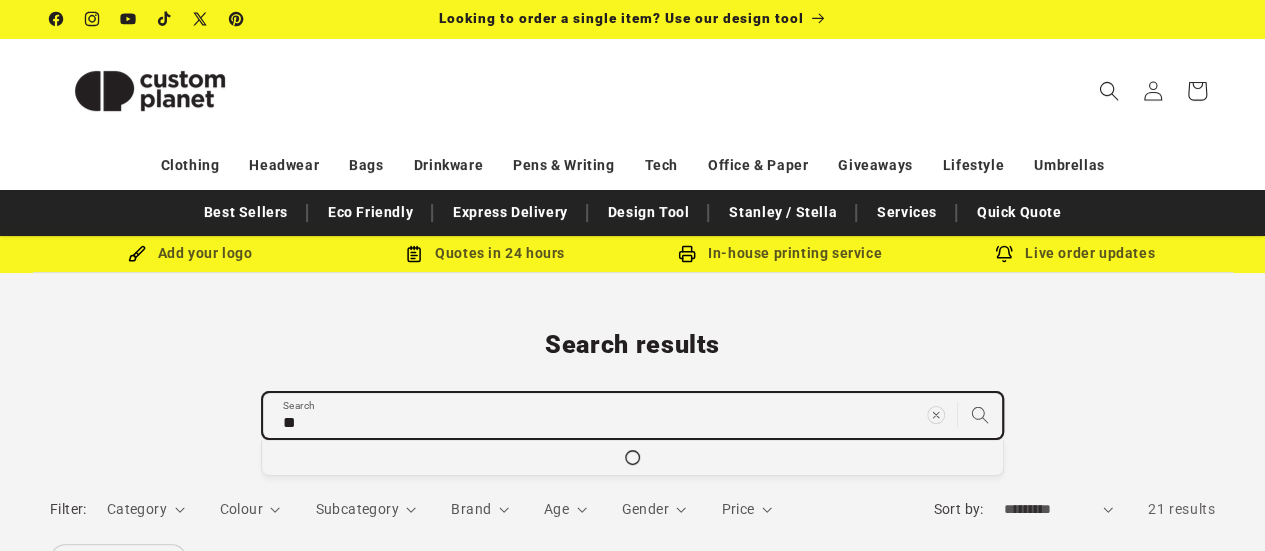 type on "*" 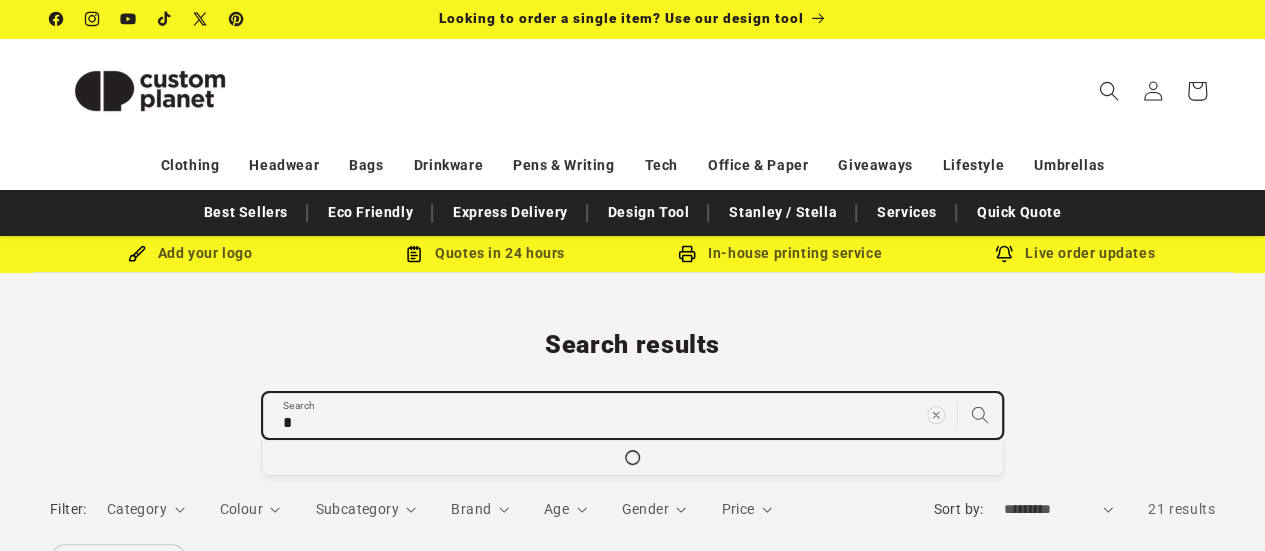 type 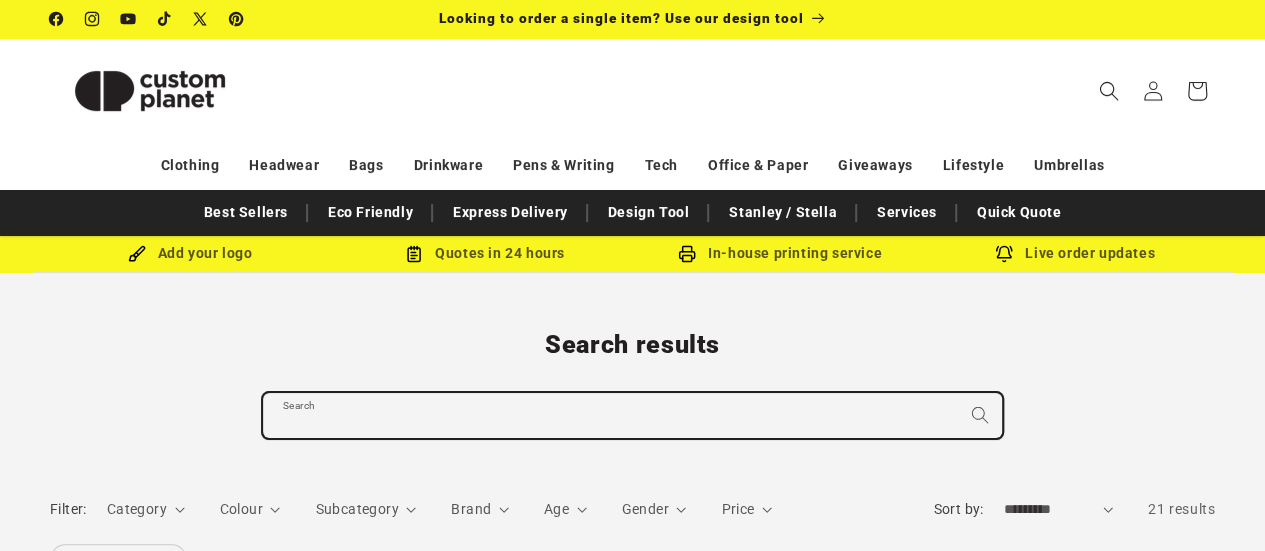 type on "*" 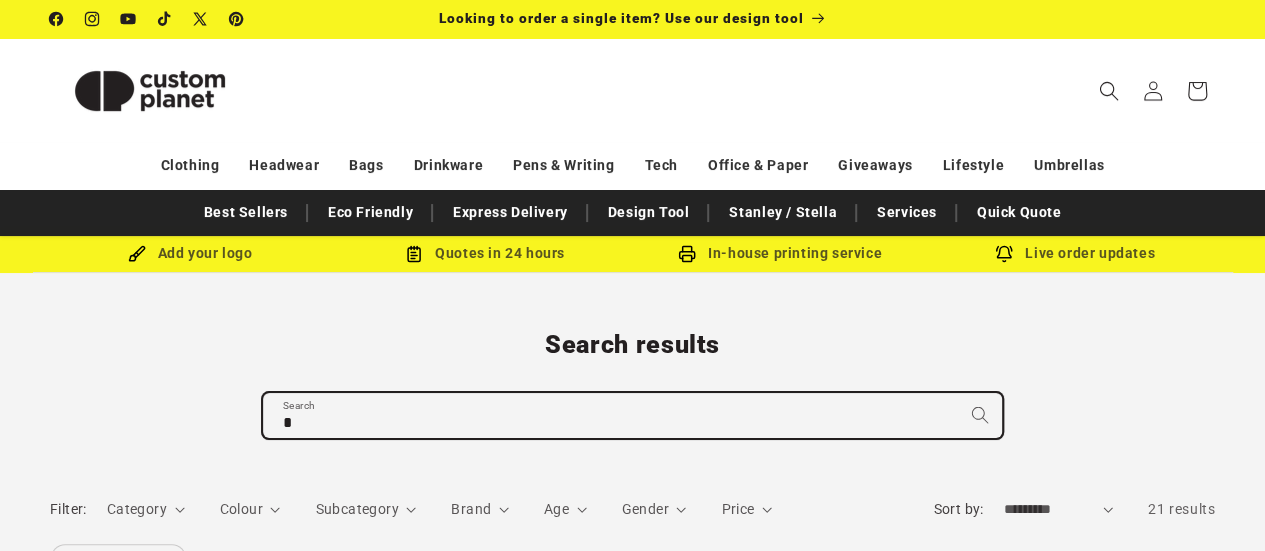 type on "**" 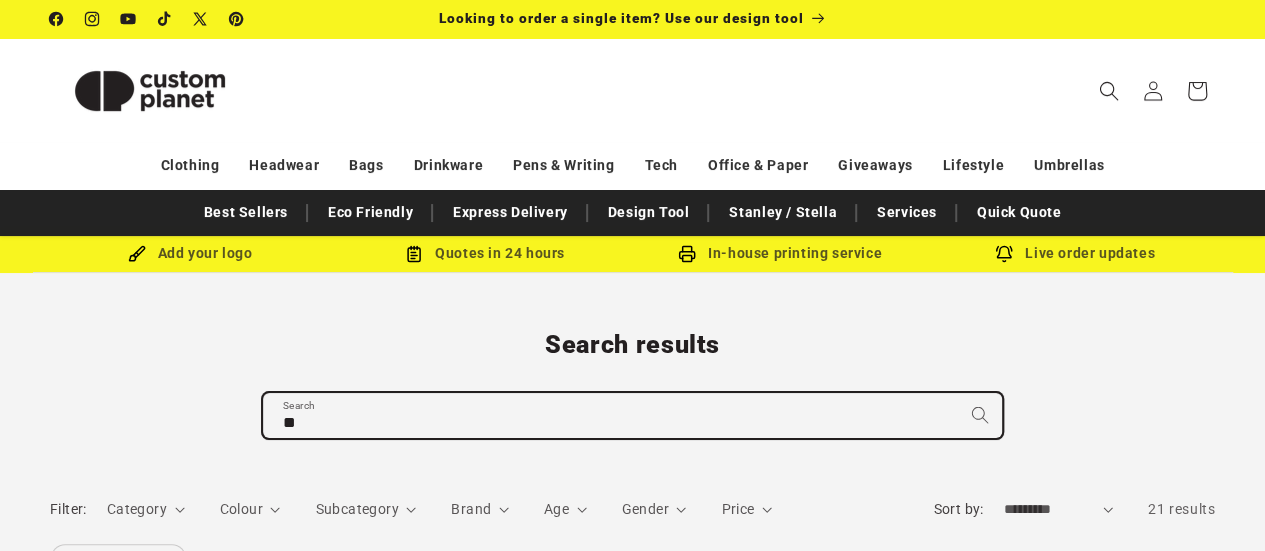 type on "***" 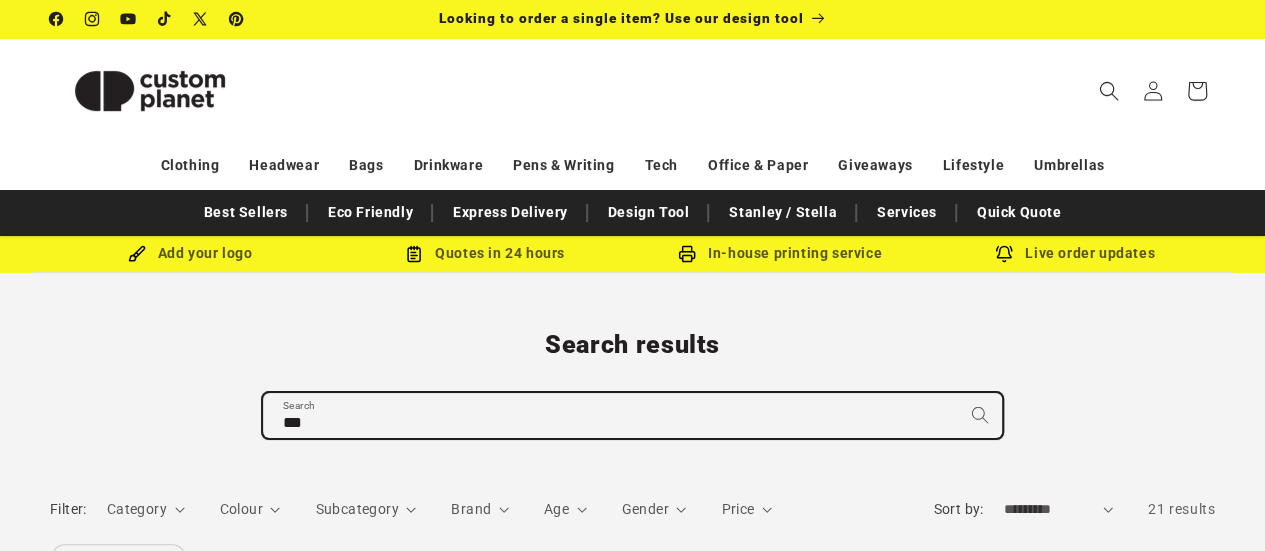type on "****" 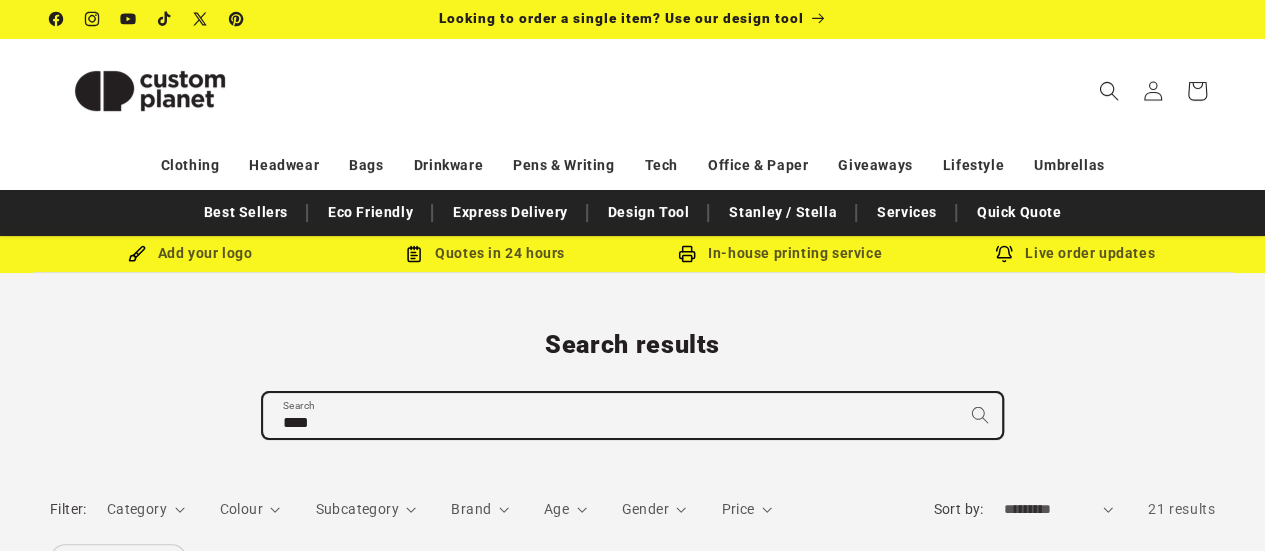 type on "*****" 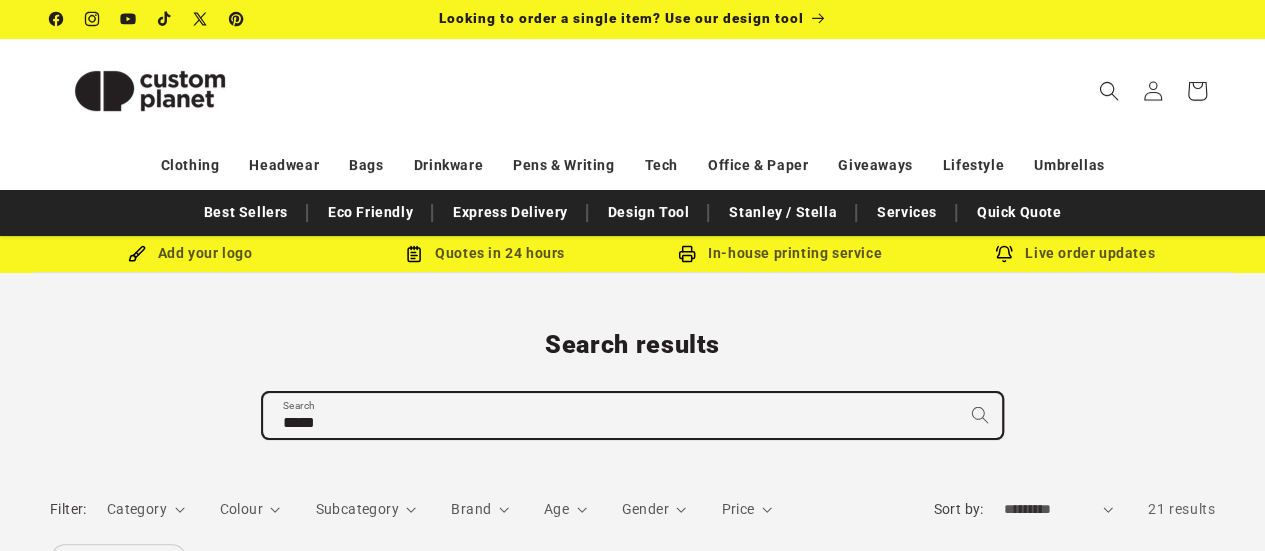 type on "******" 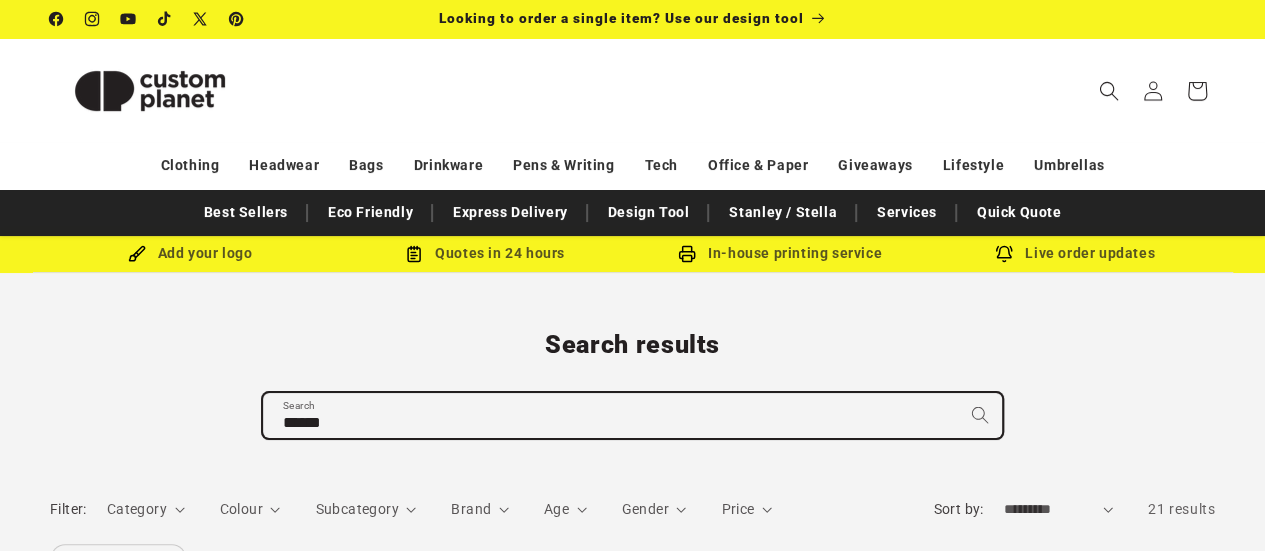 type on "******" 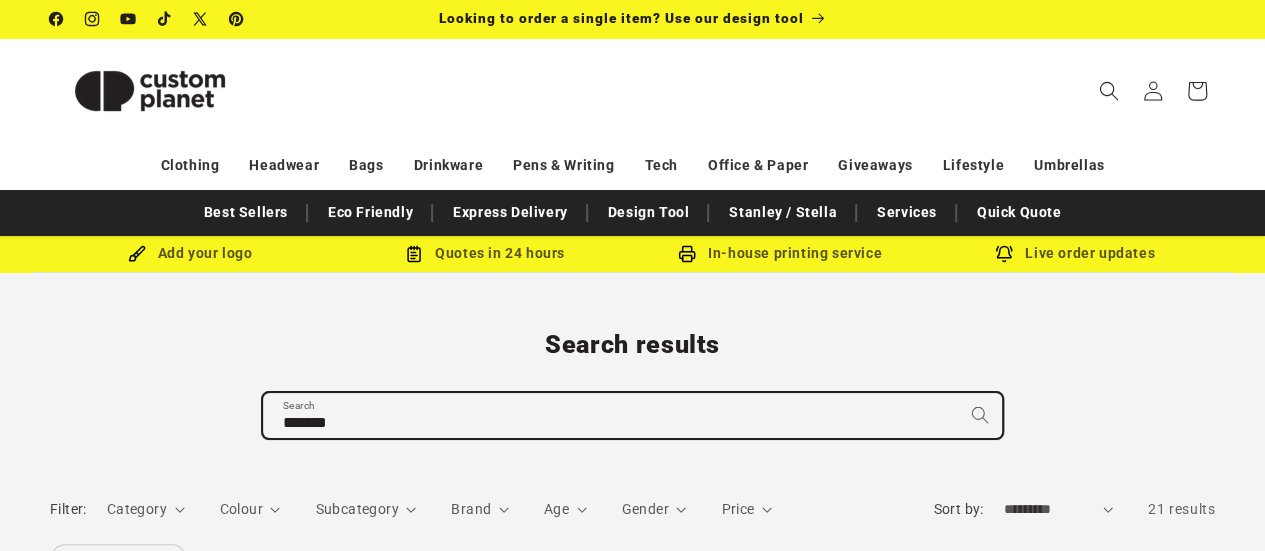type on "********" 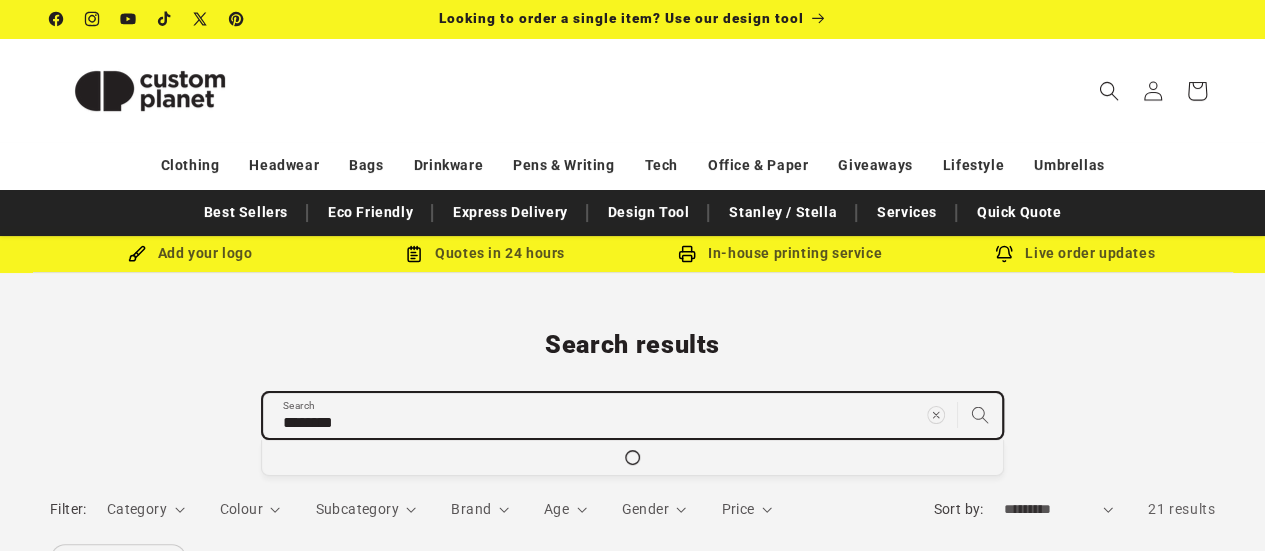 type on "*********" 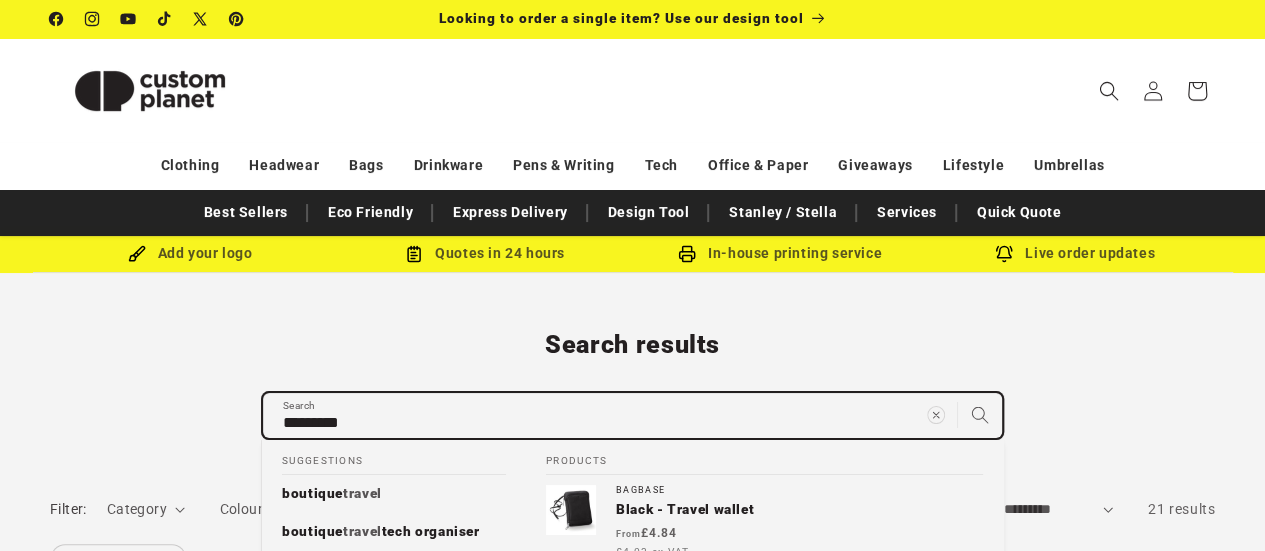 type on "**********" 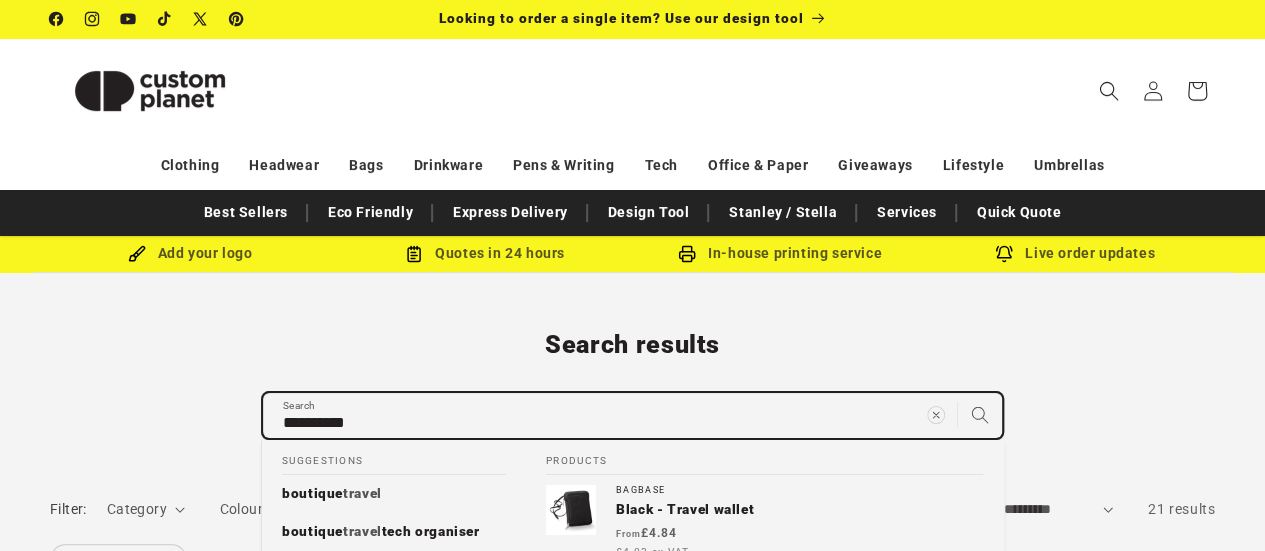 type on "**********" 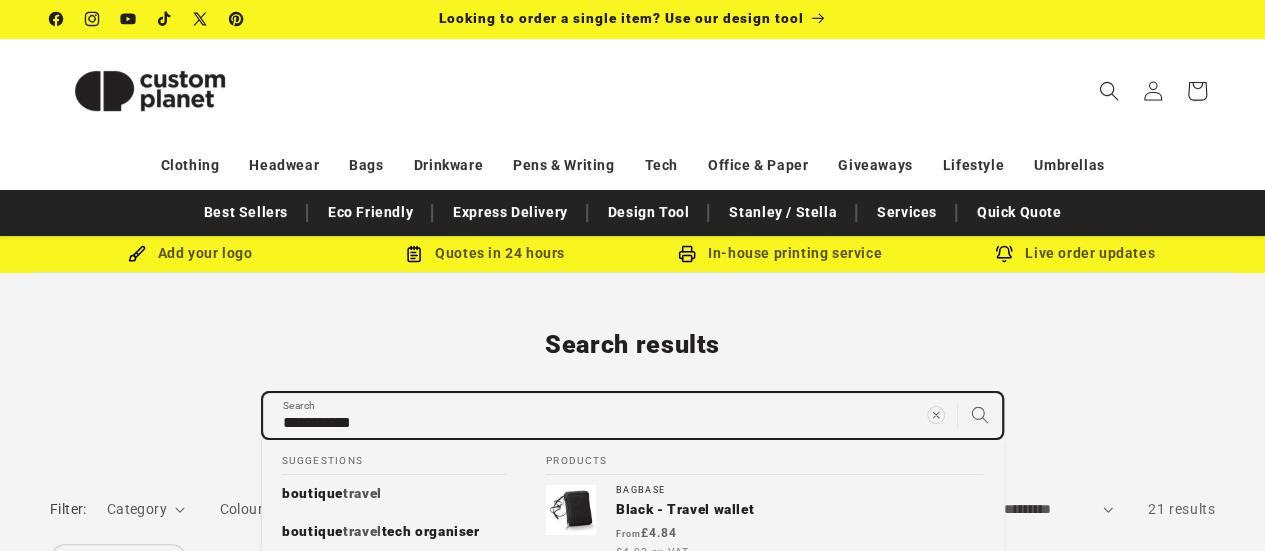 type on "**********" 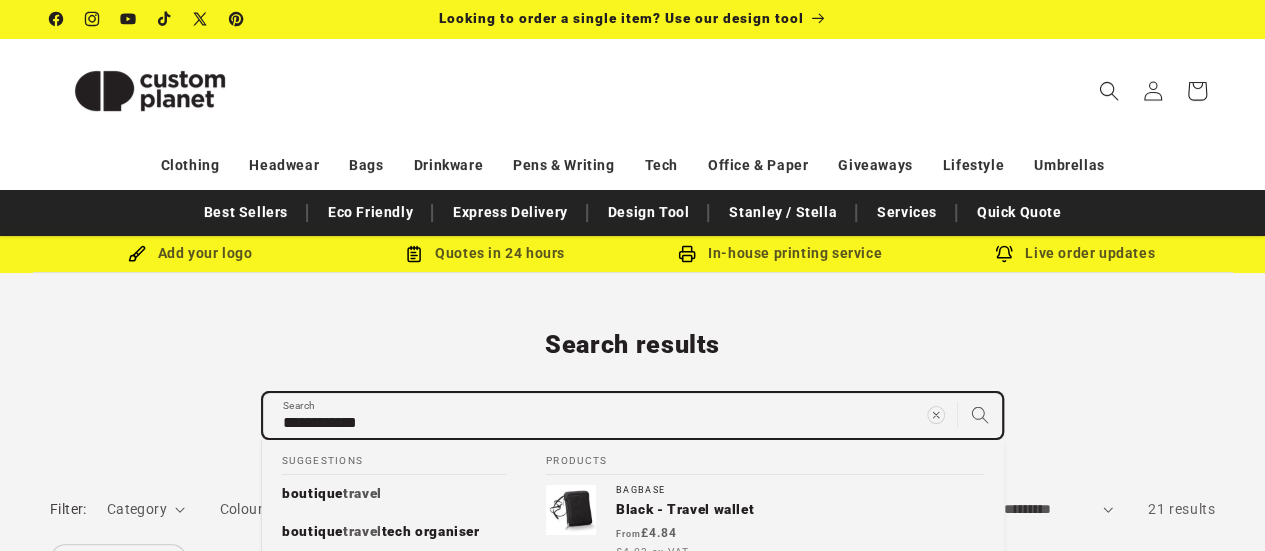 type on "**********" 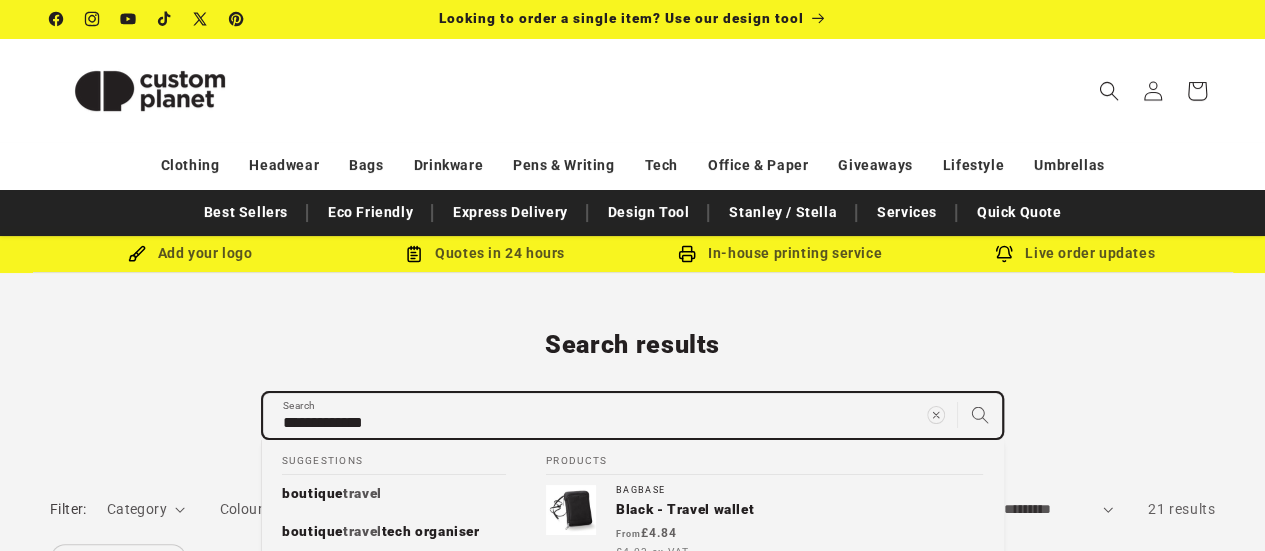 type on "**********" 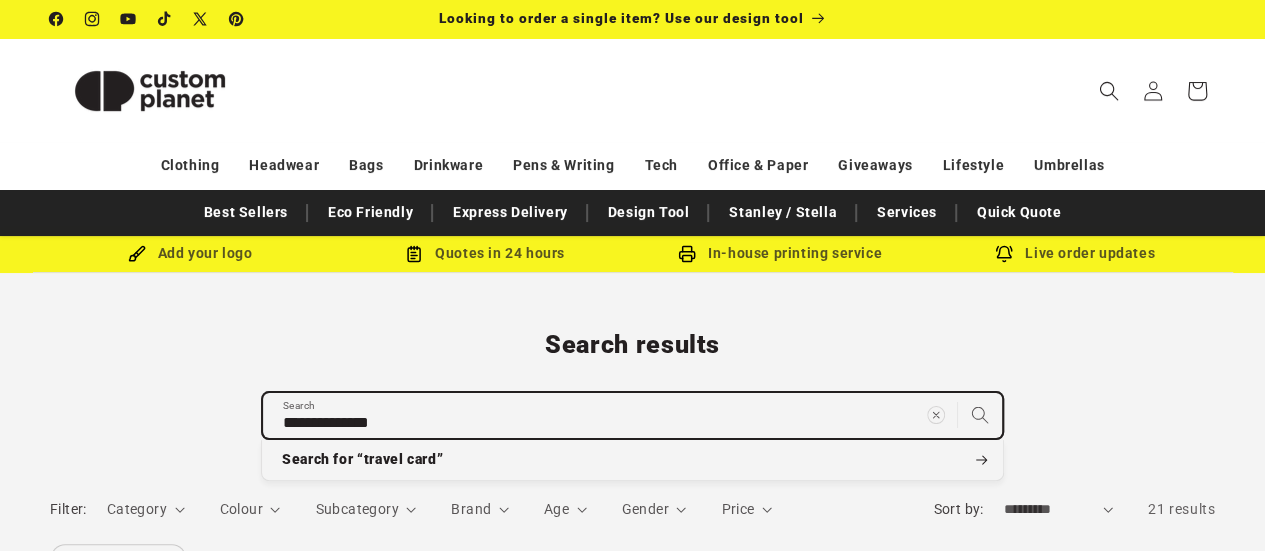 type on "**********" 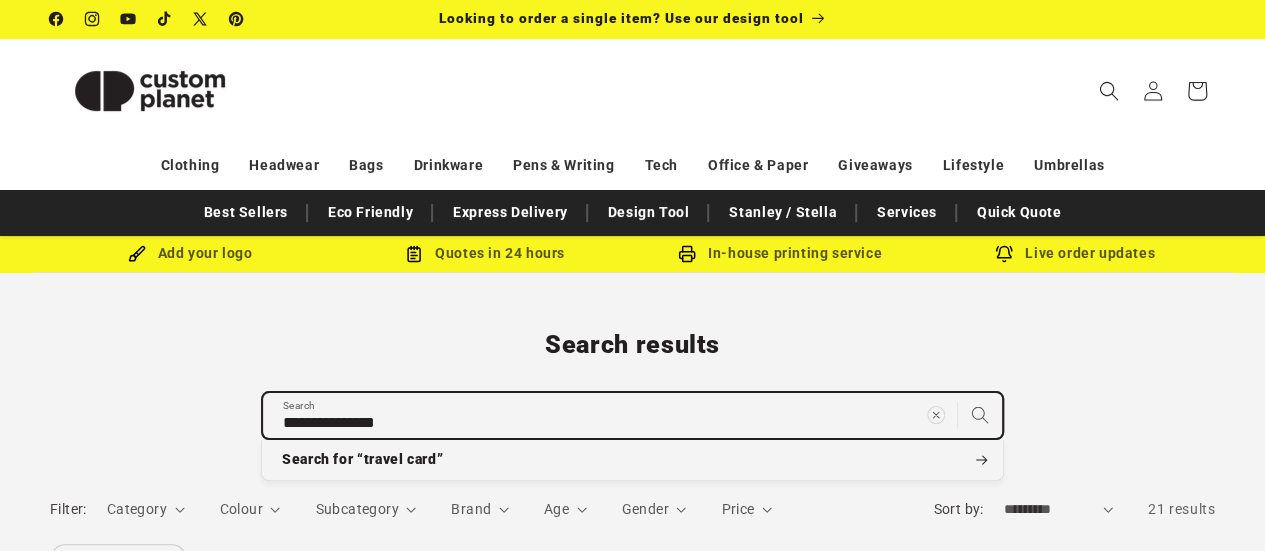 type on "**********" 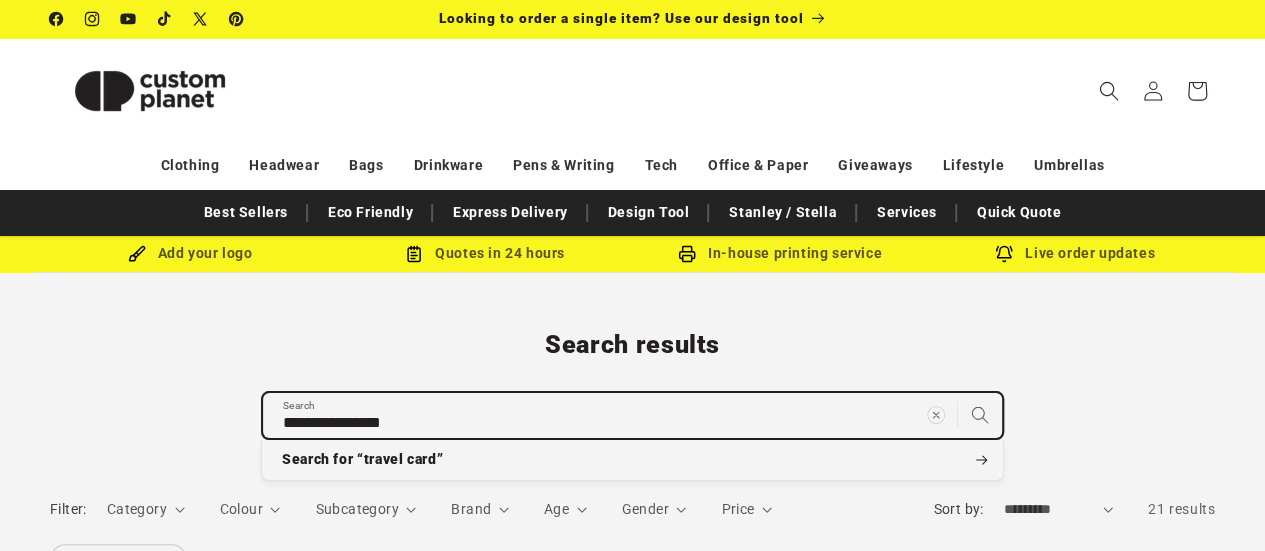 type on "**********" 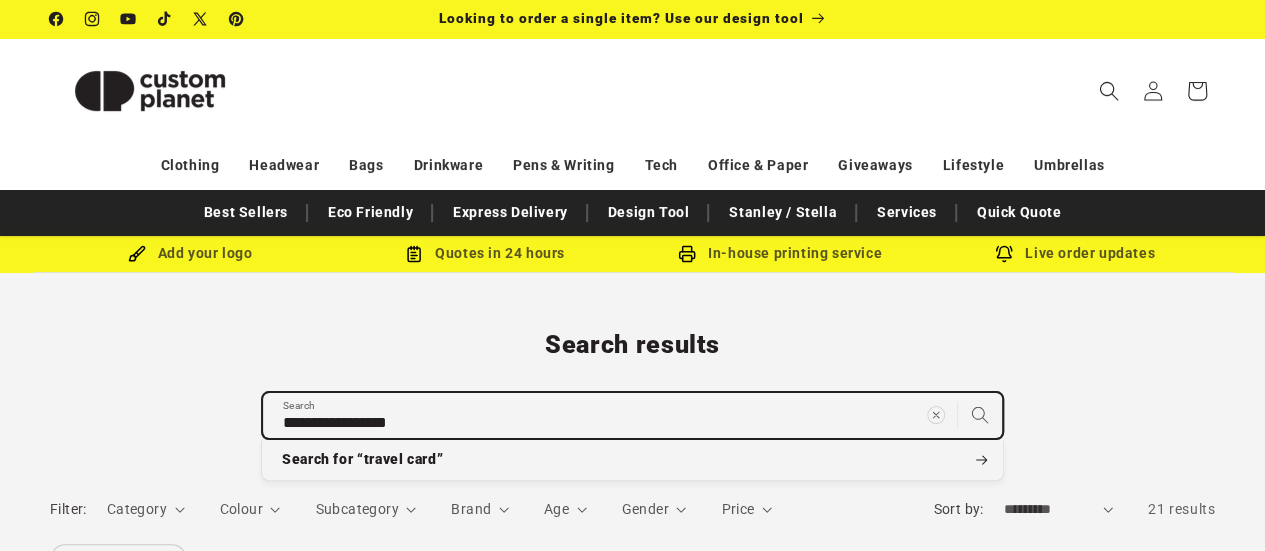 type on "**********" 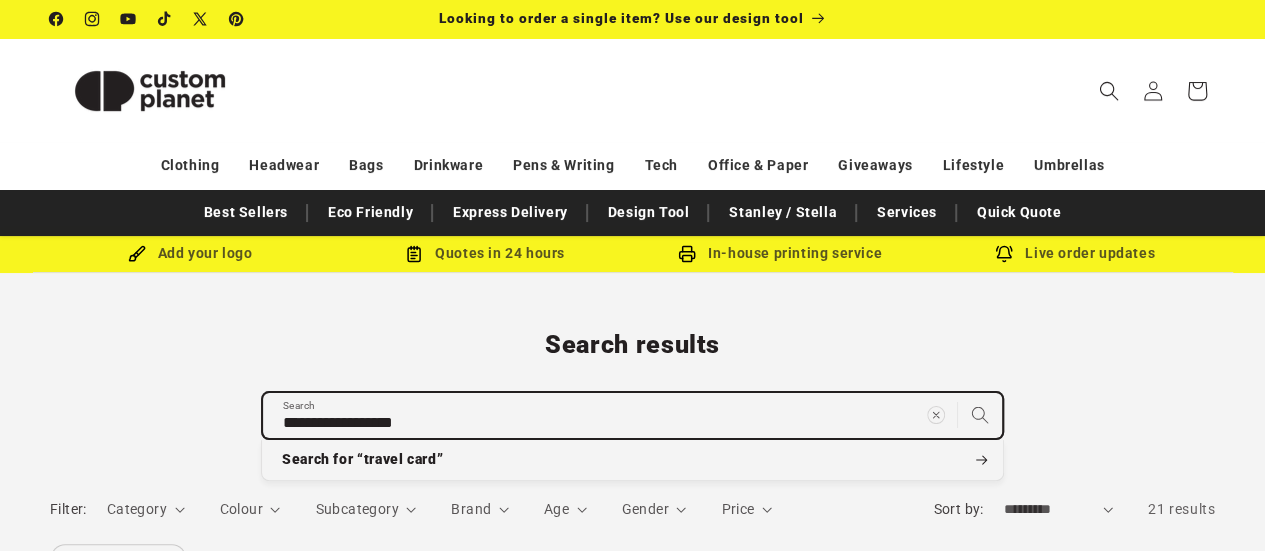type on "**********" 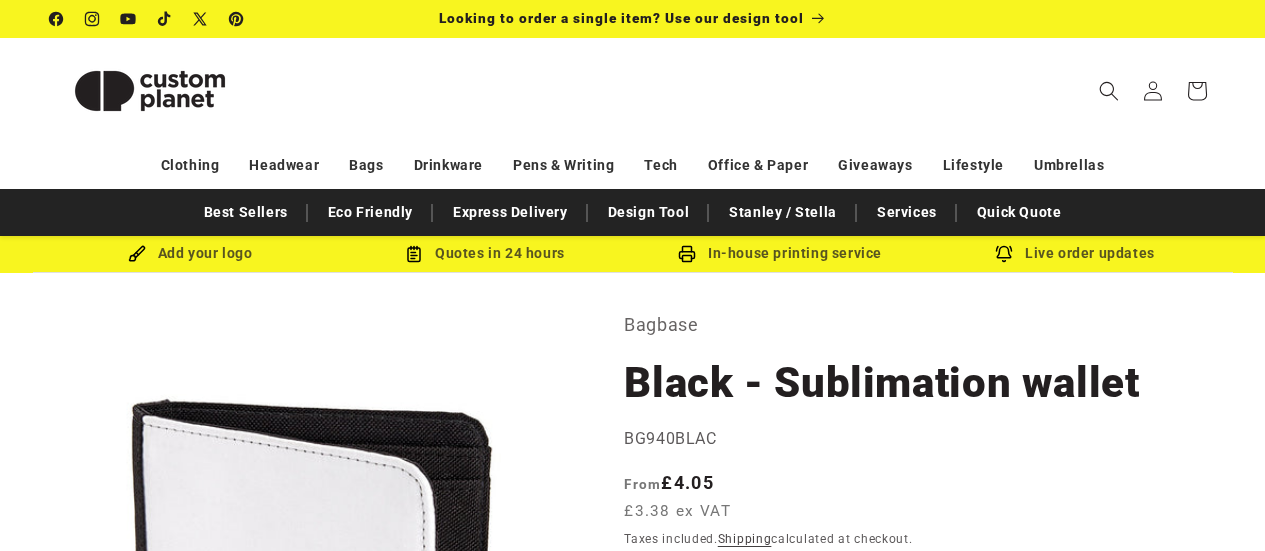 scroll, scrollTop: 0, scrollLeft: 0, axis: both 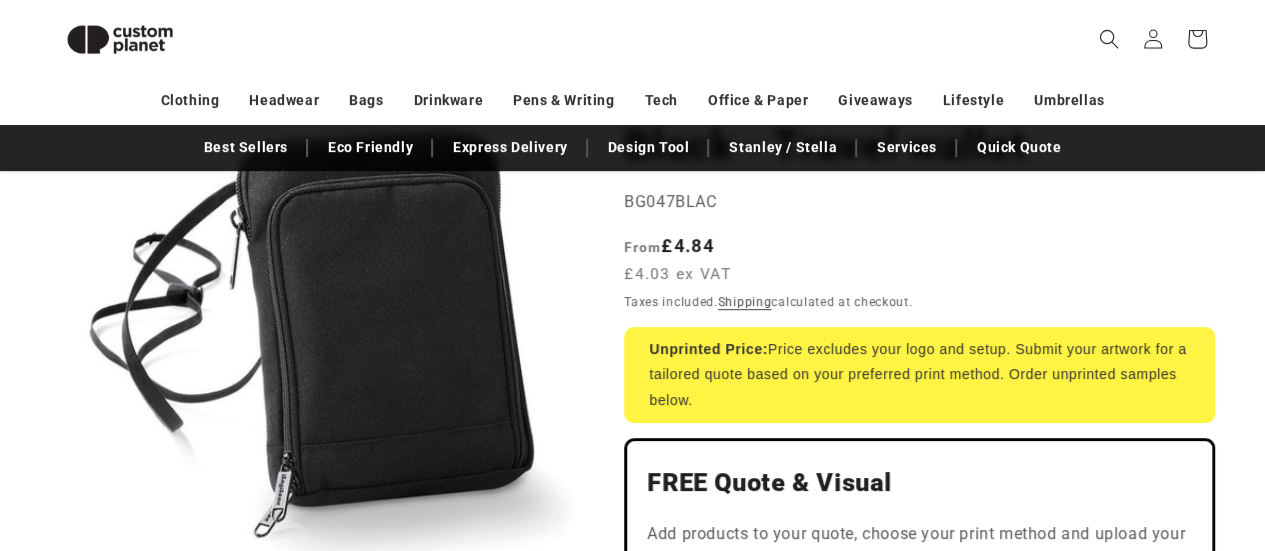 click on "Open media 1 in modal" at bounding box center (50, 596) 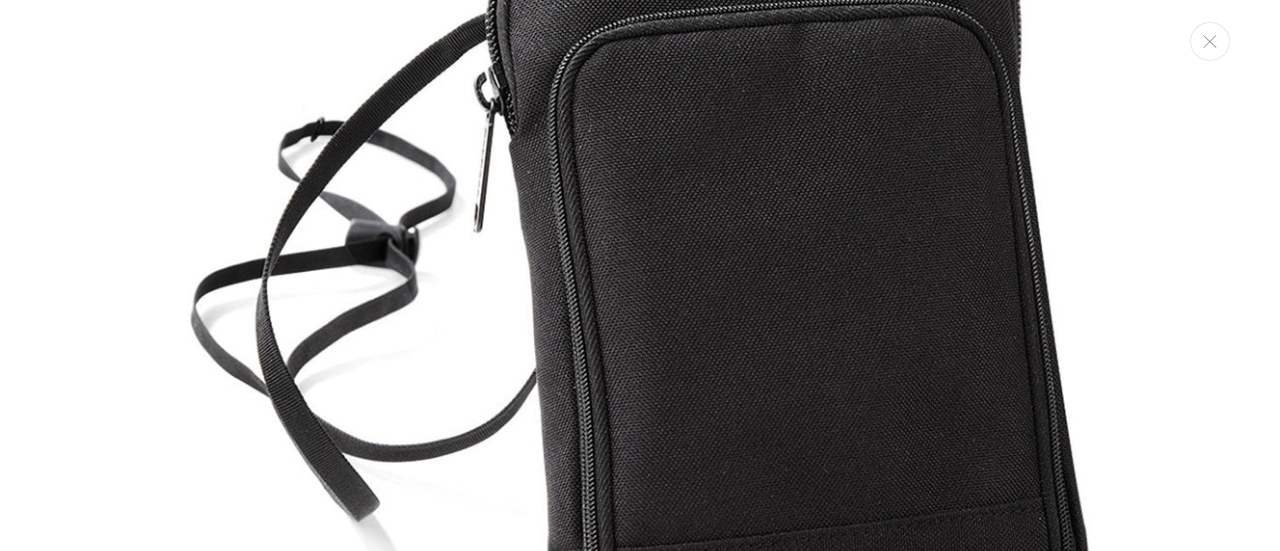 scroll, scrollTop: 0, scrollLeft: 0, axis: both 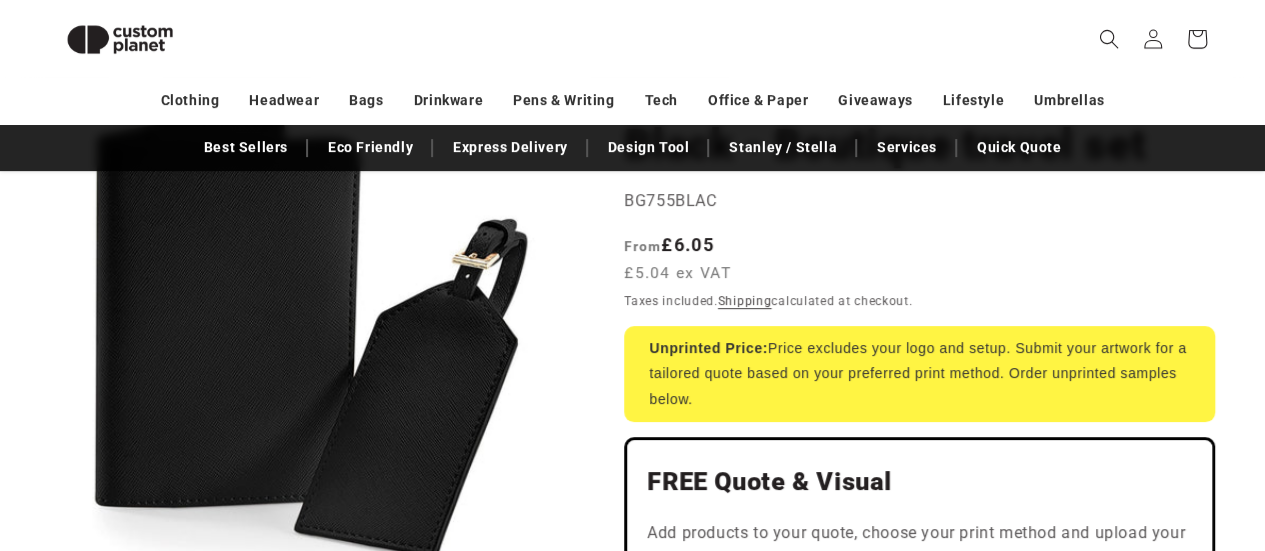 click on "Open media 1 in modal" at bounding box center [50, 595] 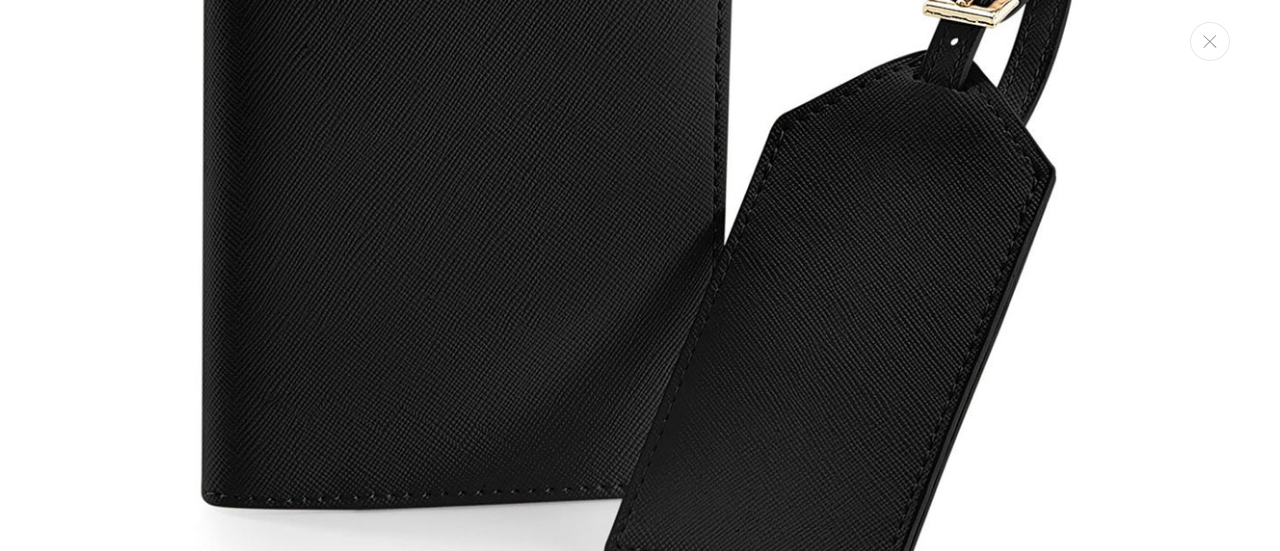 scroll, scrollTop: 384, scrollLeft: 0, axis: vertical 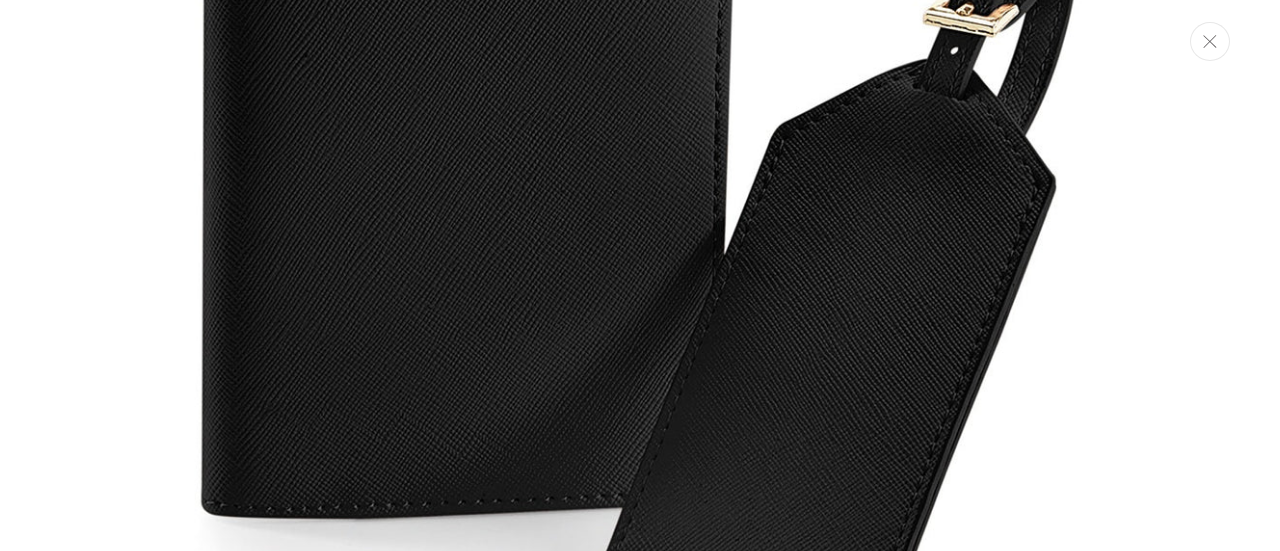 click 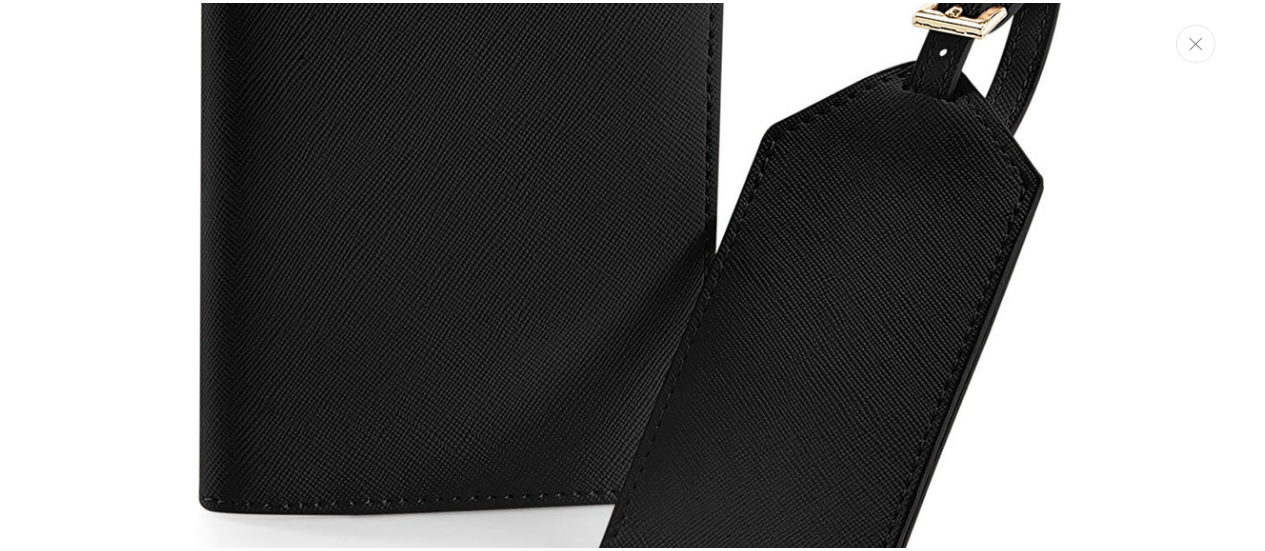 scroll, scrollTop: 530, scrollLeft: 0, axis: vertical 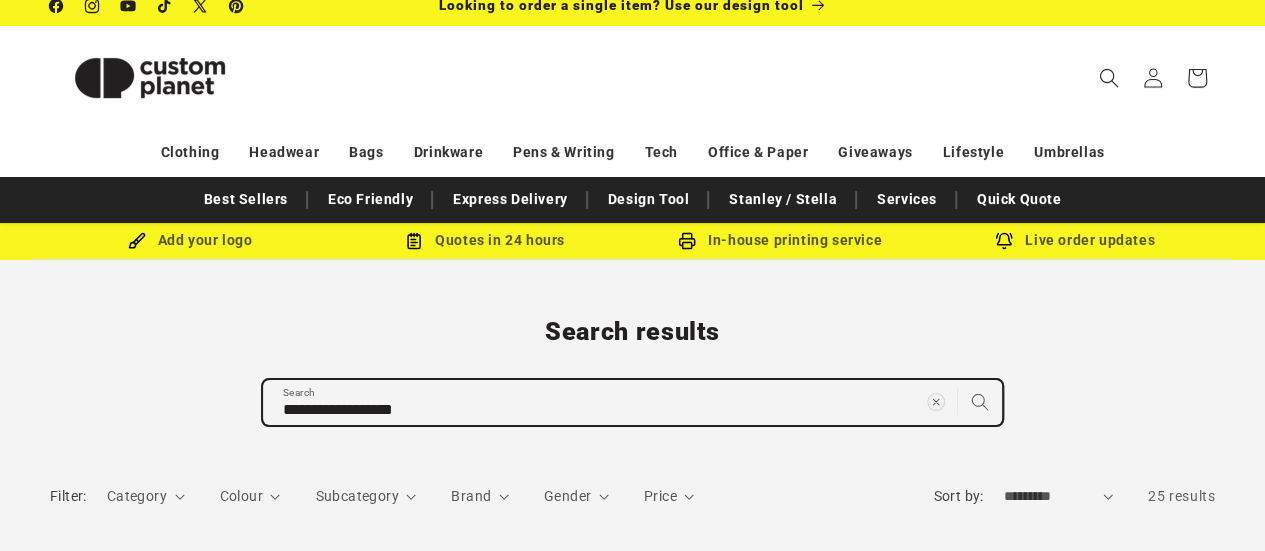 click on "**********" at bounding box center (632, 402) 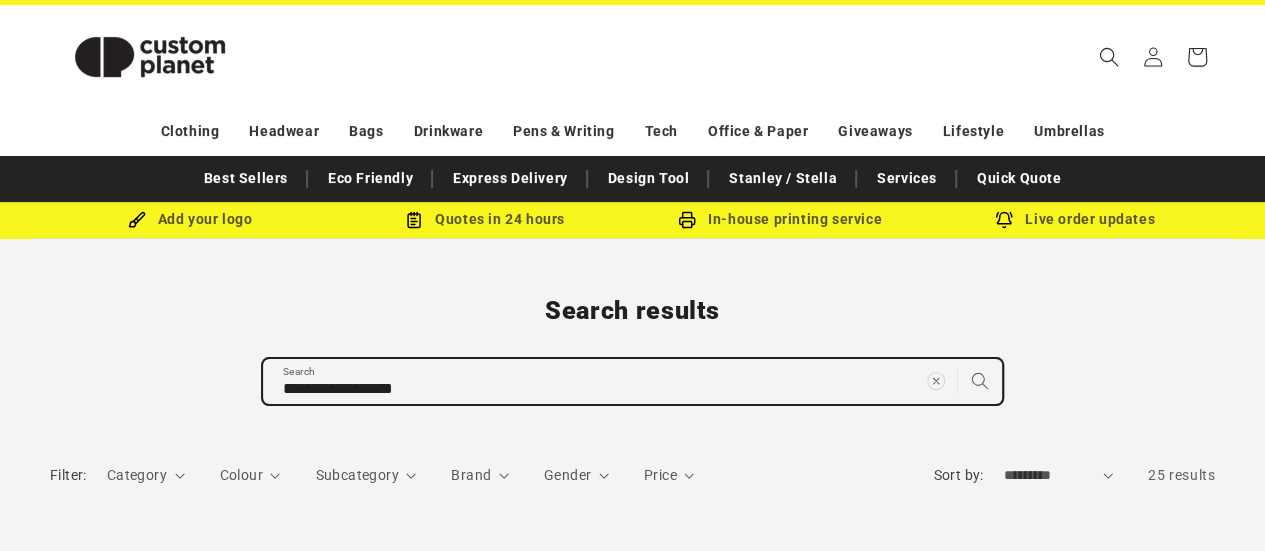 scroll, scrollTop: 0, scrollLeft: 0, axis: both 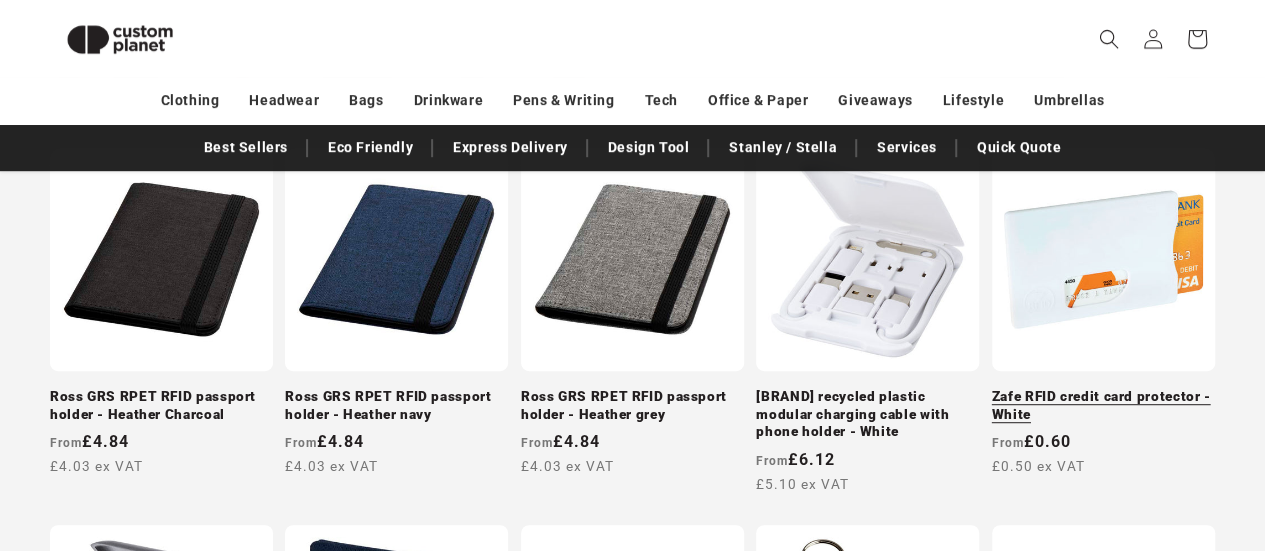 click on "Zafe RFID credit card protector - White" at bounding box center (1103, 405) 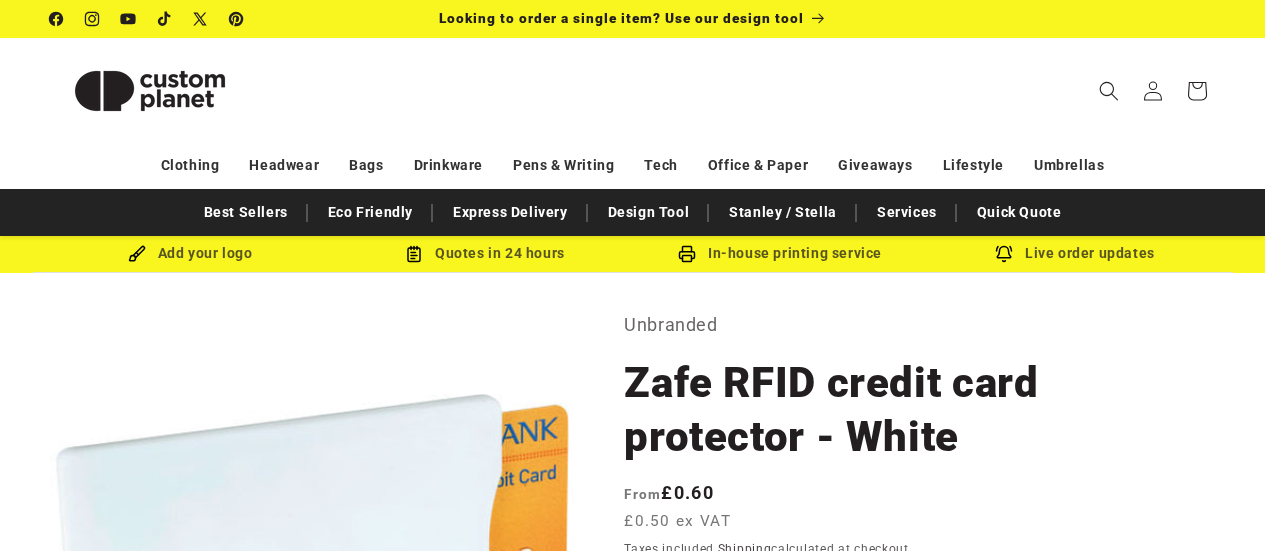 scroll, scrollTop: 0, scrollLeft: 0, axis: both 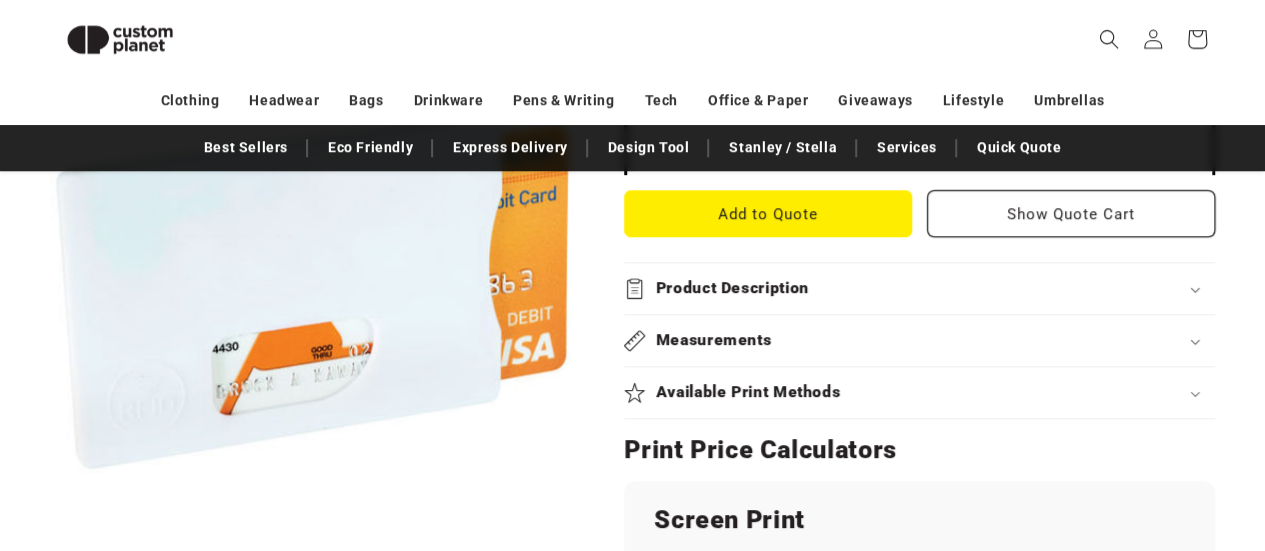 click on "Open media 1 in modal" at bounding box center (50, 554) 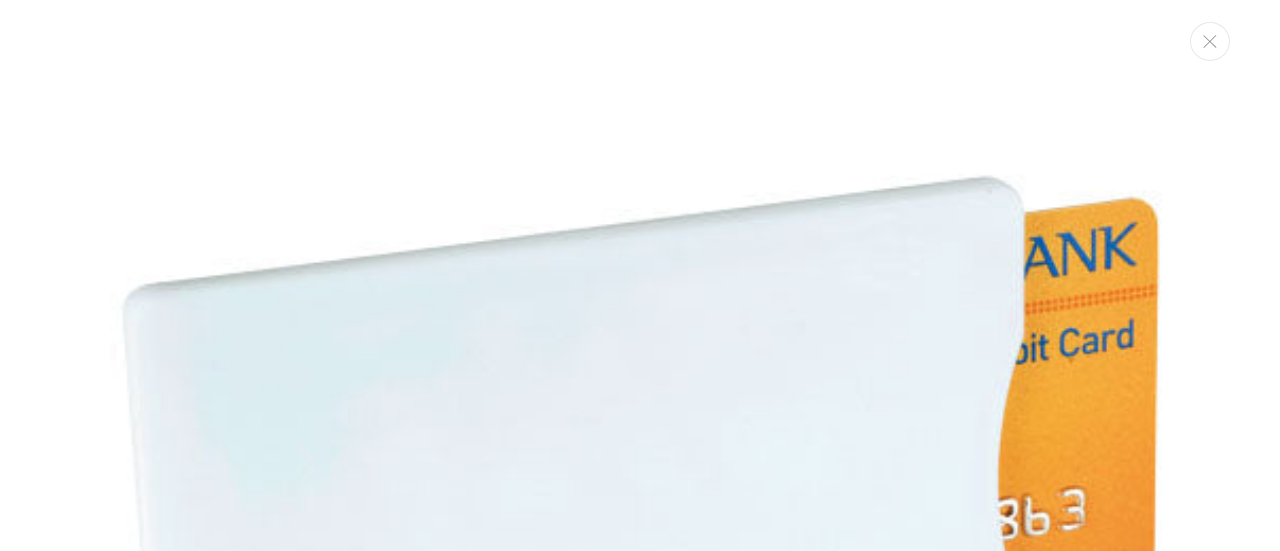 scroll, scrollTop: 11, scrollLeft: 0, axis: vertical 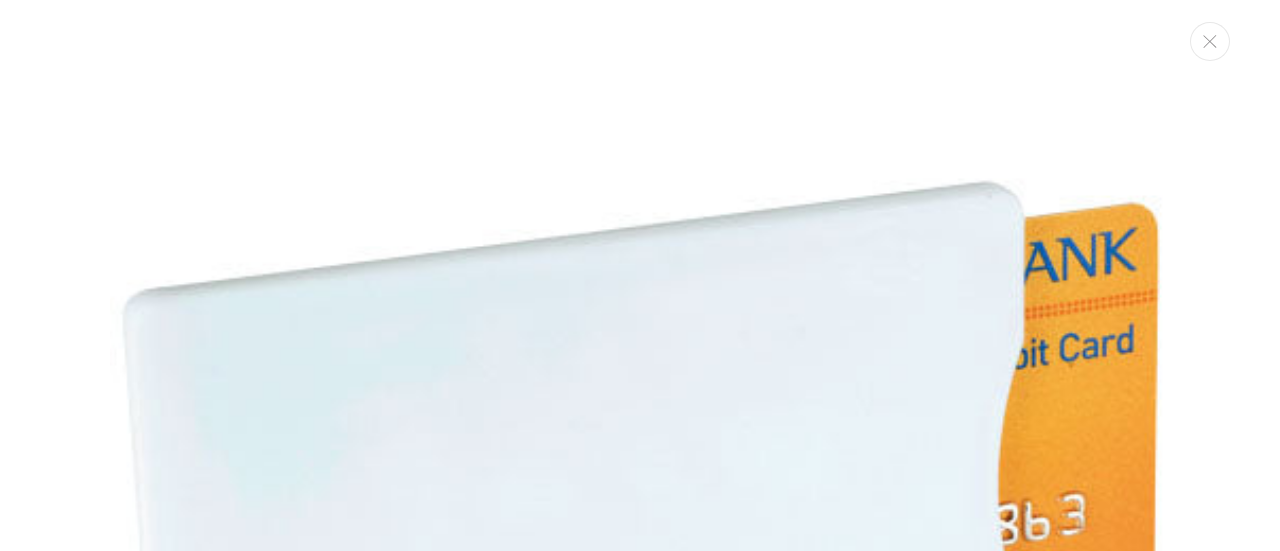 click at bounding box center [640, 275] 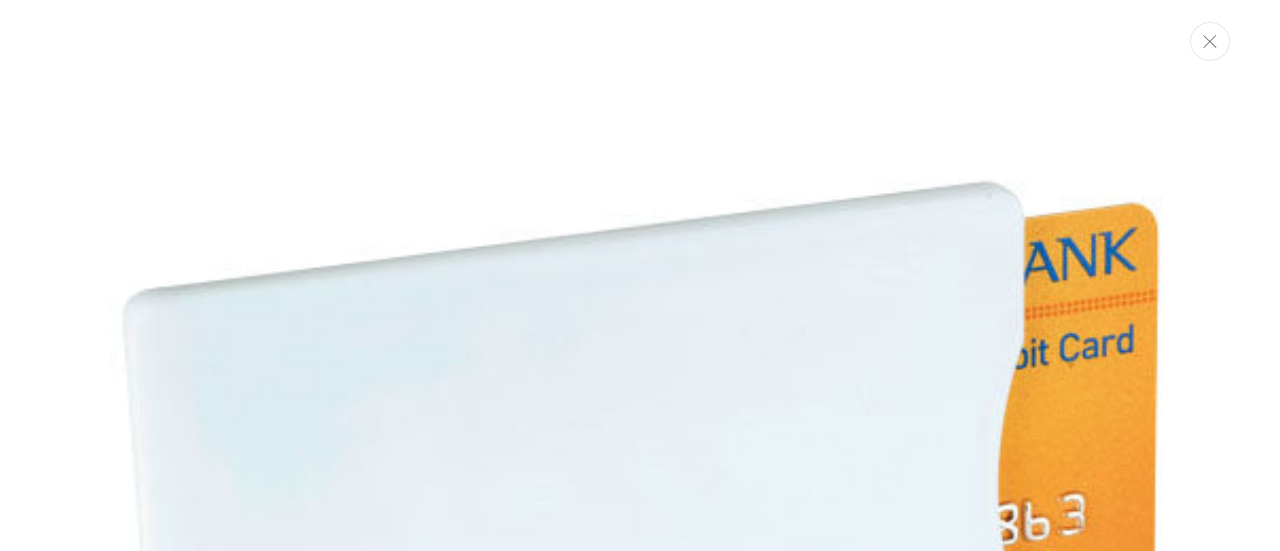 click at bounding box center [1210, 41] 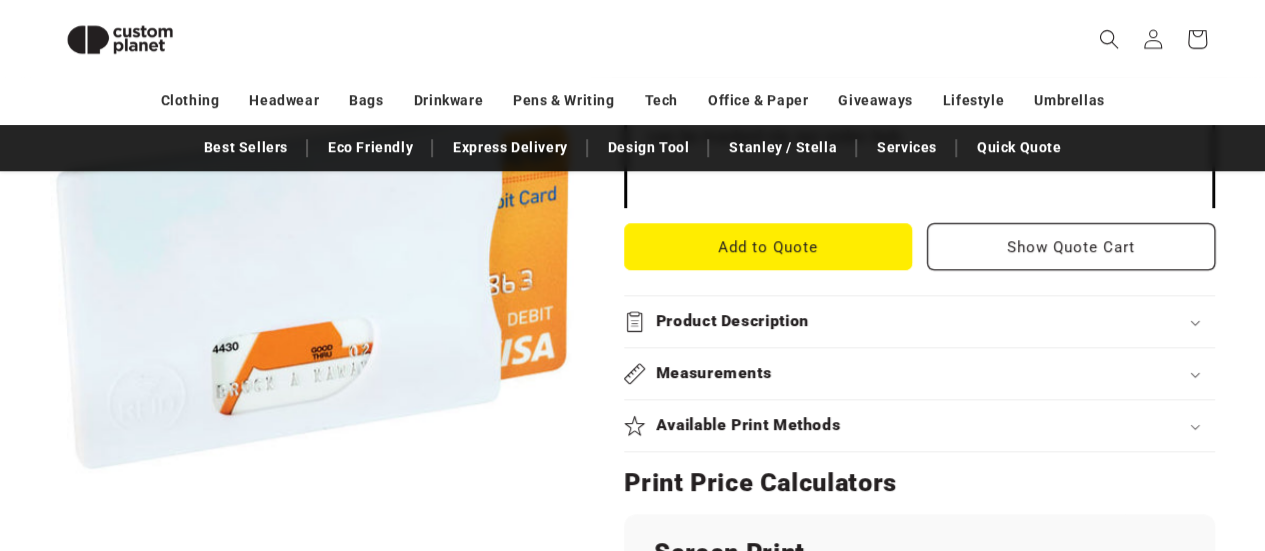 scroll, scrollTop: 750, scrollLeft: 0, axis: vertical 